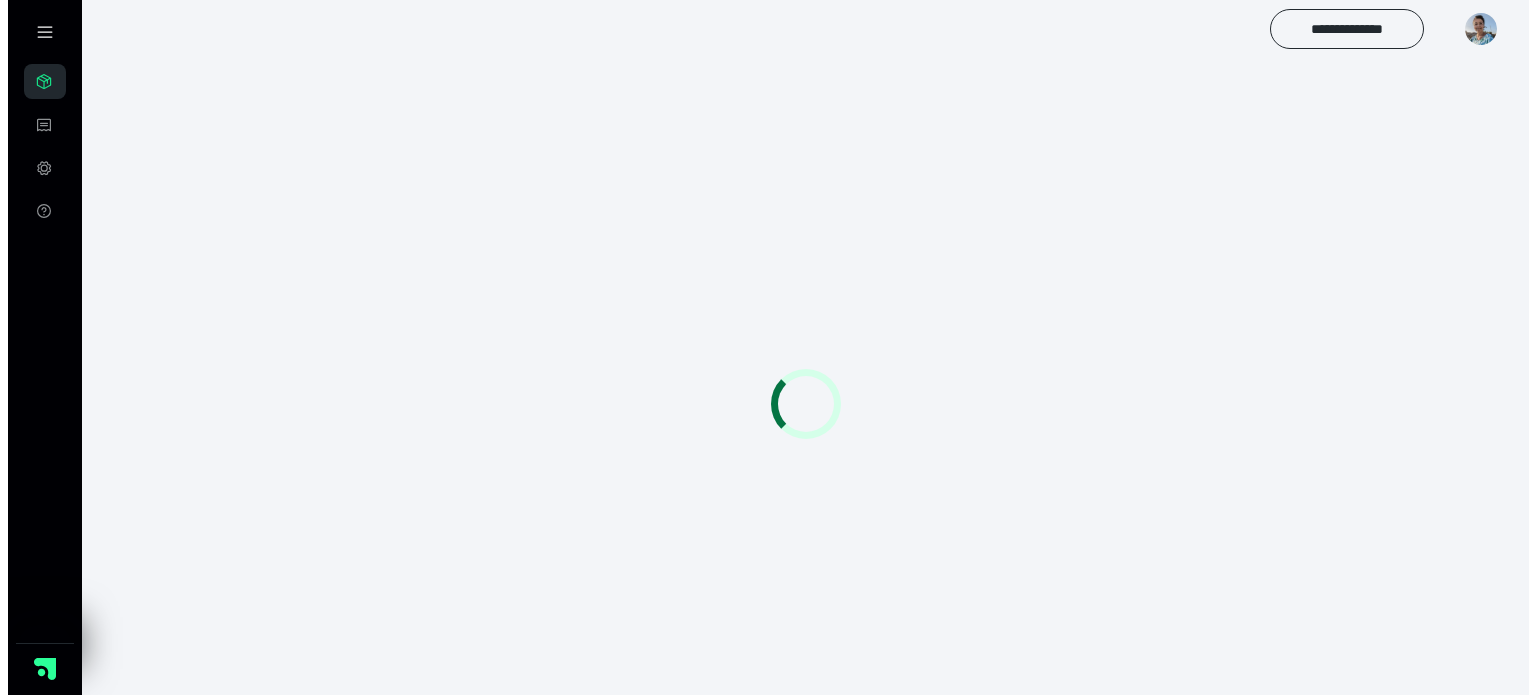 scroll, scrollTop: 0, scrollLeft: 0, axis: both 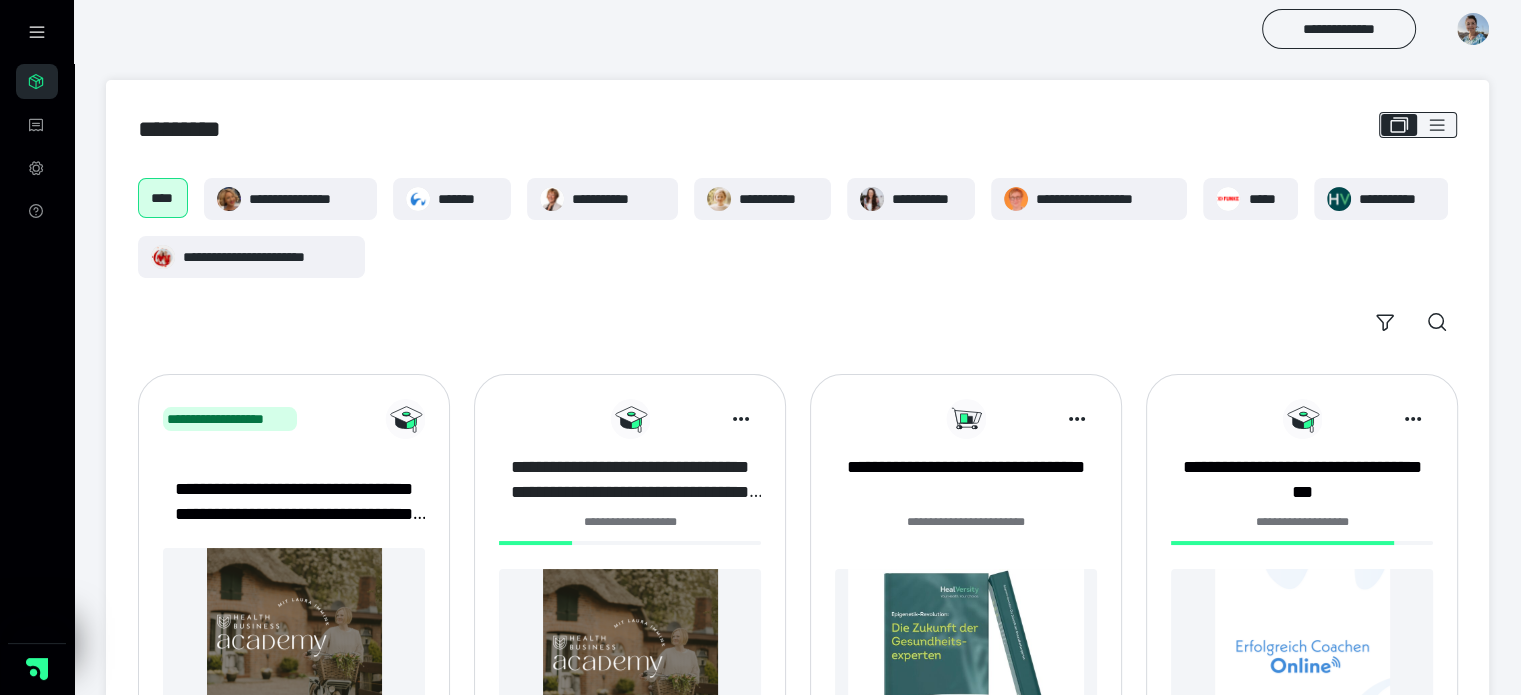 click on "**********" at bounding box center (630, 480) 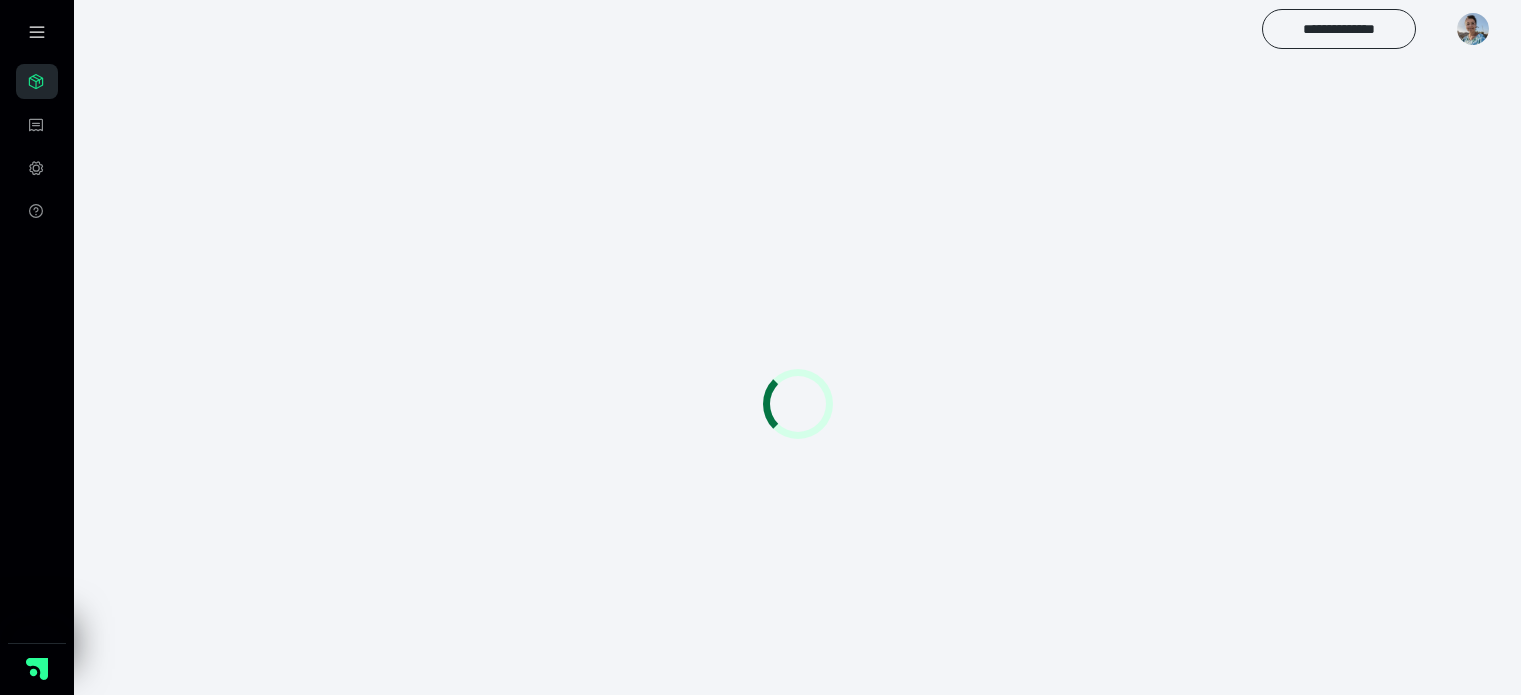 scroll, scrollTop: 0, scrollLeft: 0, axis: both 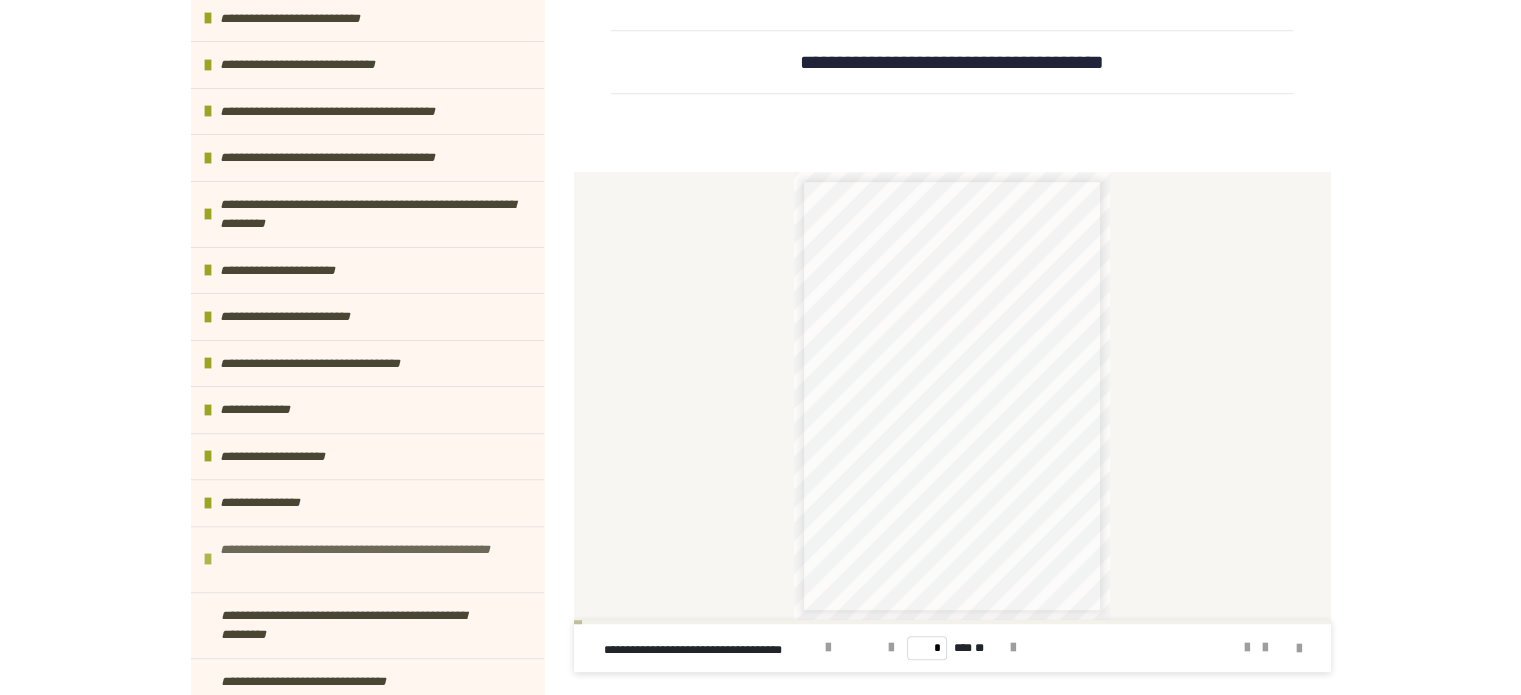 click on "**********" at bounding box center (369, 559) 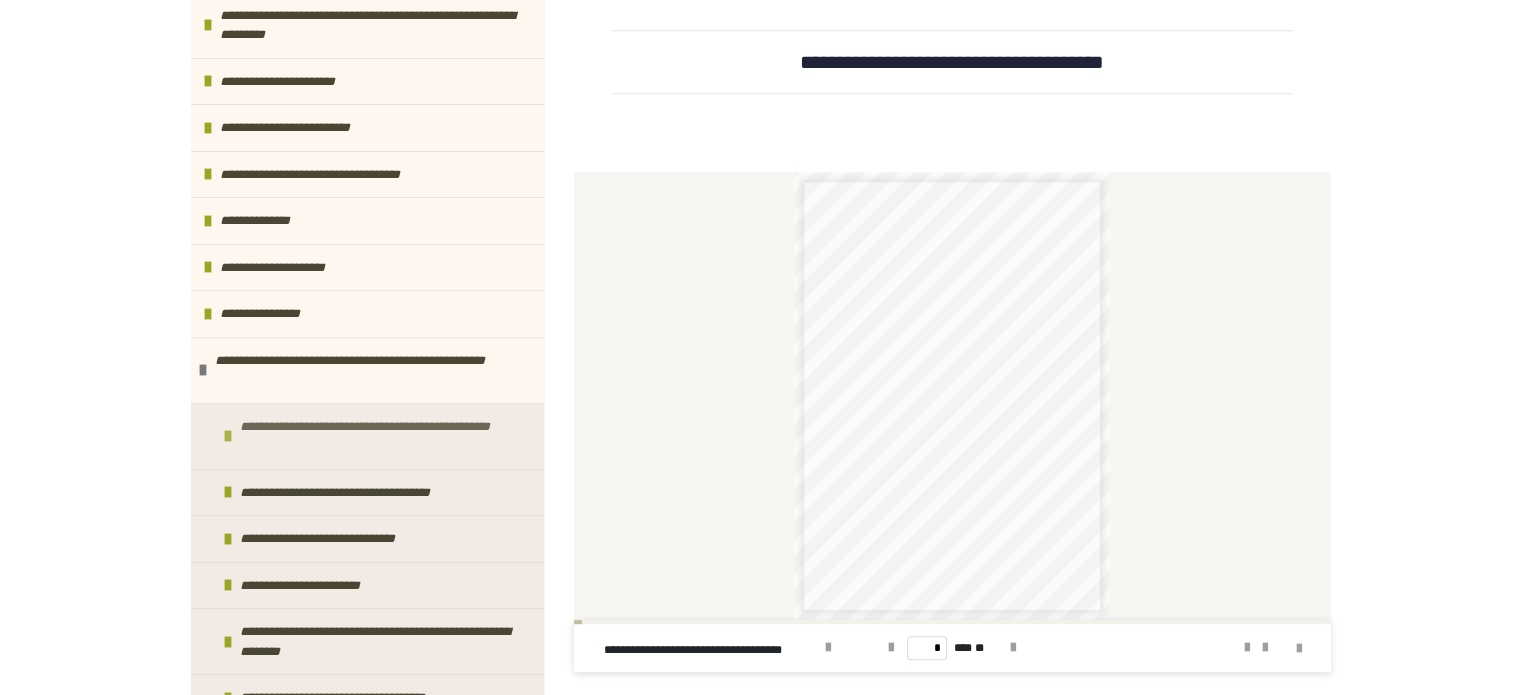 scroll, scrollTop: 1013, scrollLeft: 0, axis: vertical 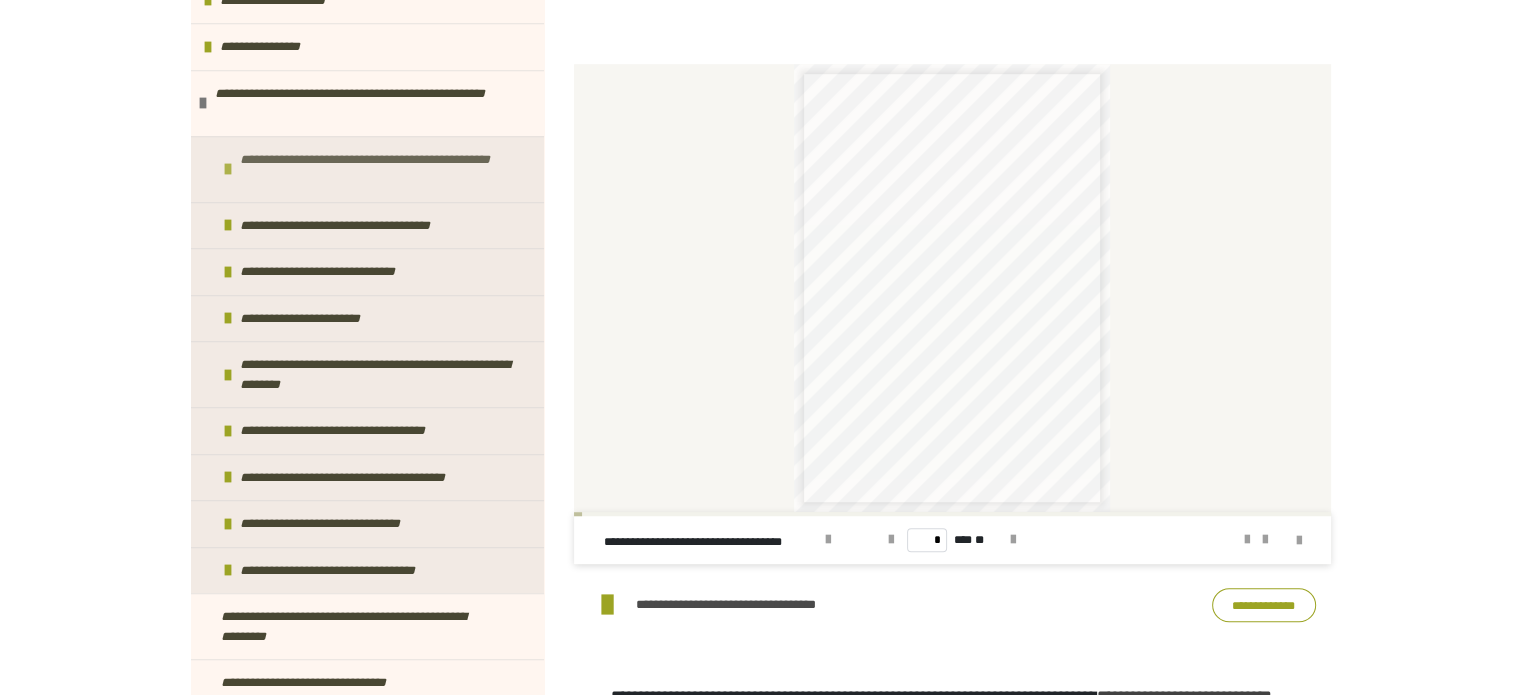 click on "**********" at bounding box center (379, 169) 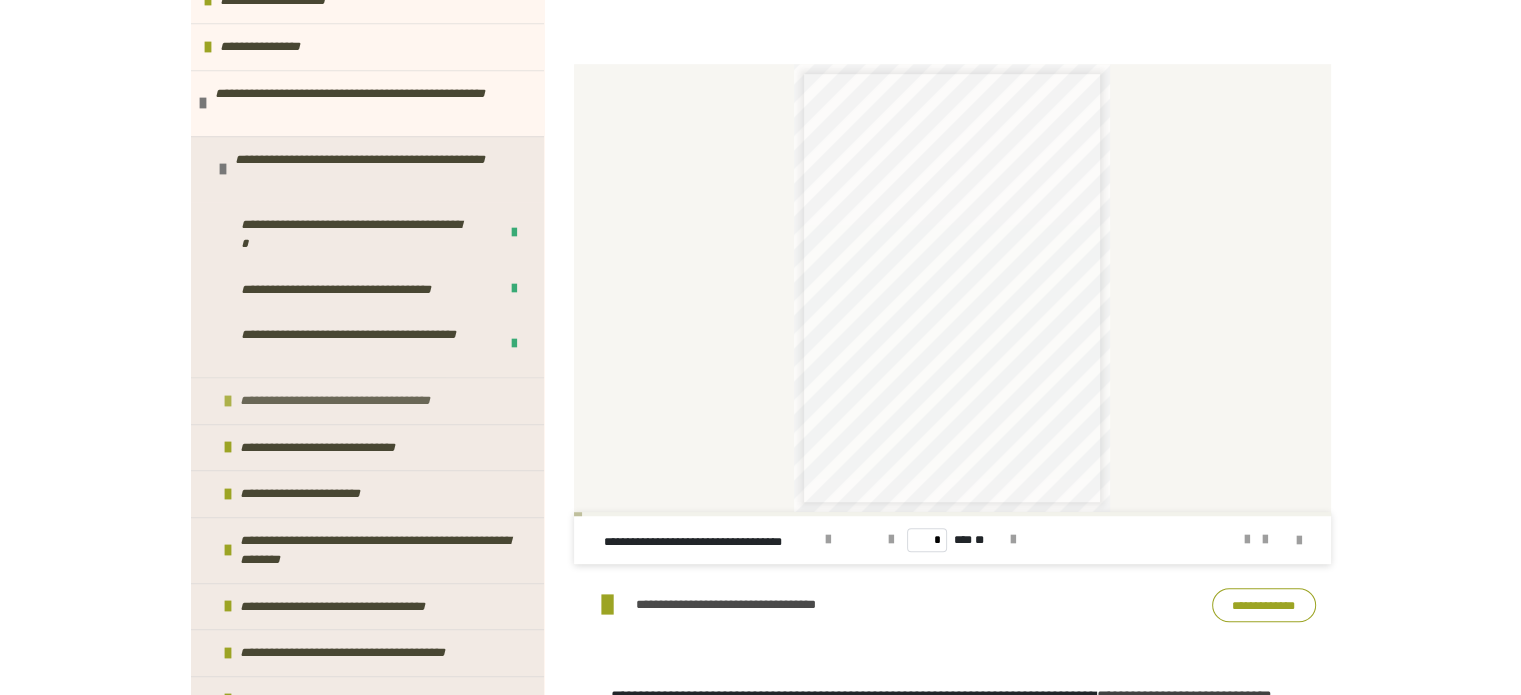 click on "**********" at bounding box center (354, 401) 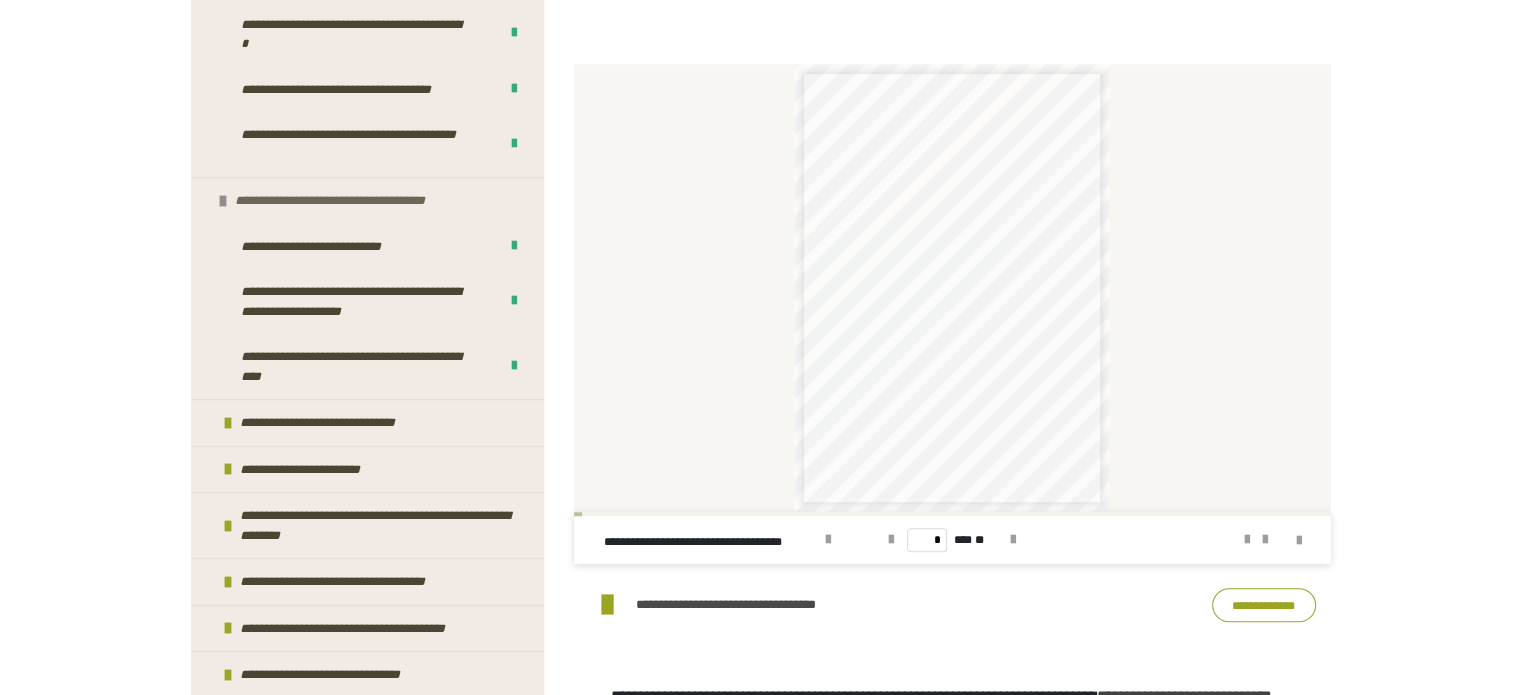 scroll, scrollTop: 1250, scrollLeft: 0, axis: vertical 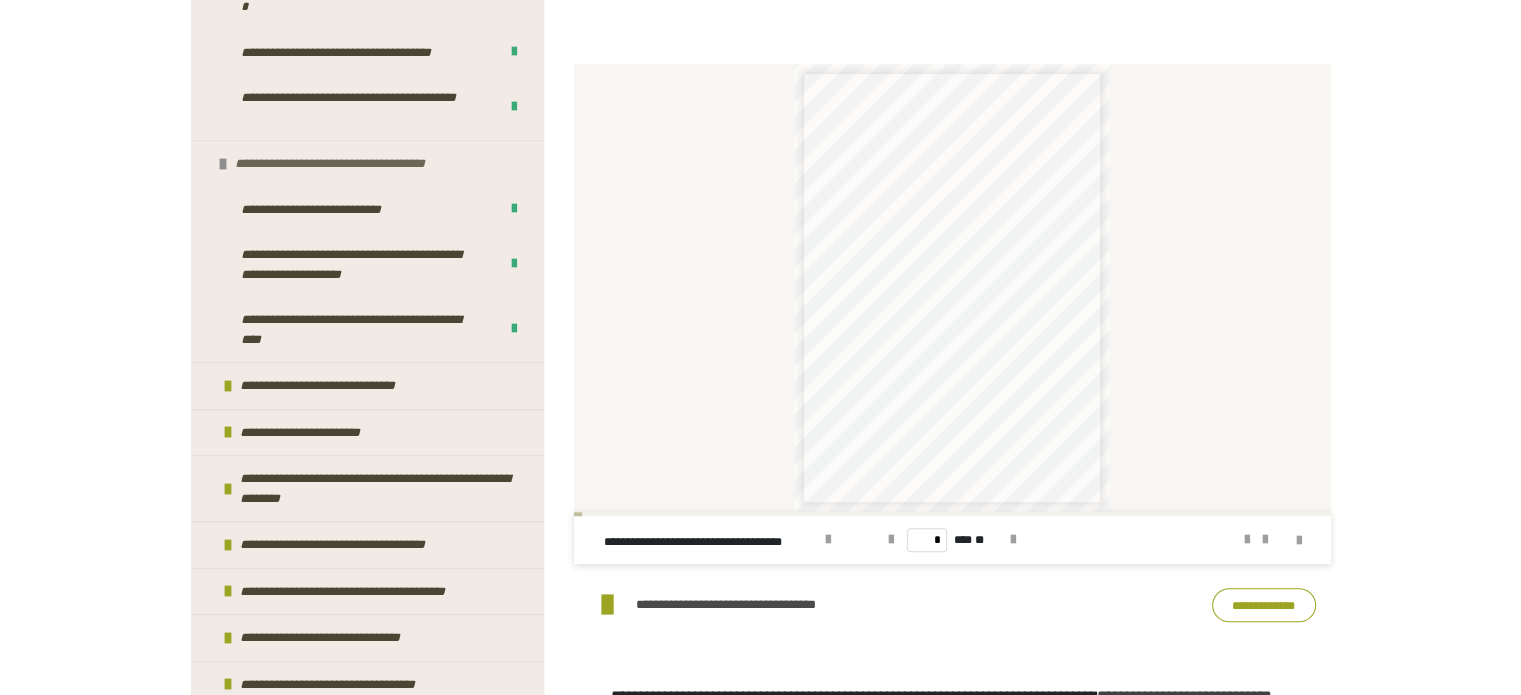 click on "**********" at bounding box center [333, 386] 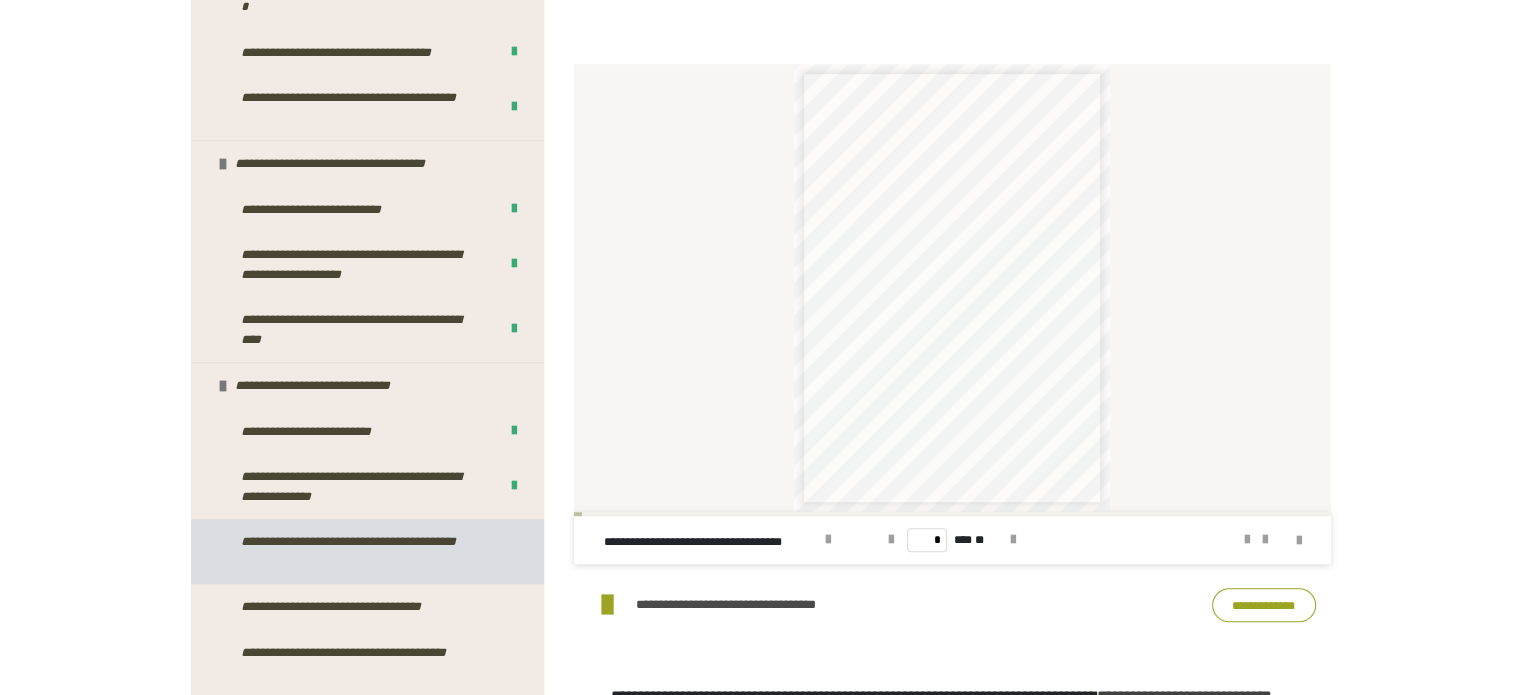 click on "**********" at bounding box center [362, 551] 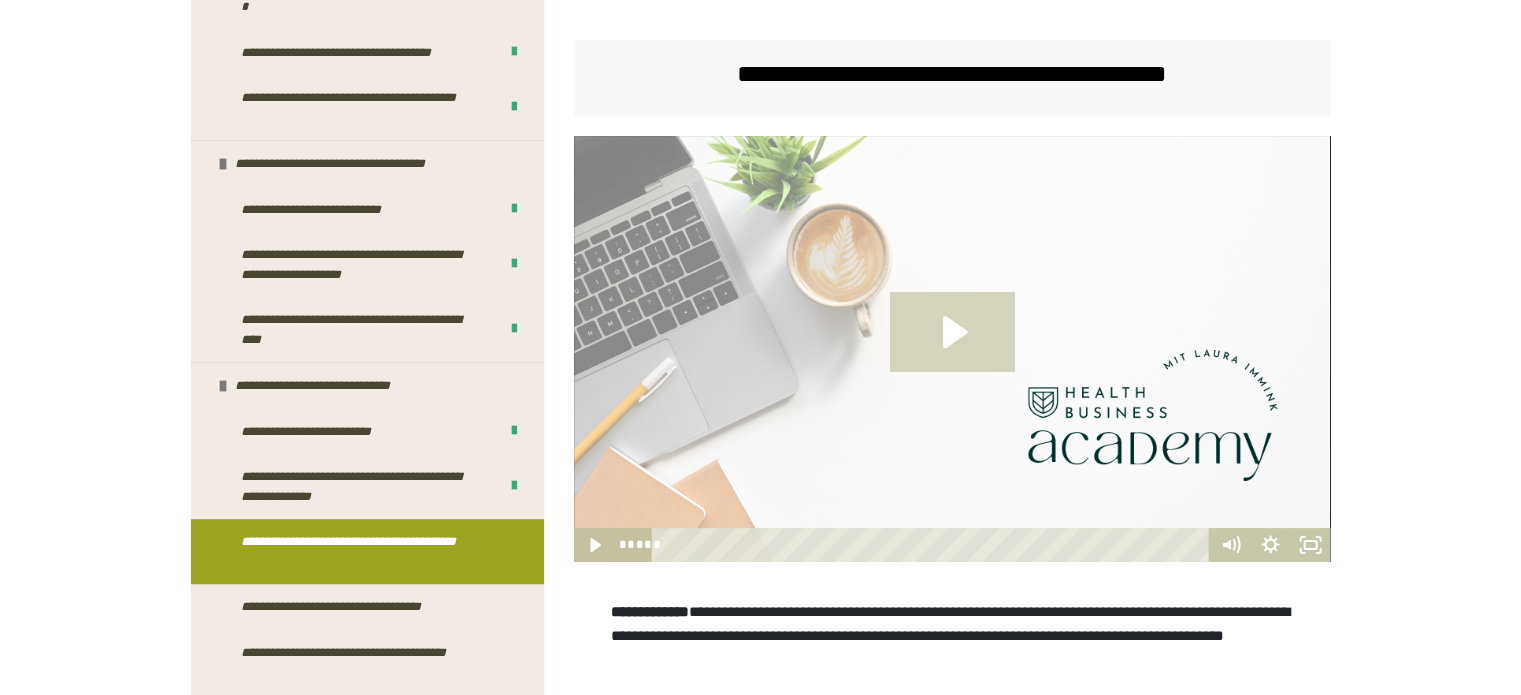 click 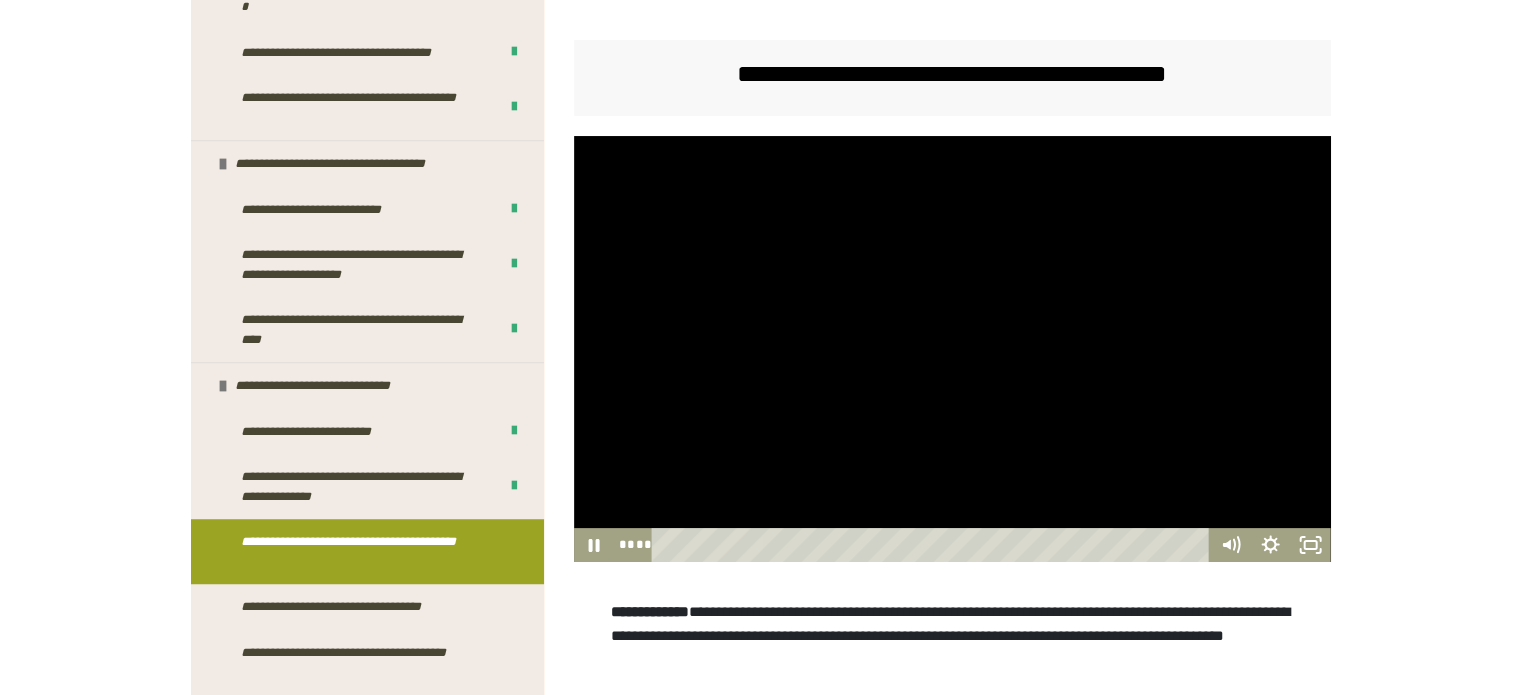 type 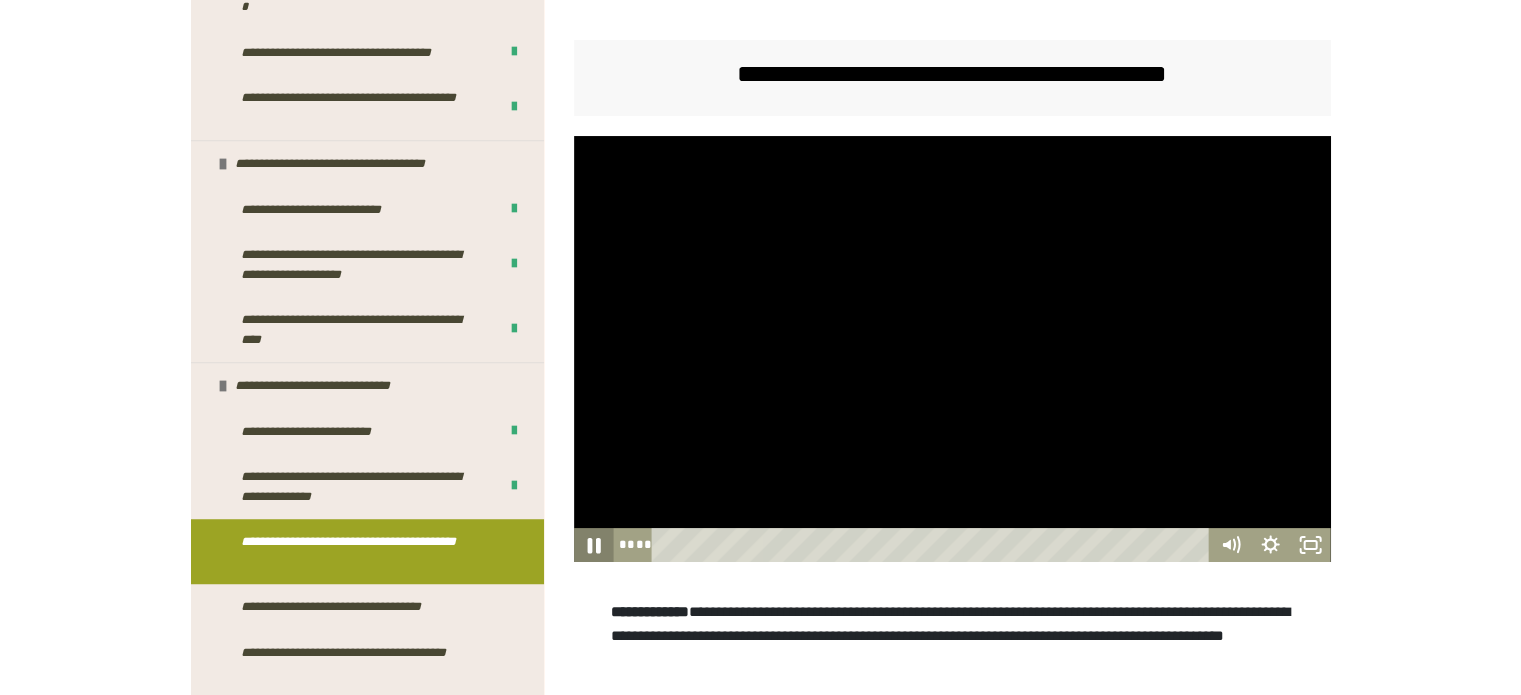 click 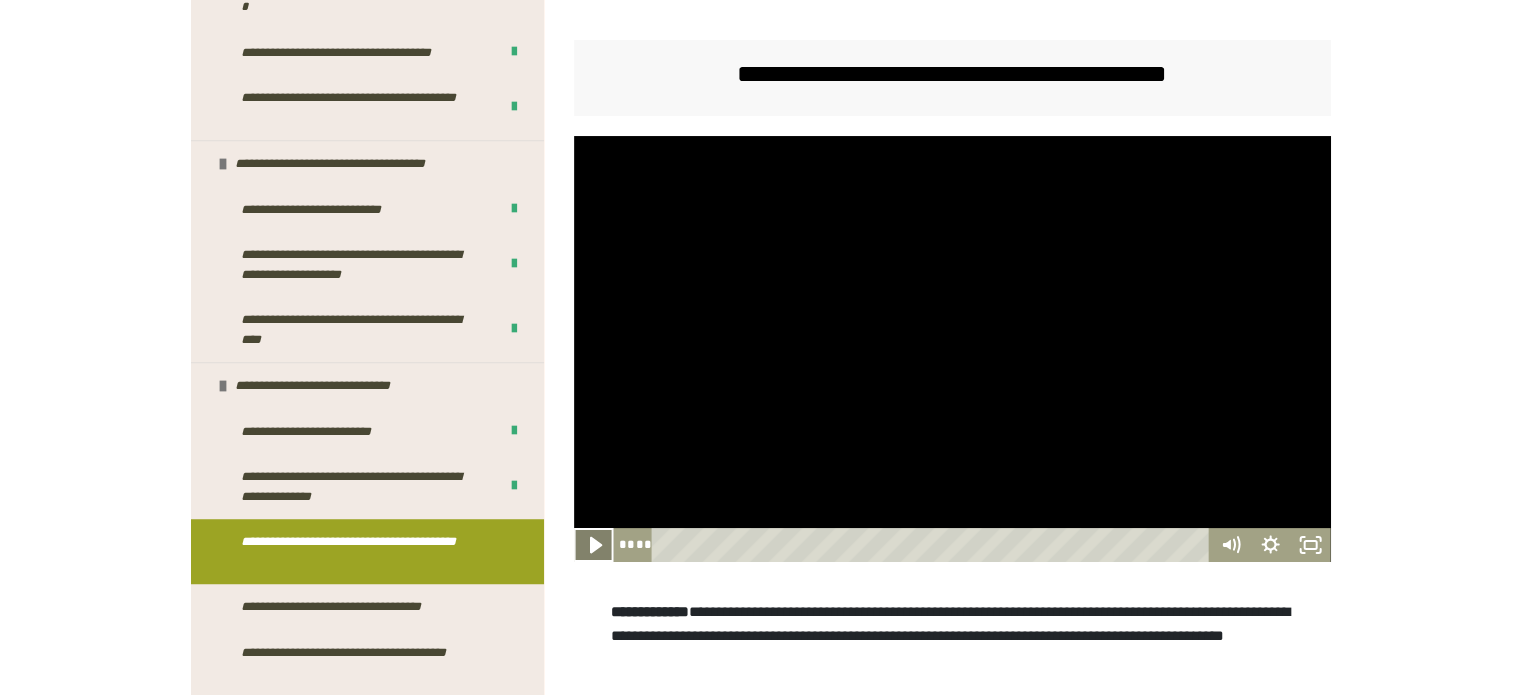 click 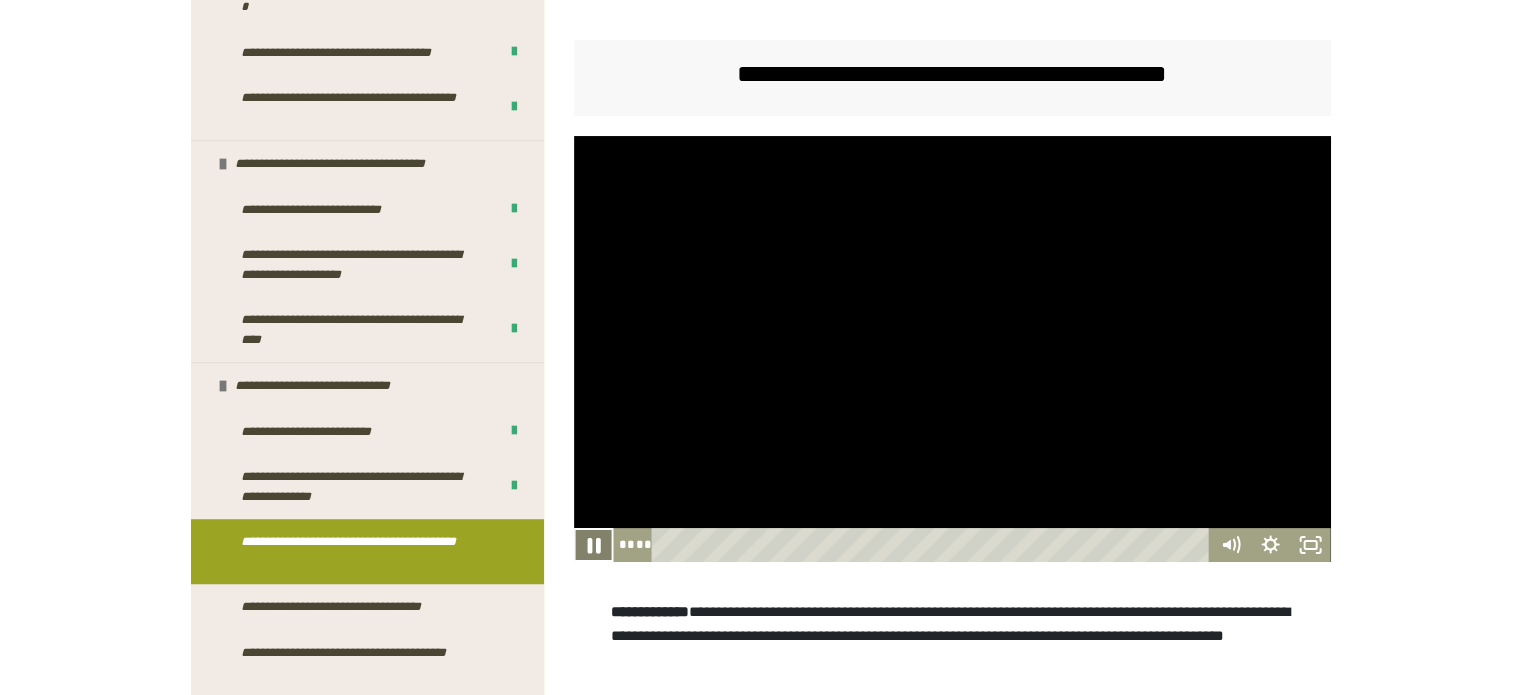 click 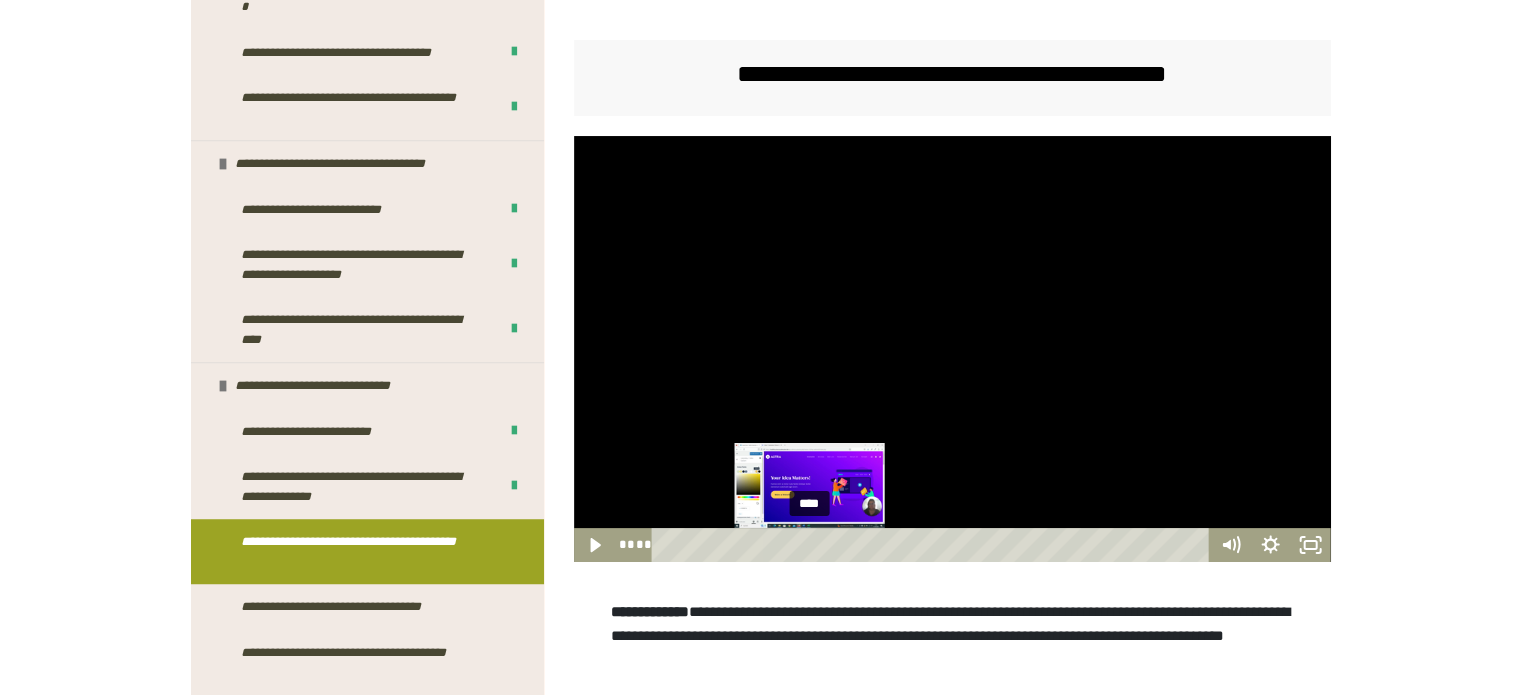 click on "****" at bounding box center [933, 545] 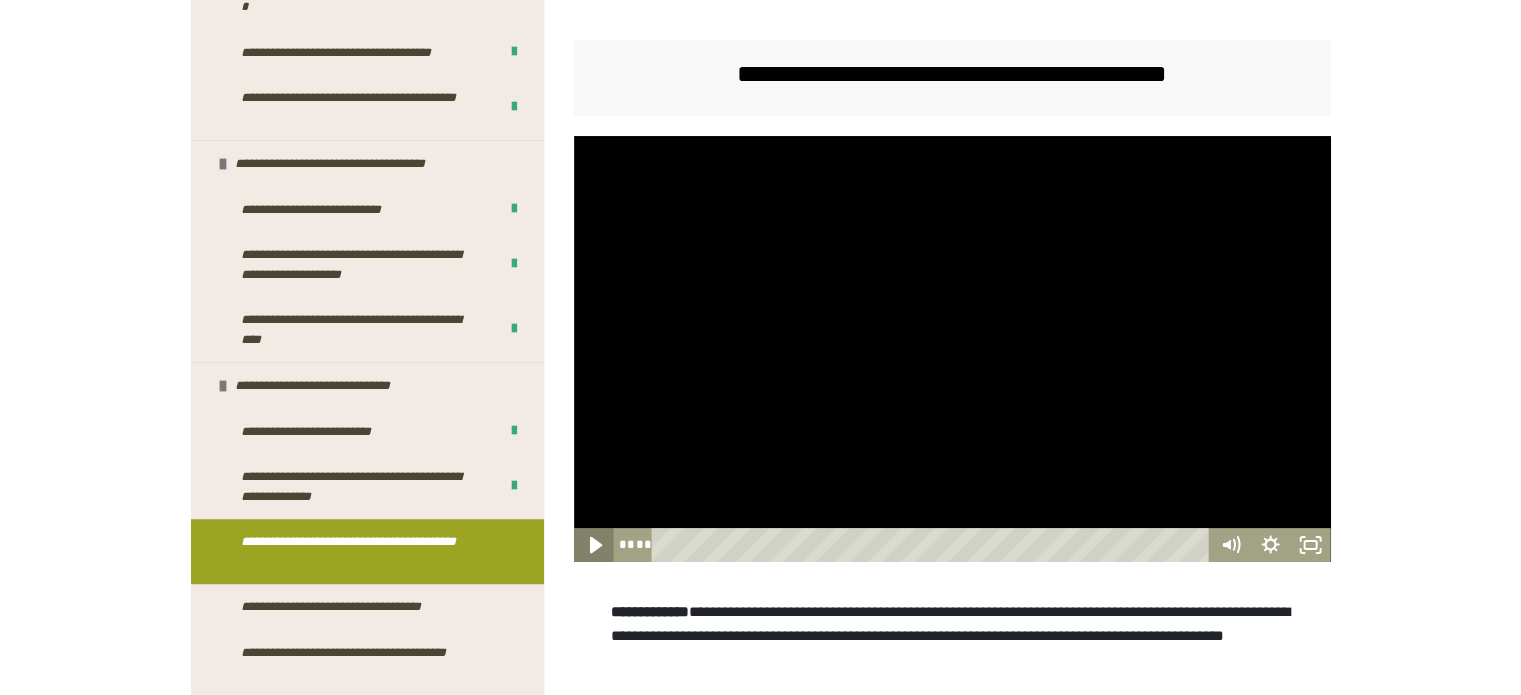 click 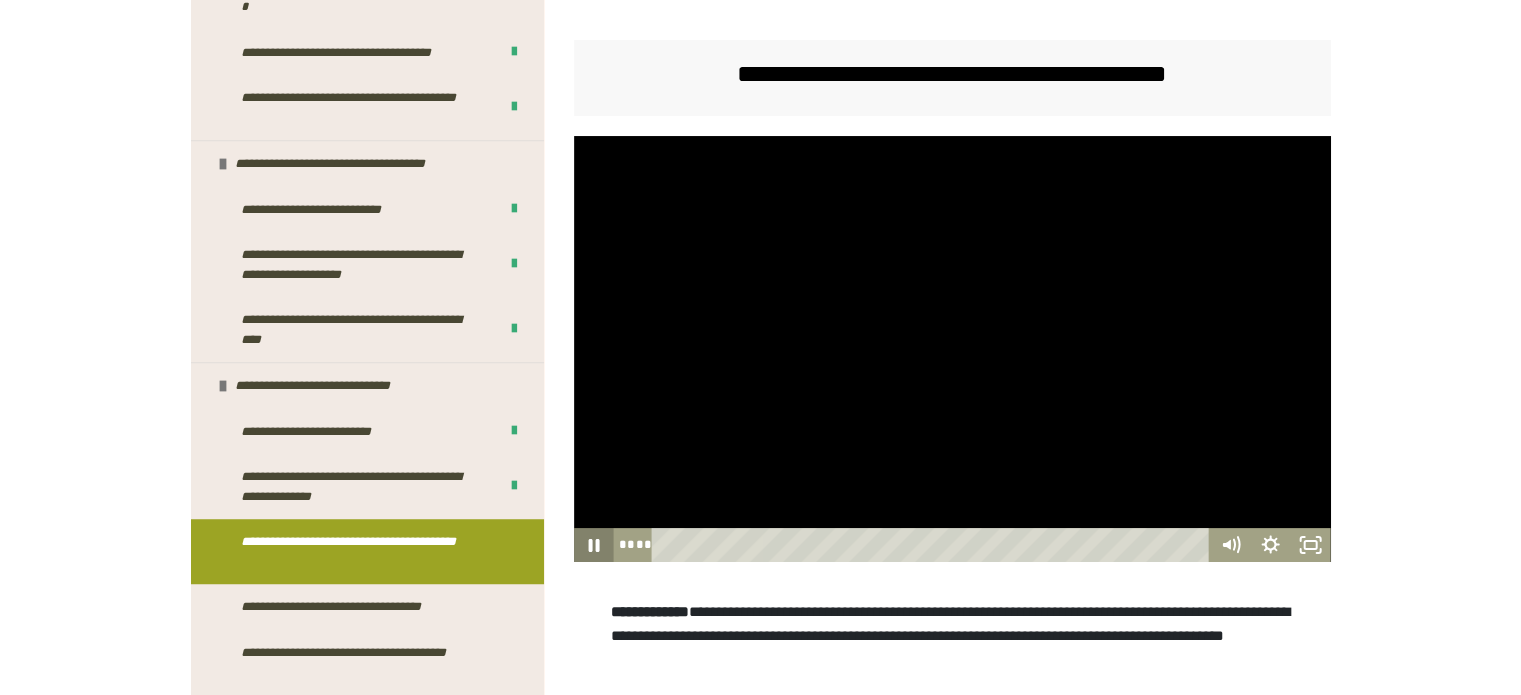 click 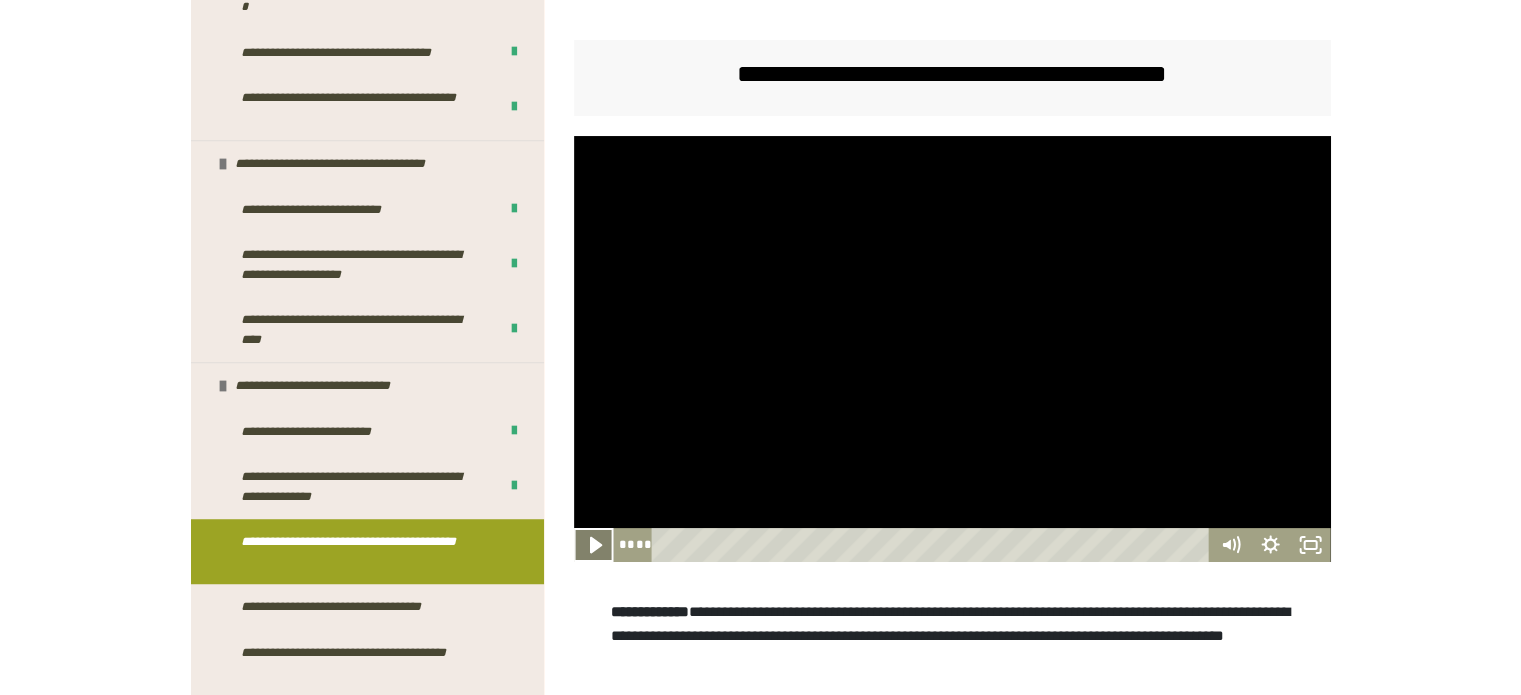 click 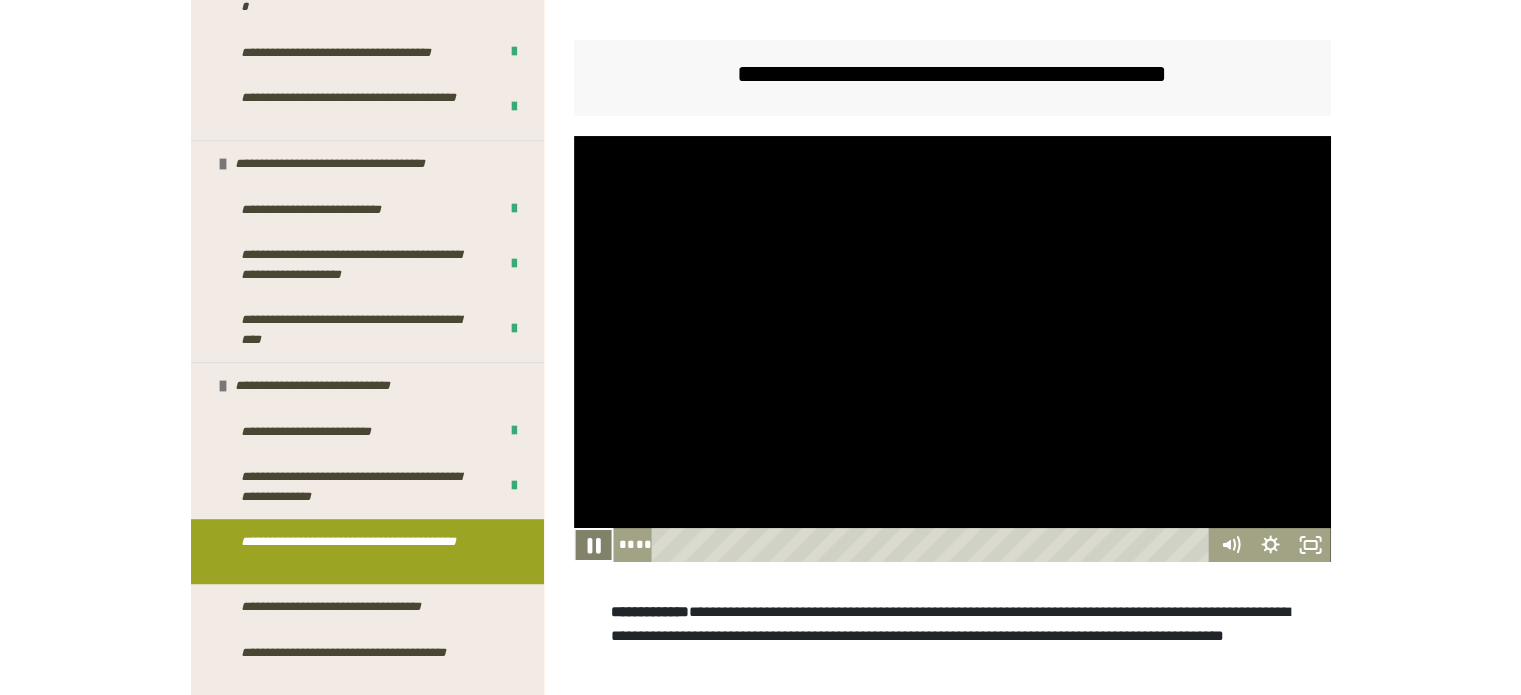 click 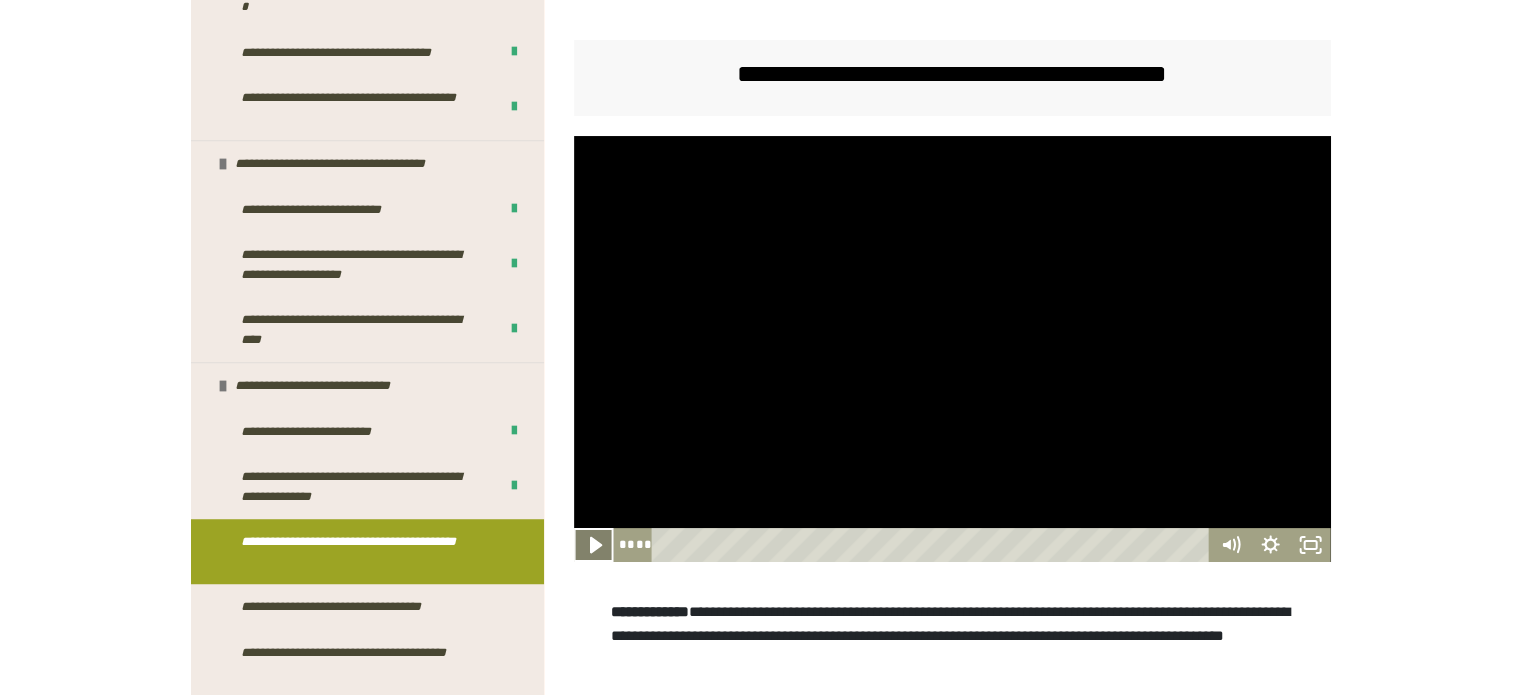 click 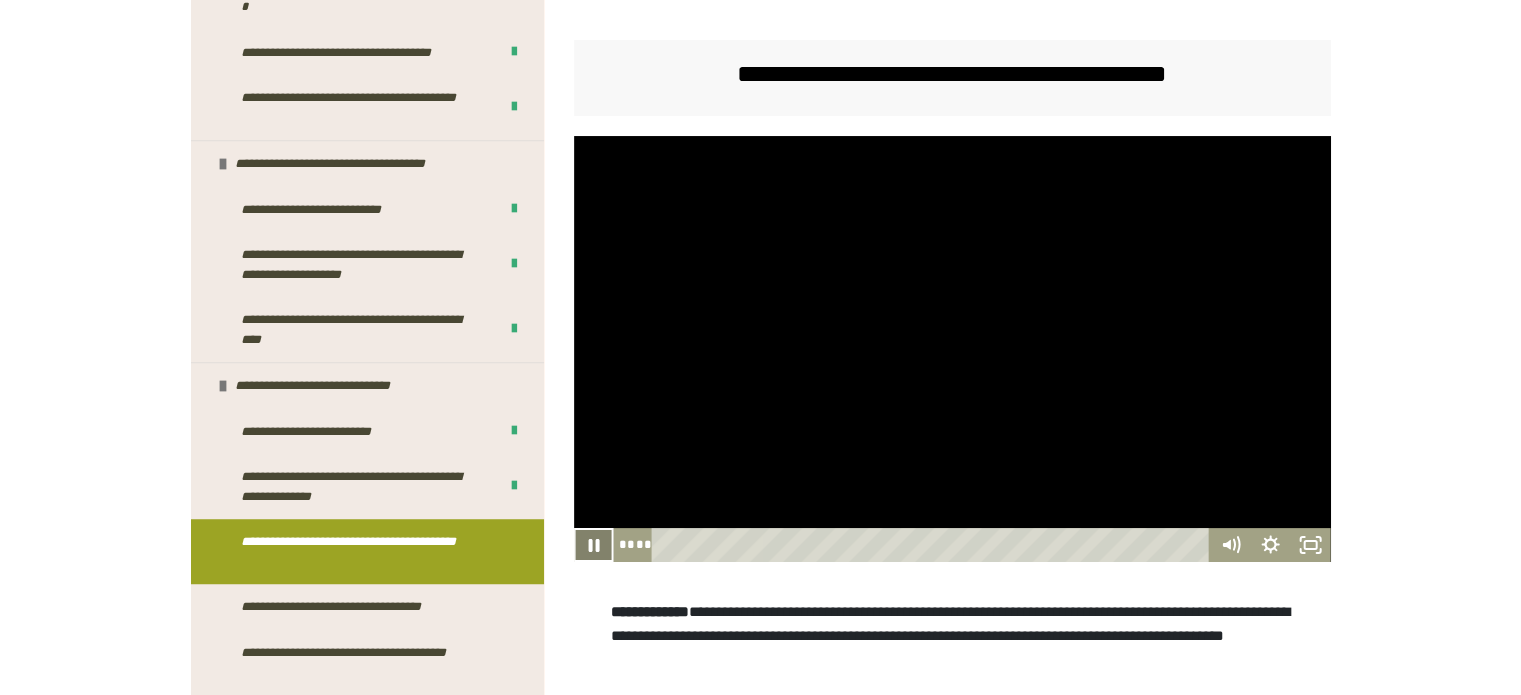 click 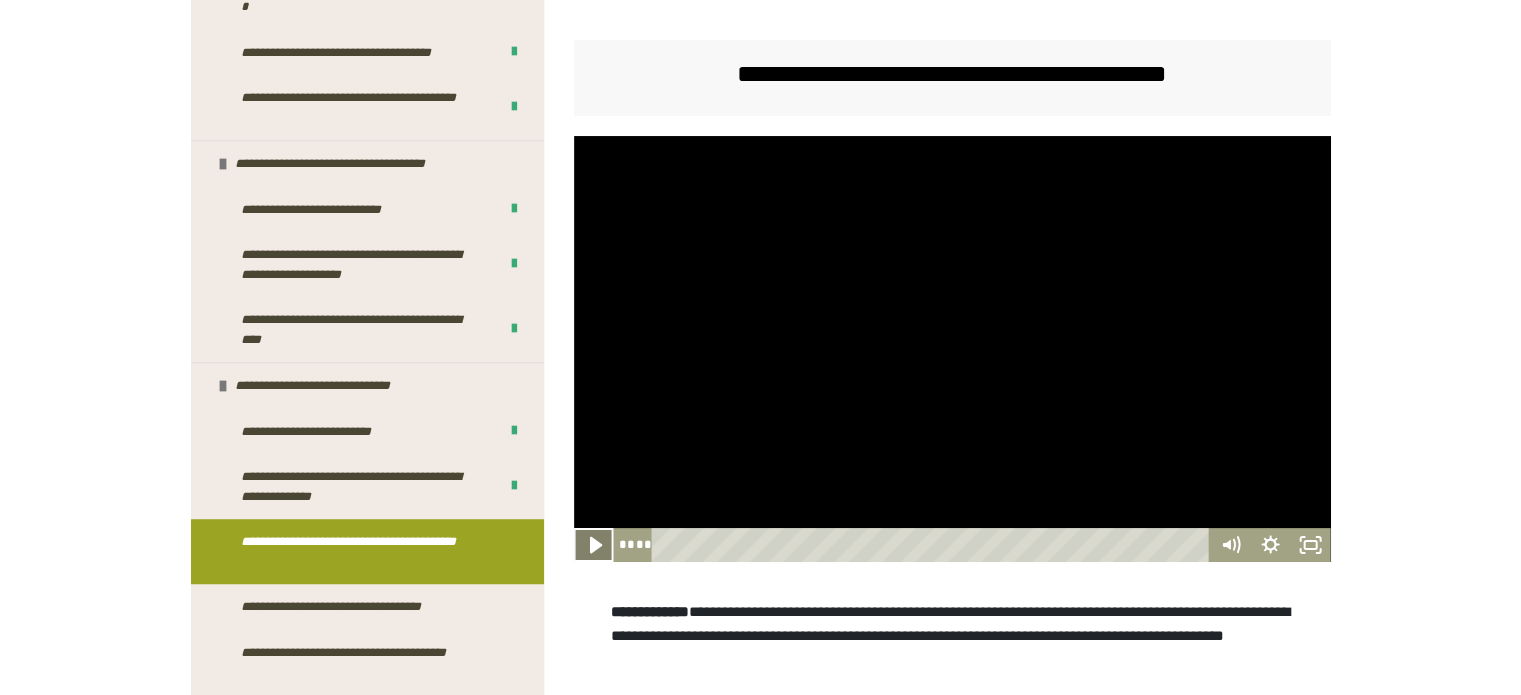 click 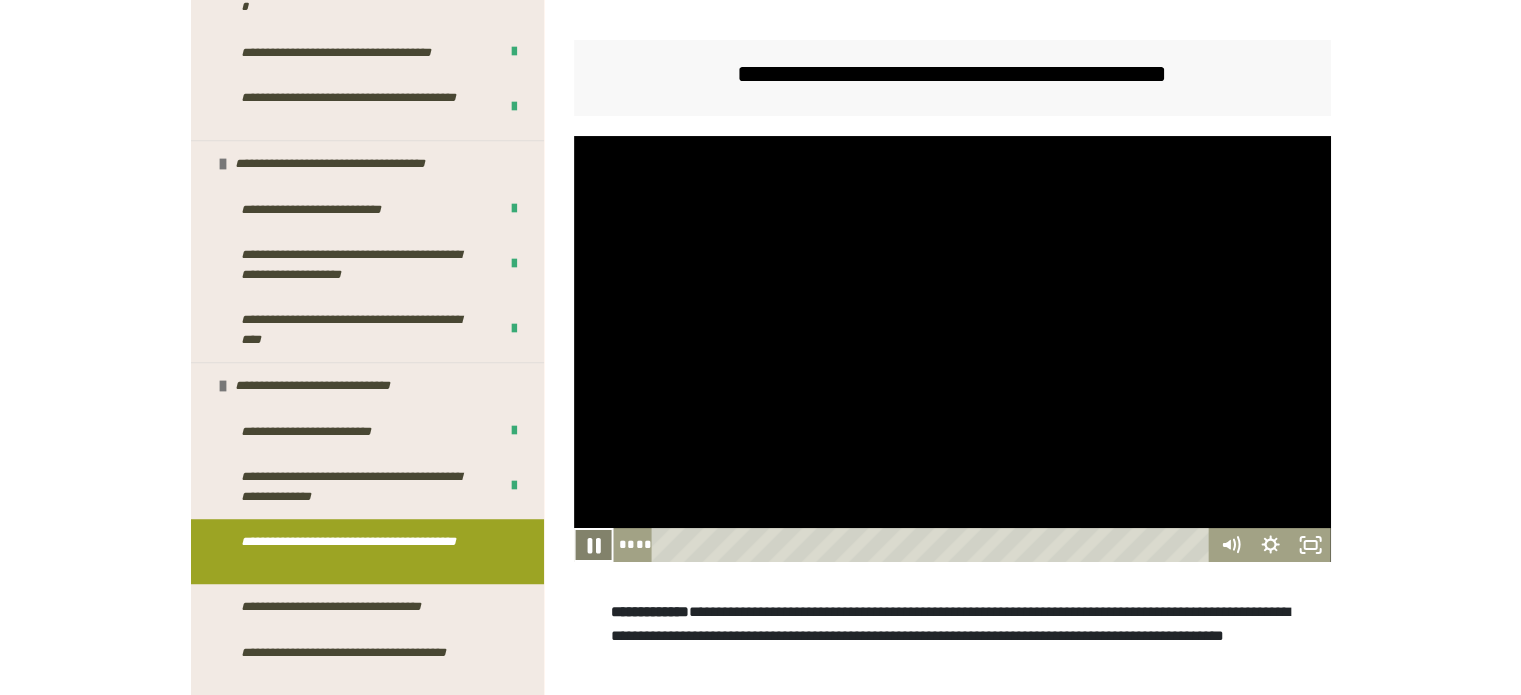 click 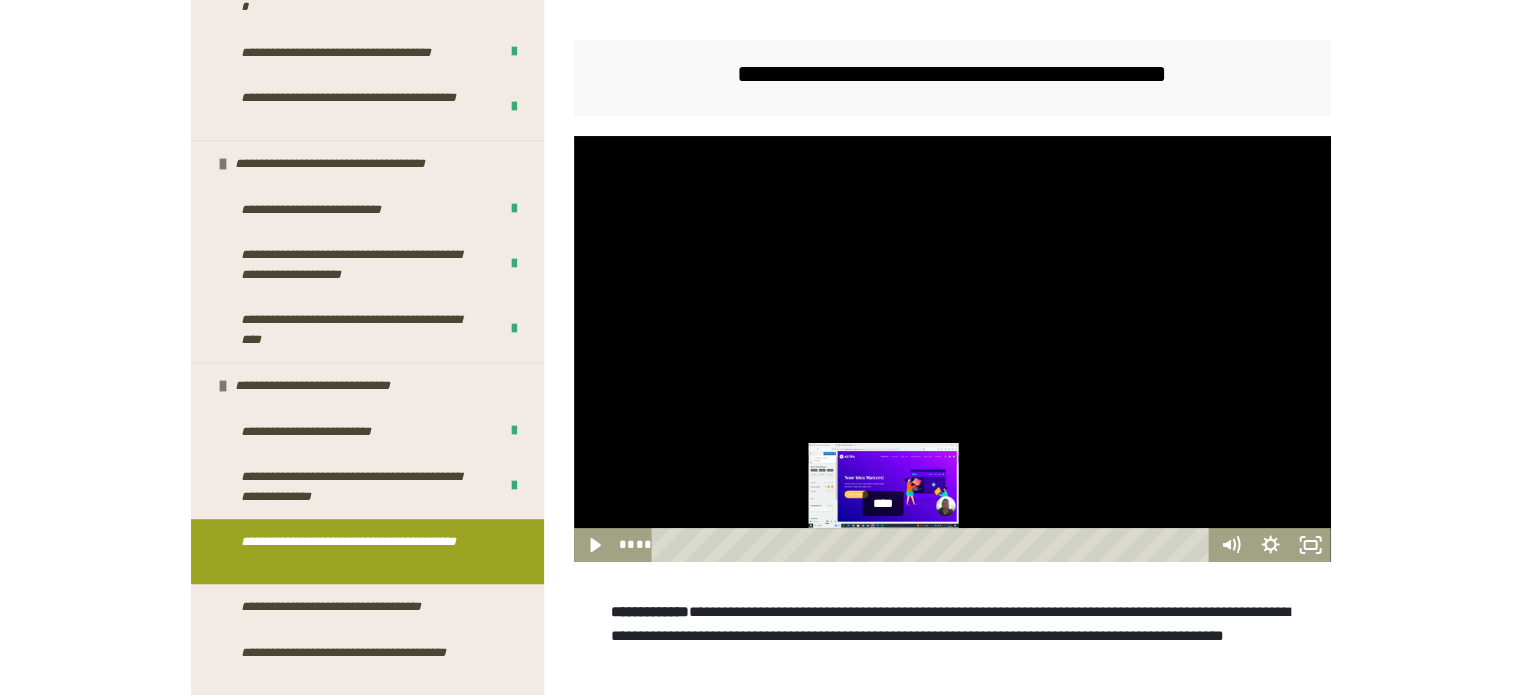 click on "****" at bounding box center [933, 545] 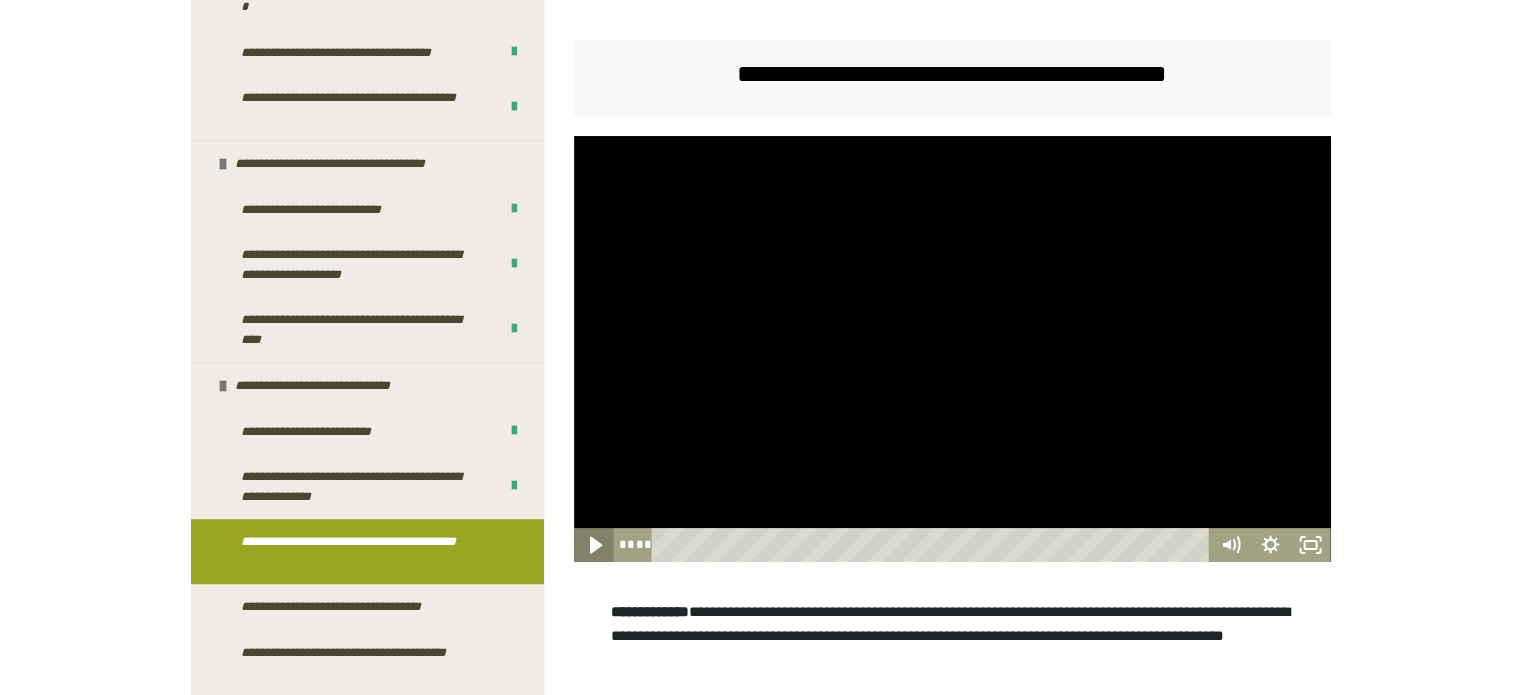 click 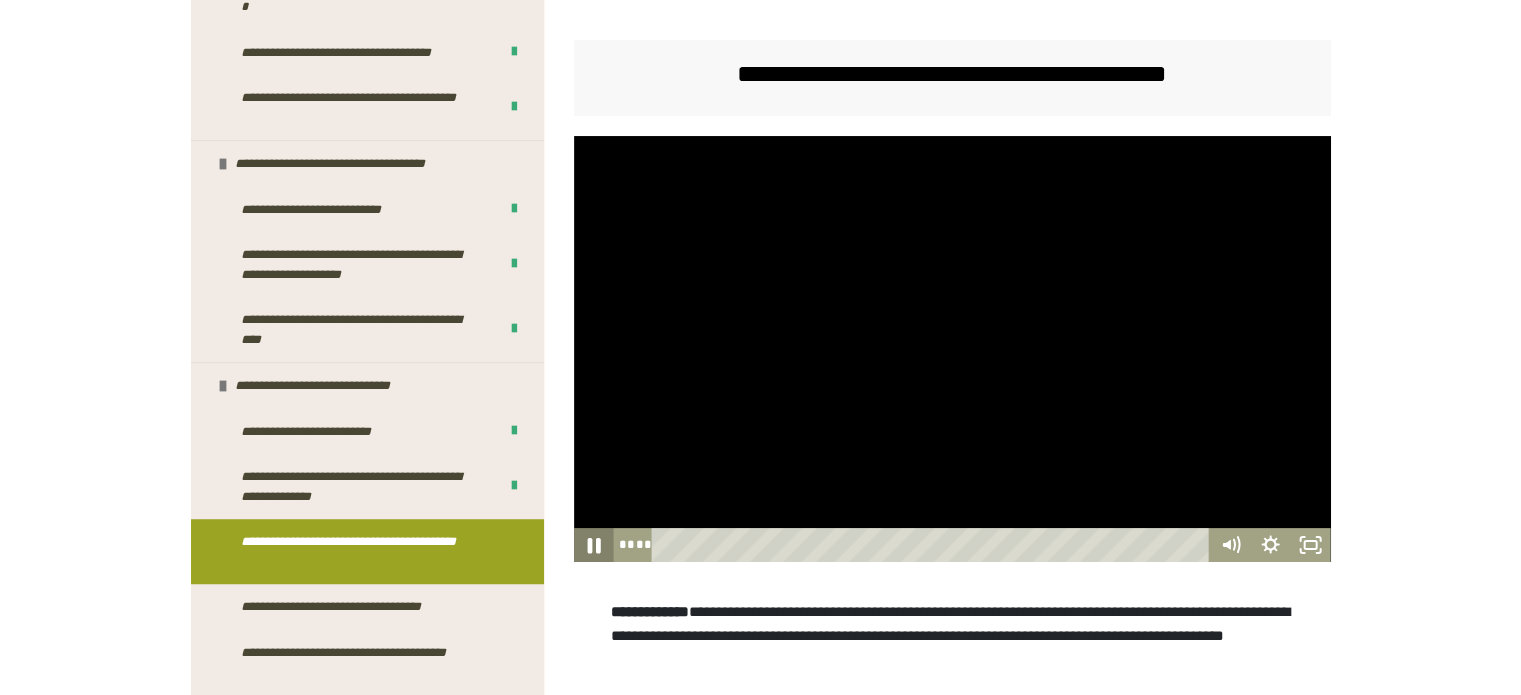 click 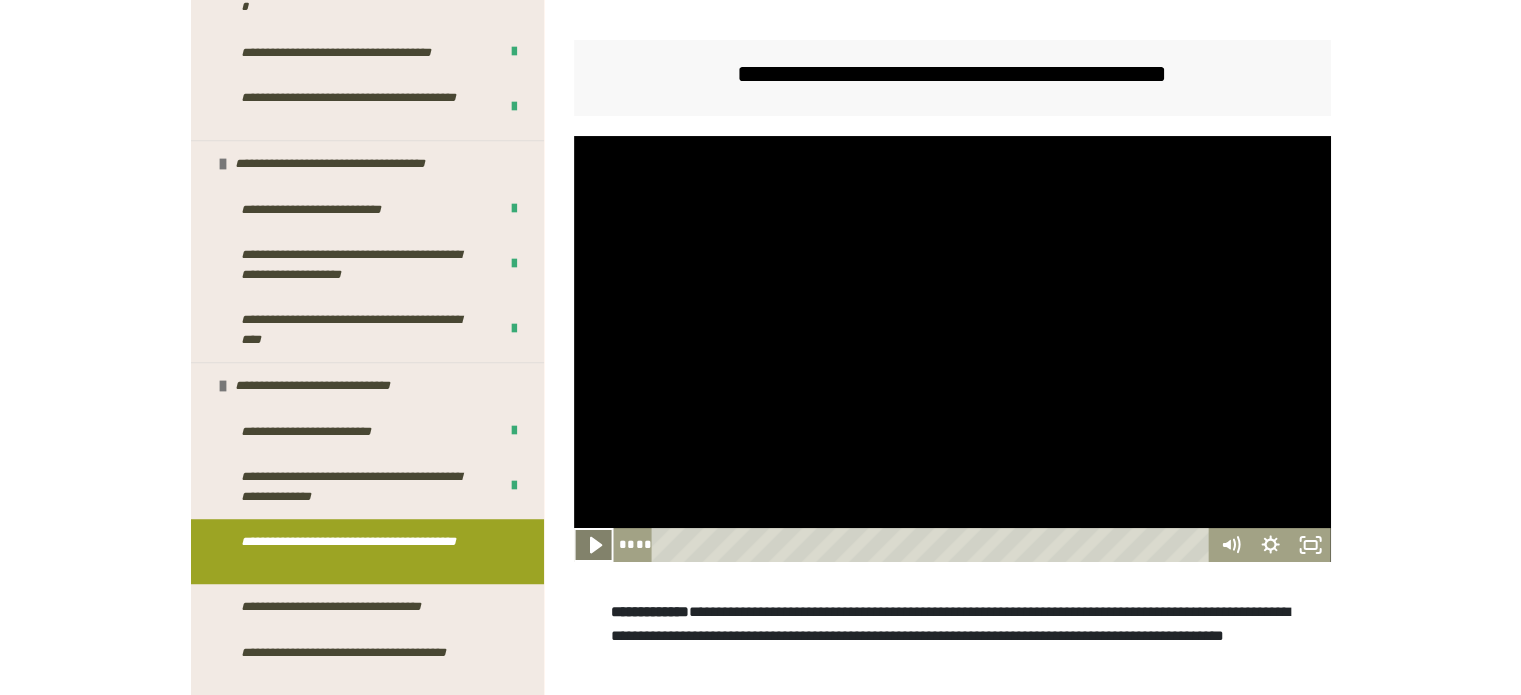 click 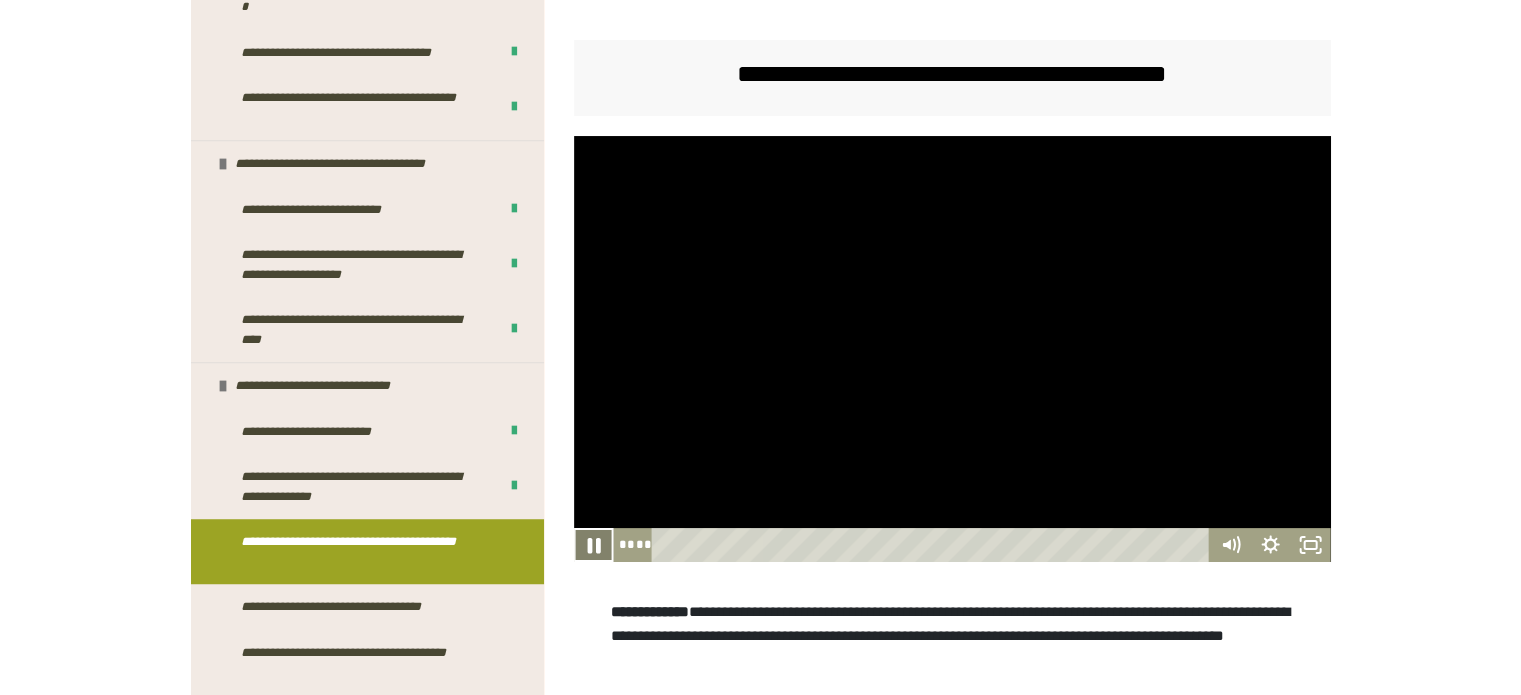 click 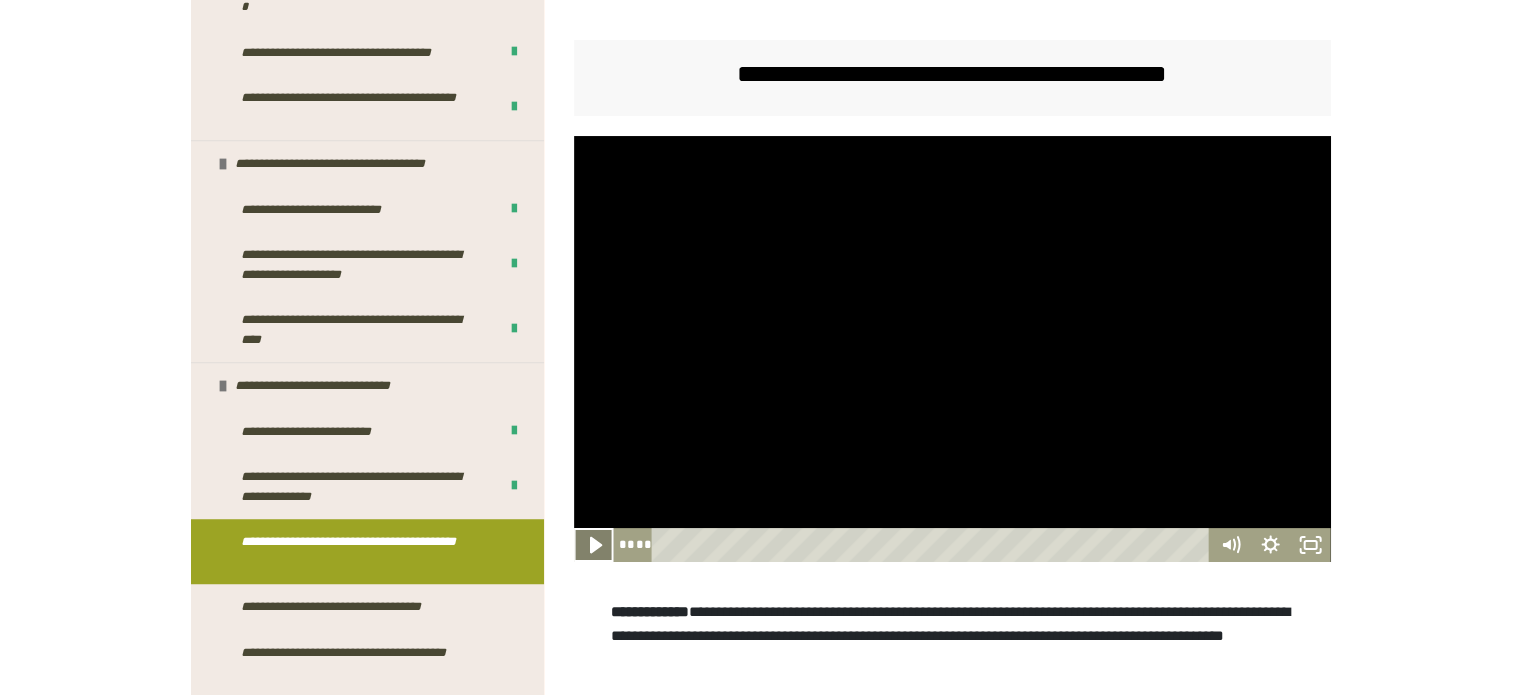 click 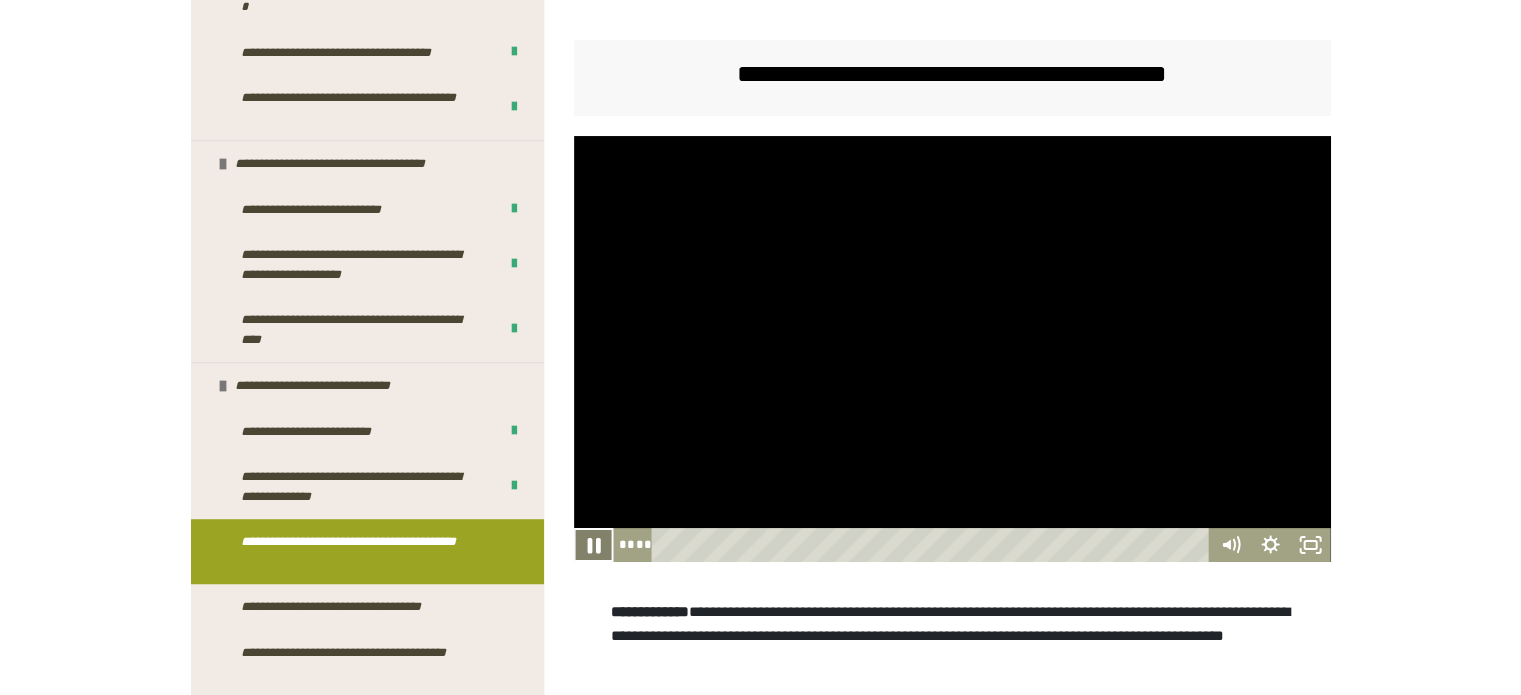 click 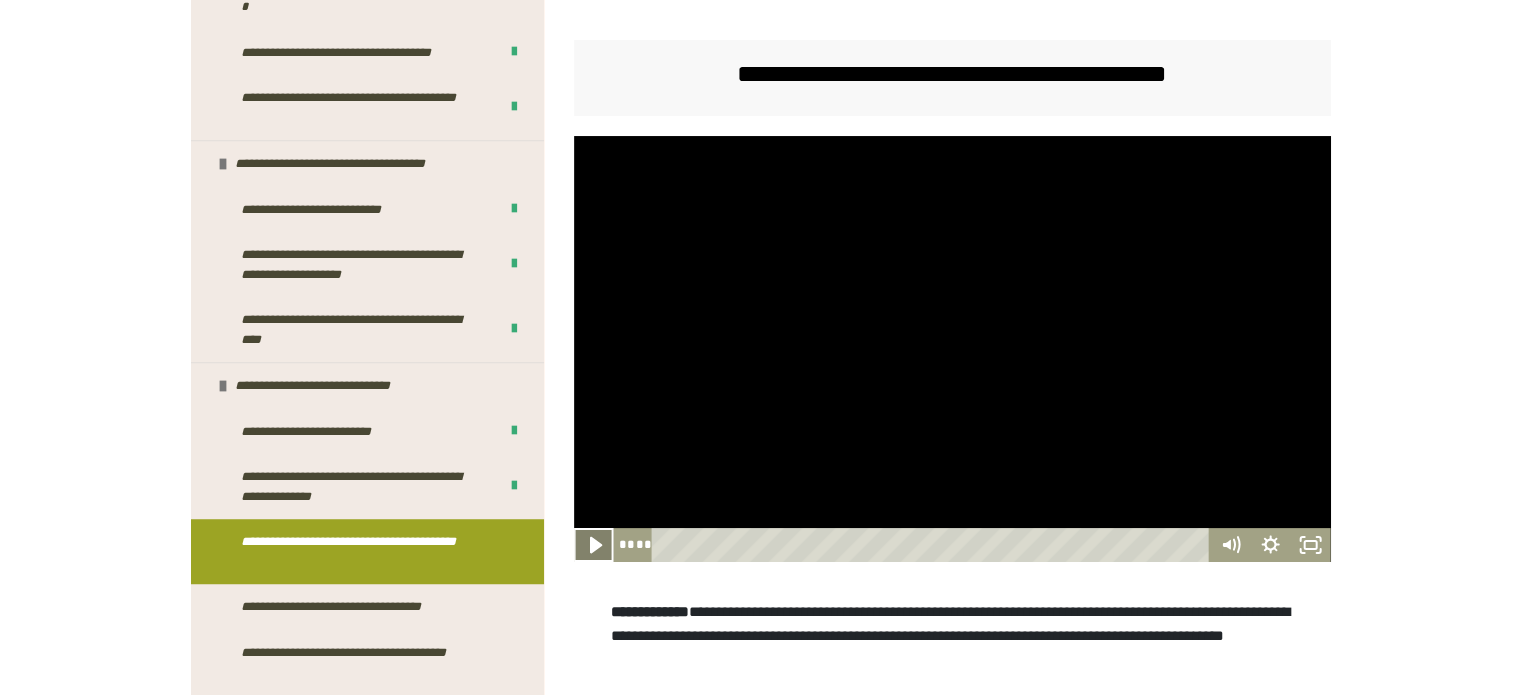 click 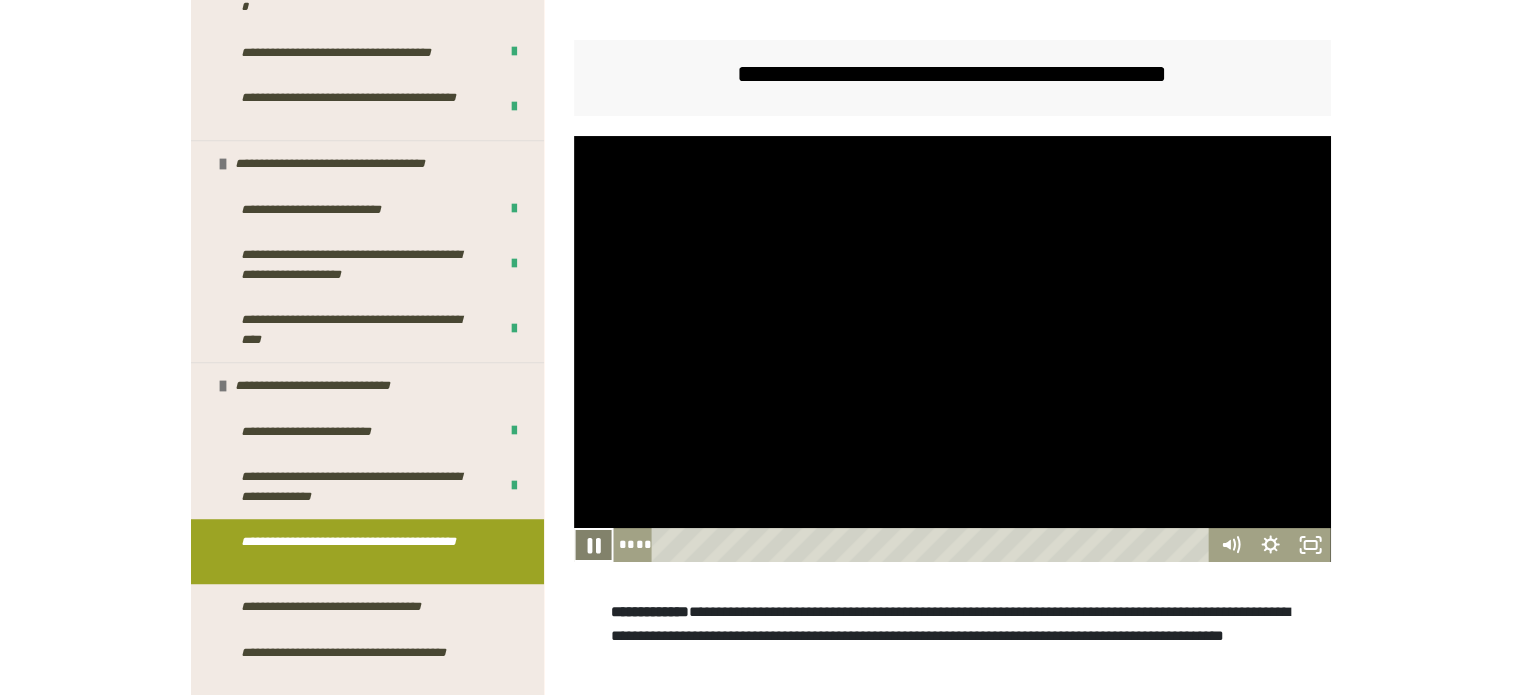 click 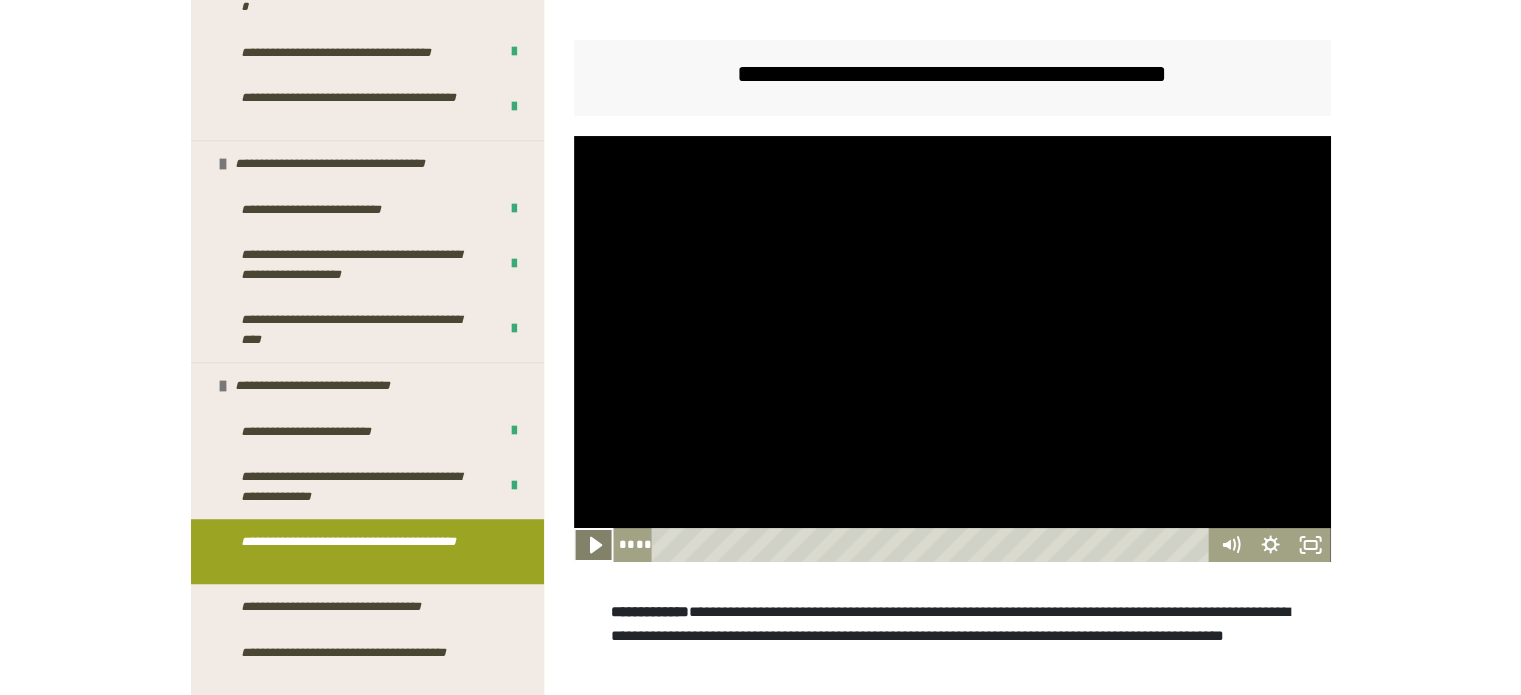 click 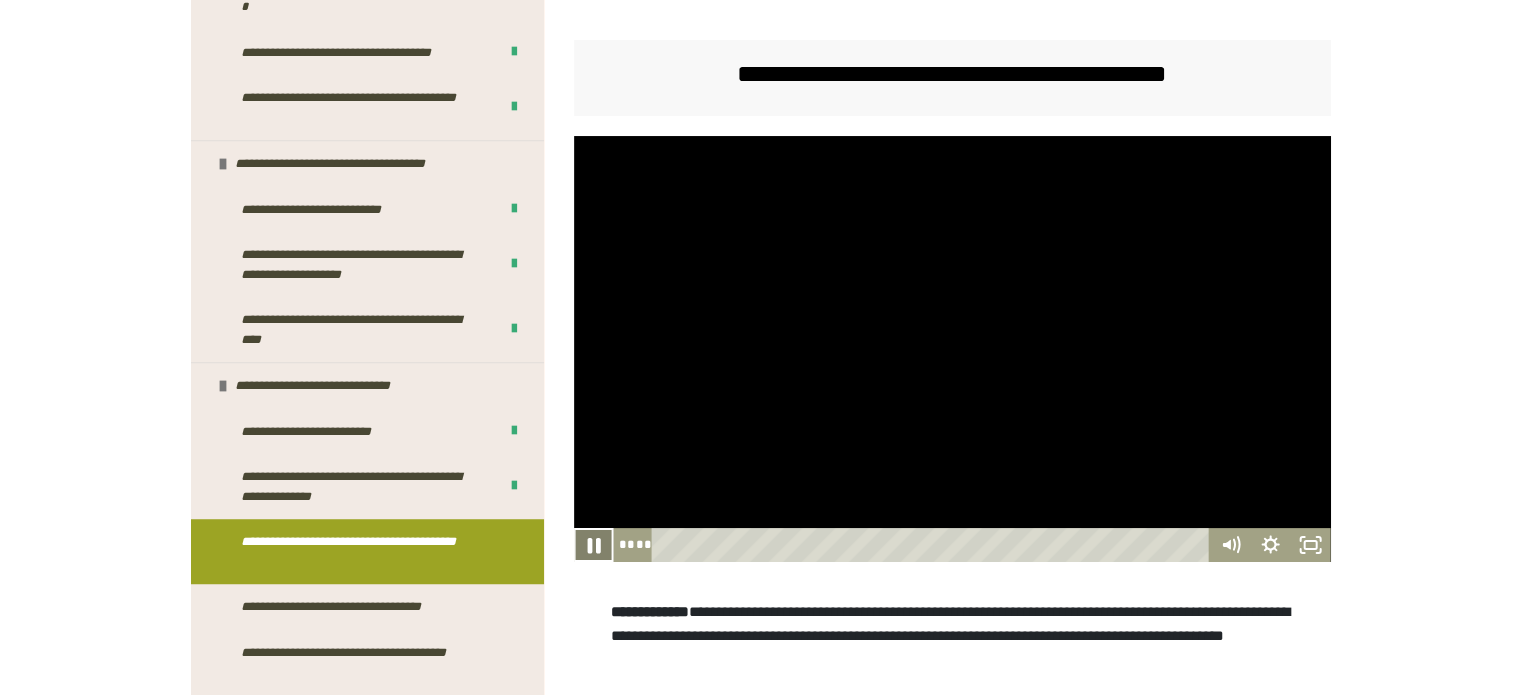 click 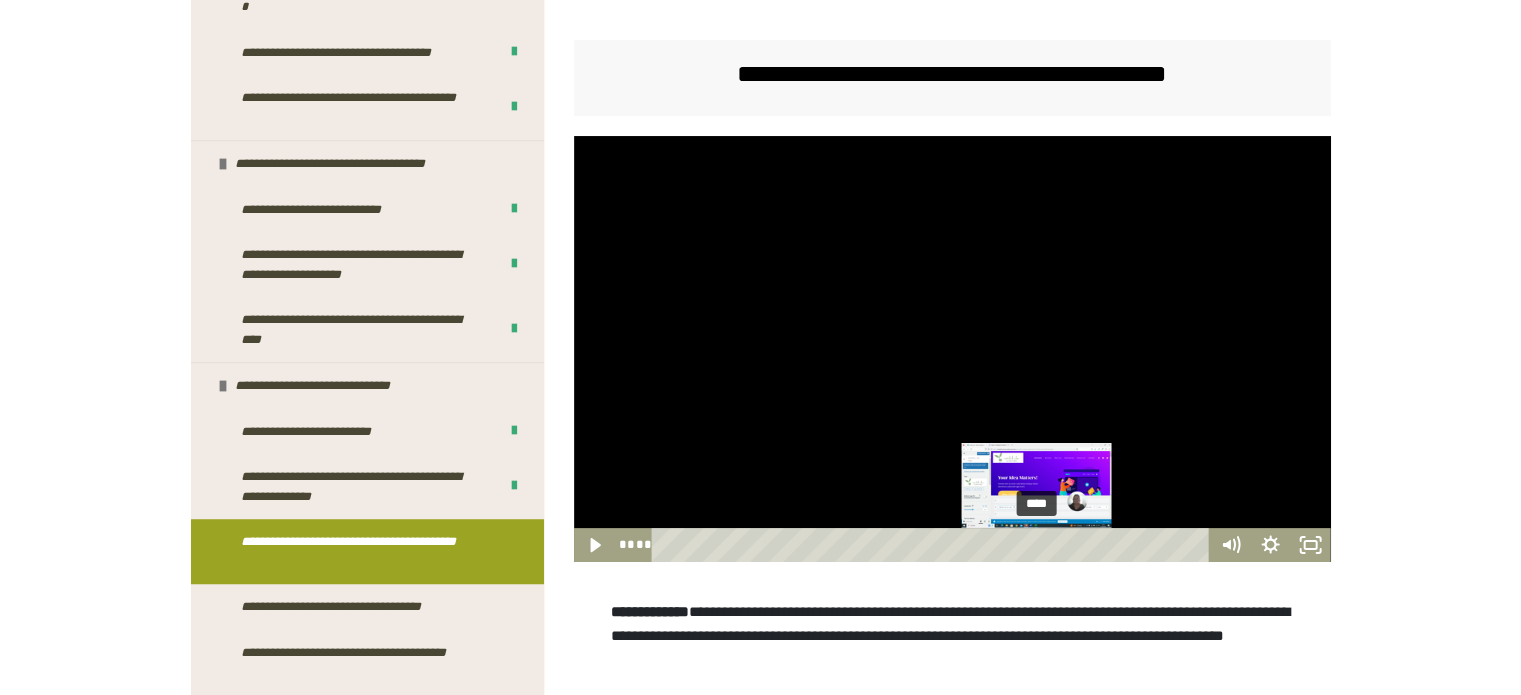 click at bounding box center (1036, 544) 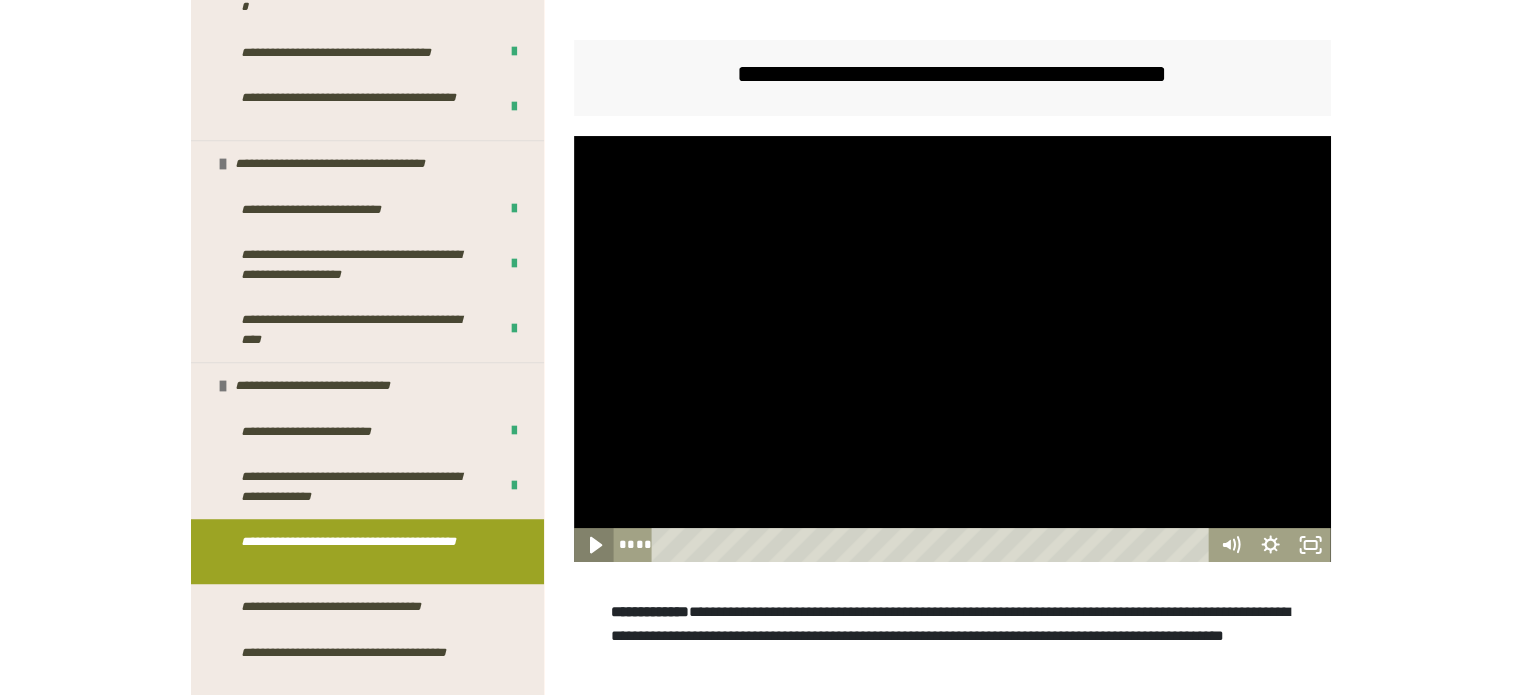 click 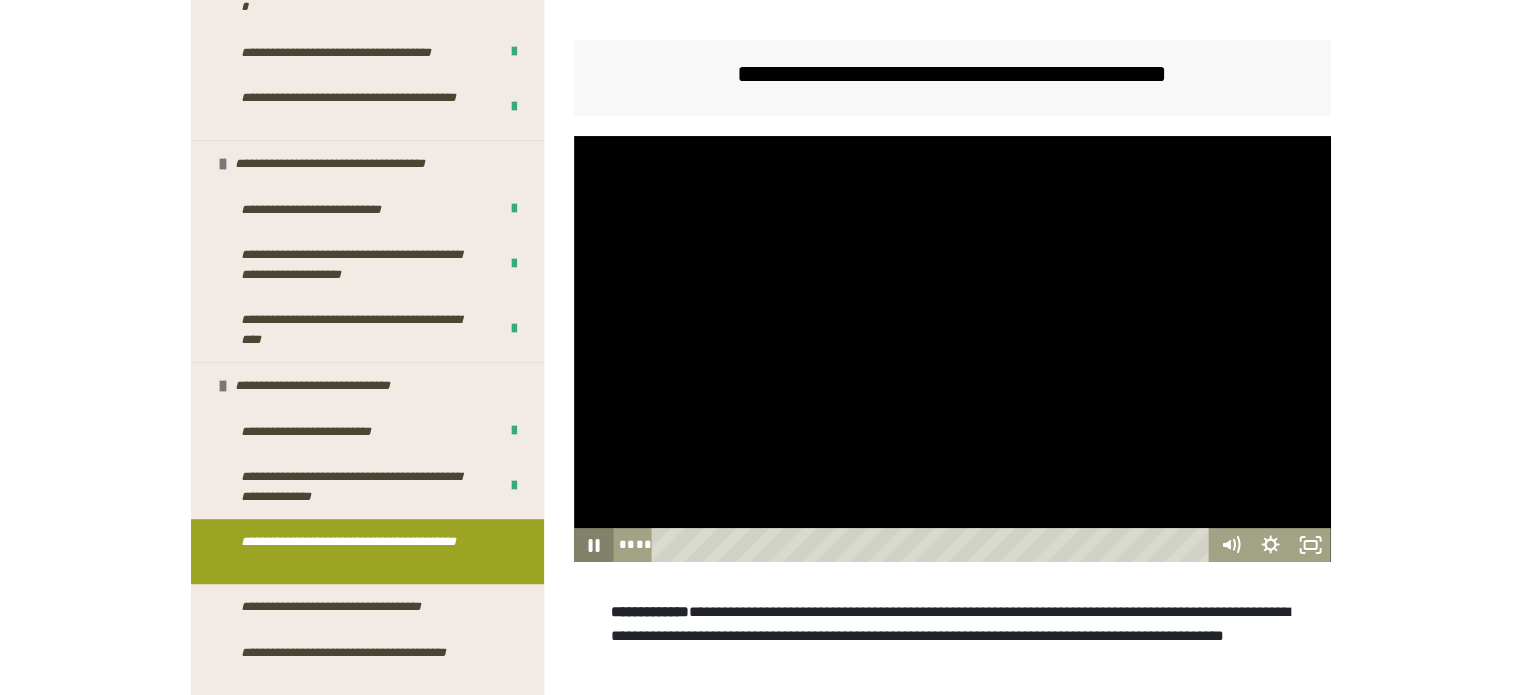 click 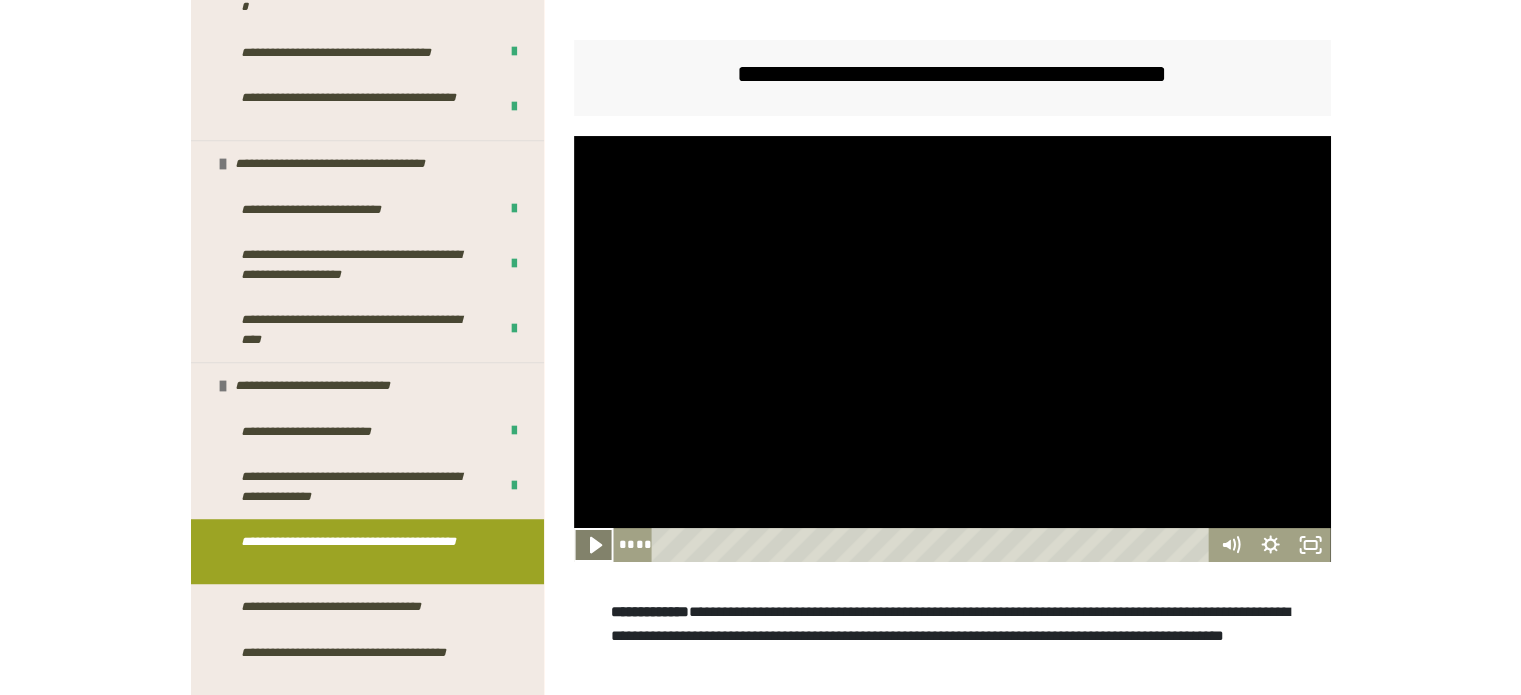 click 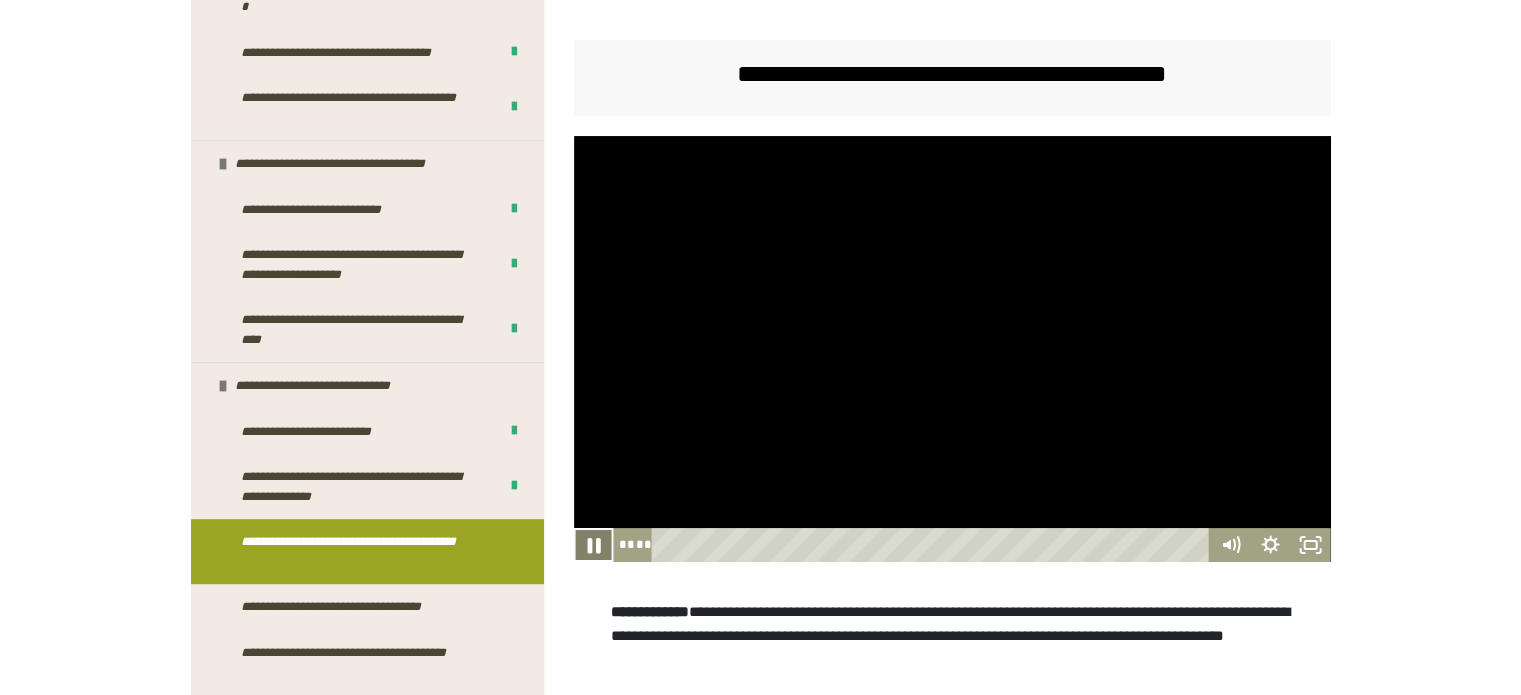 click 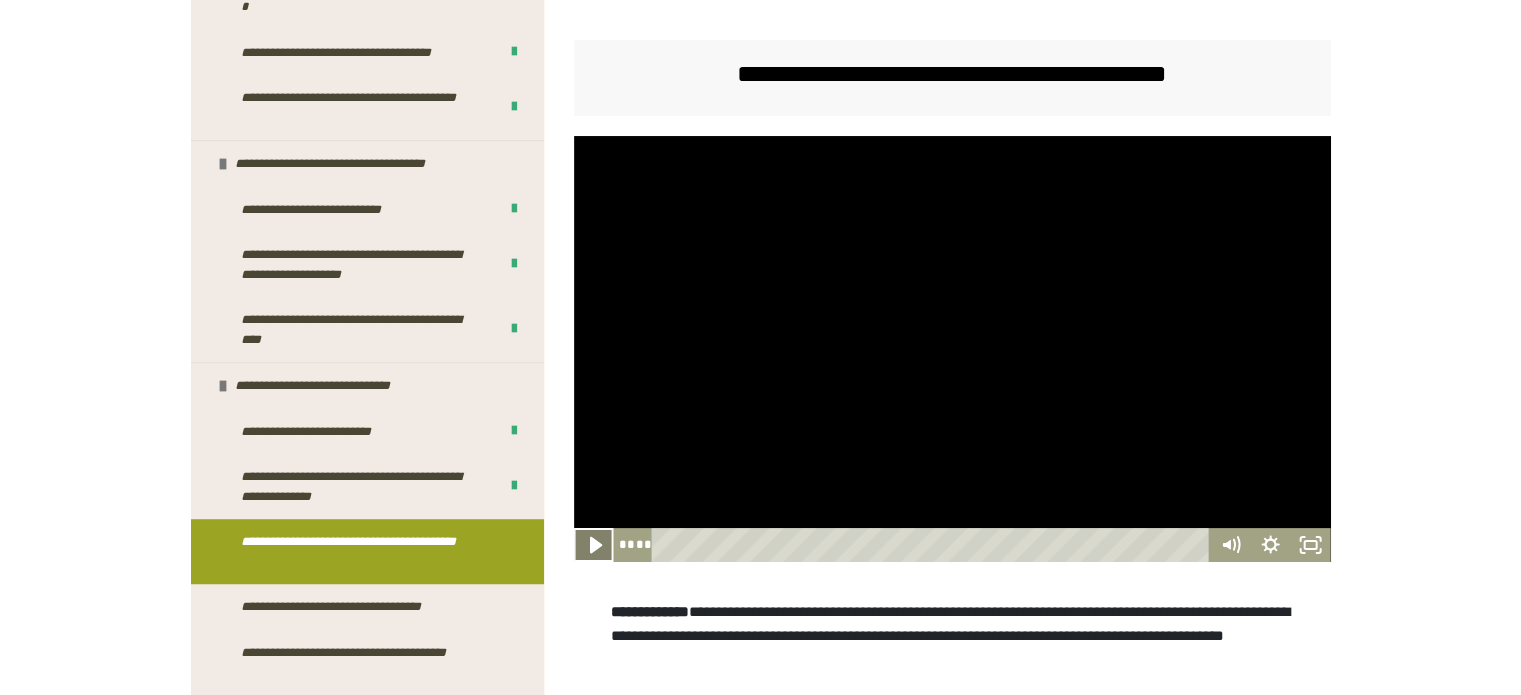 click 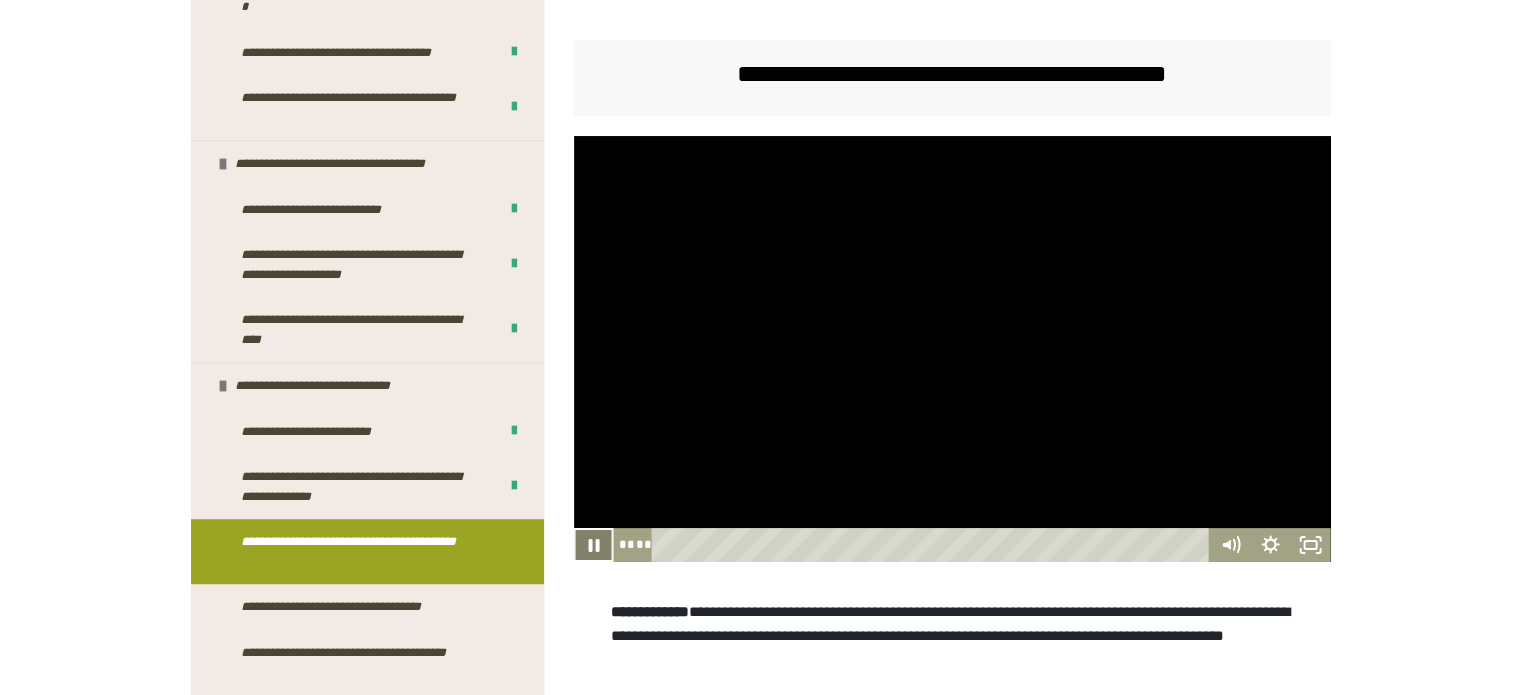 click 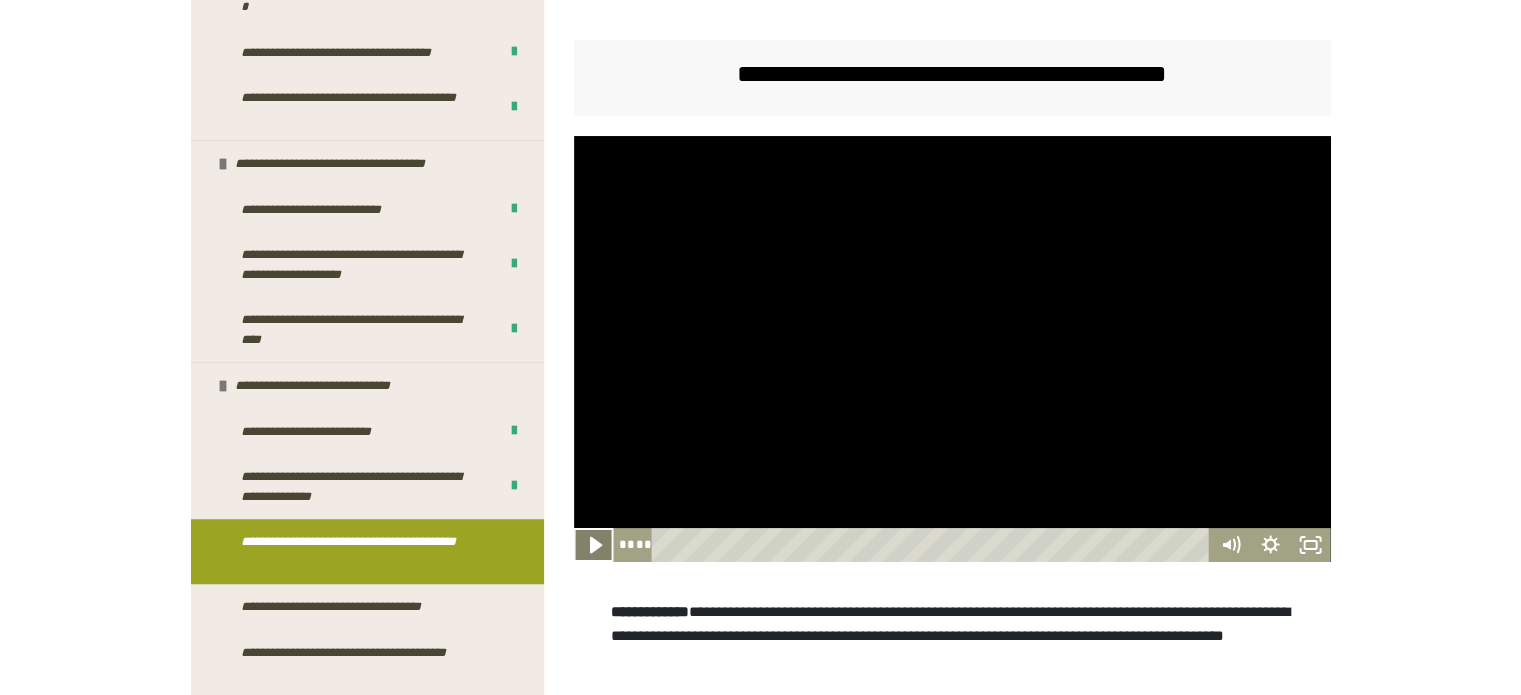 click 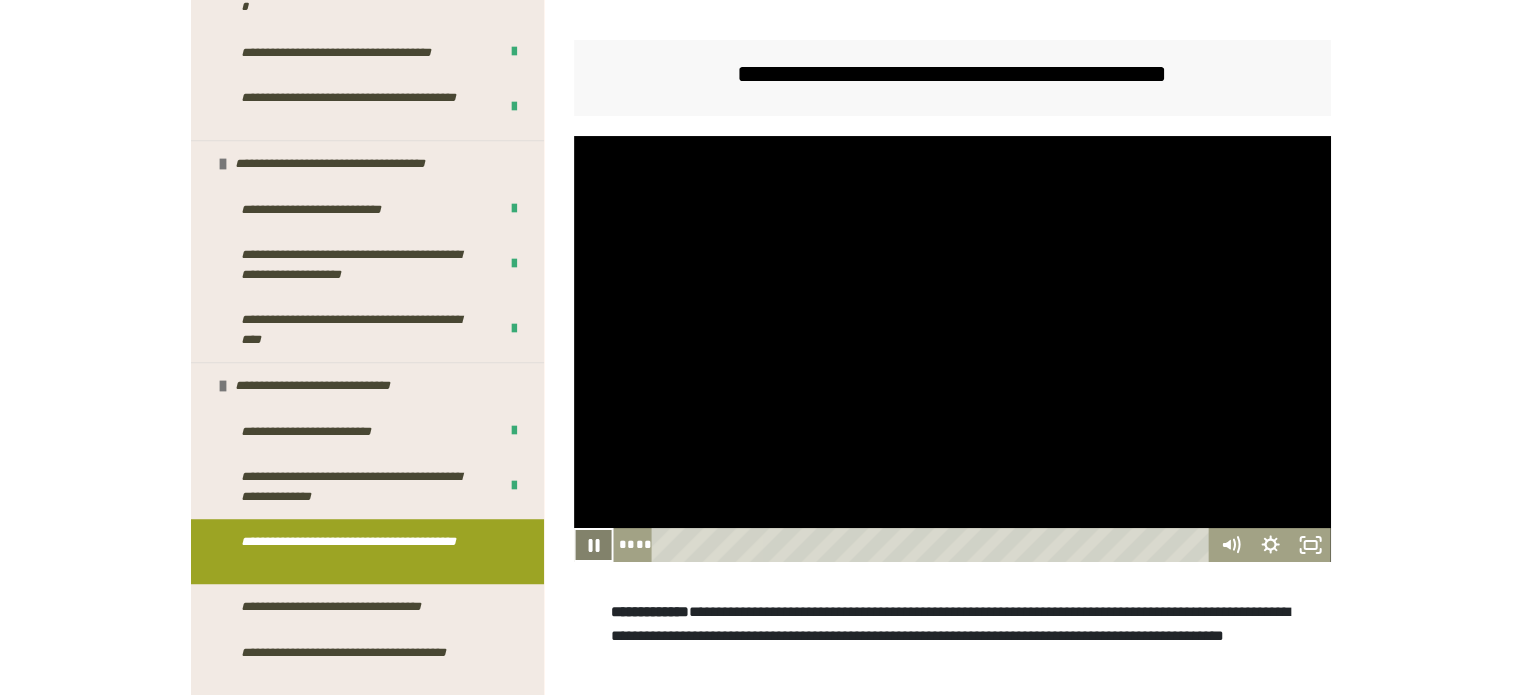 click 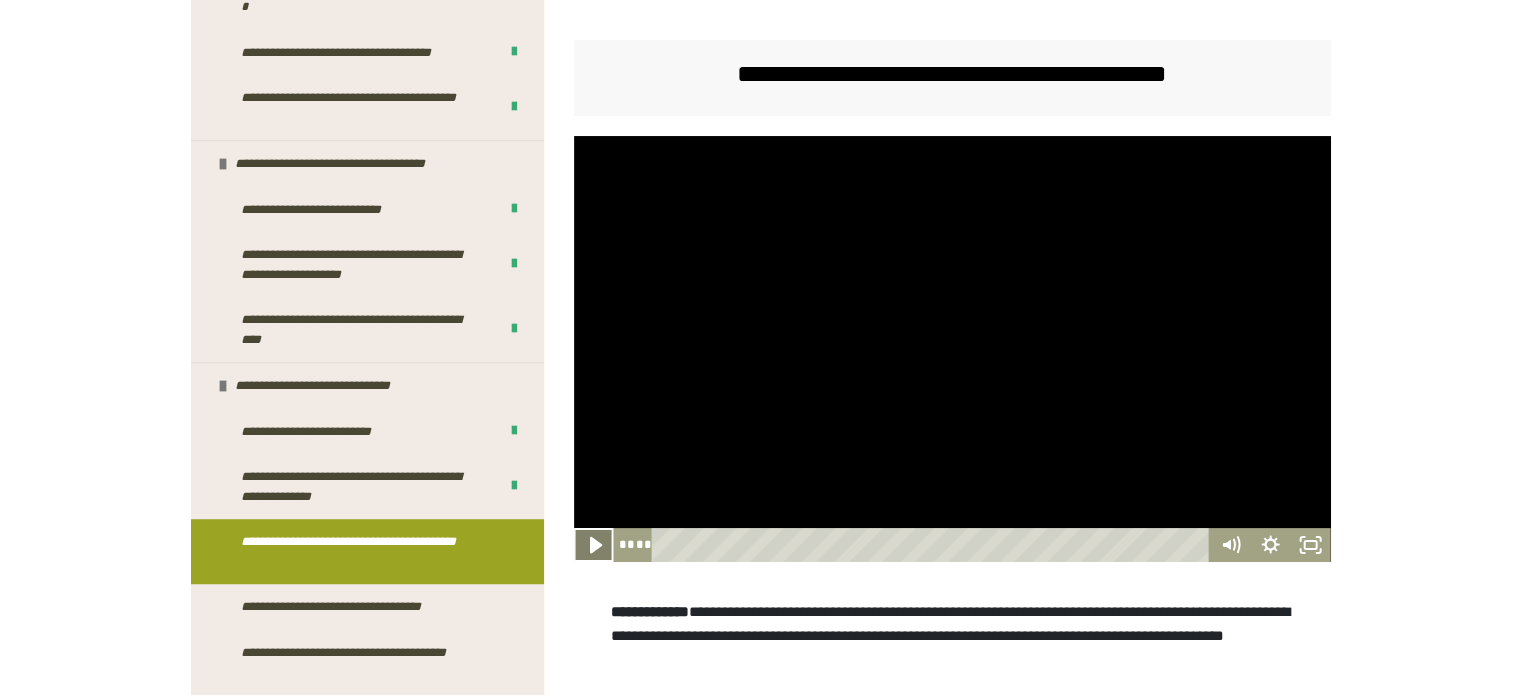 click 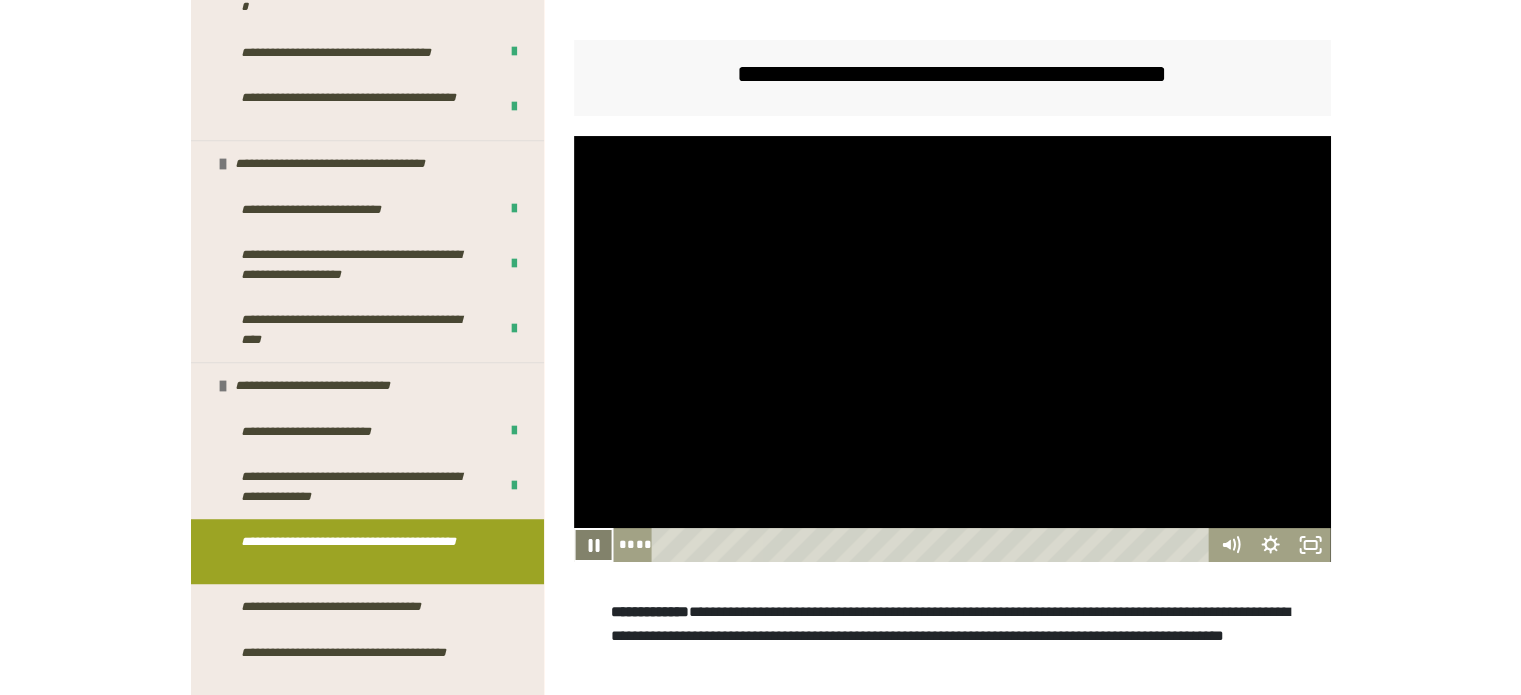 click 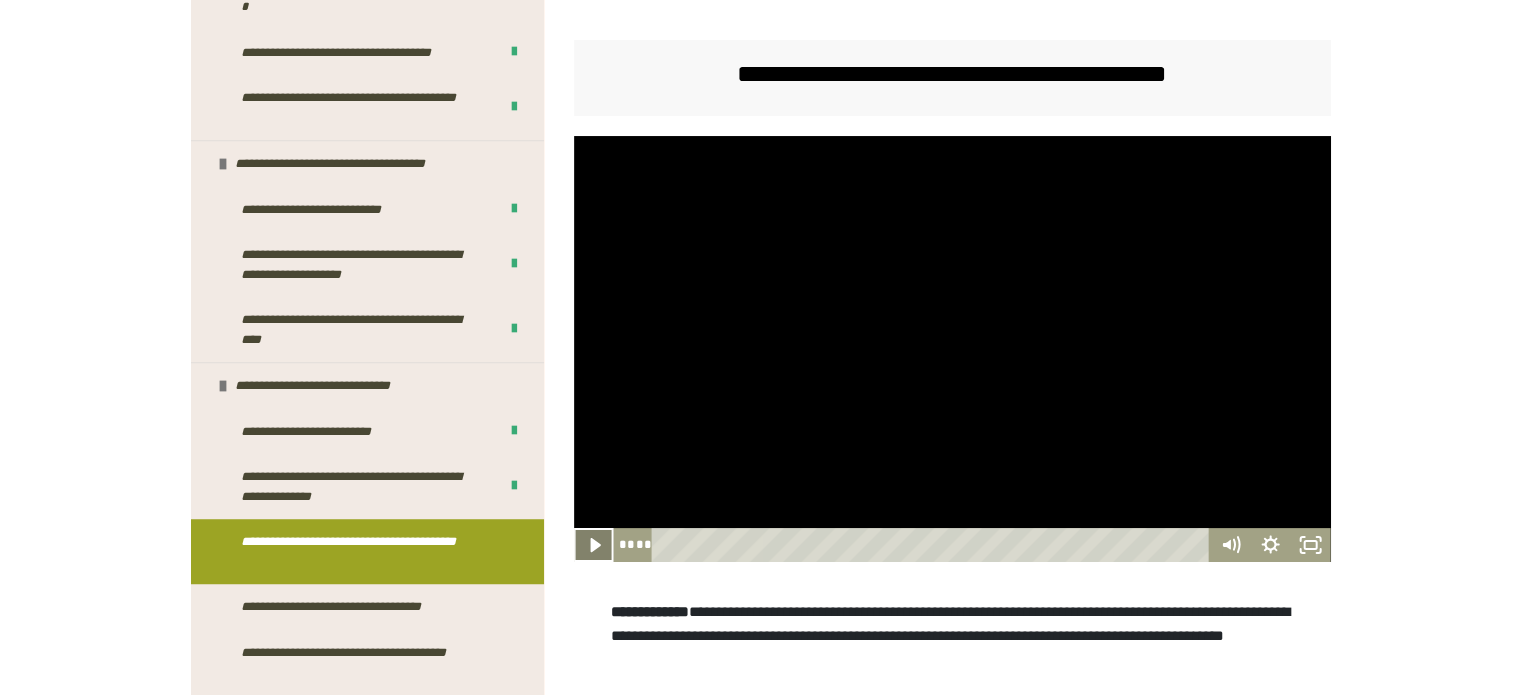click 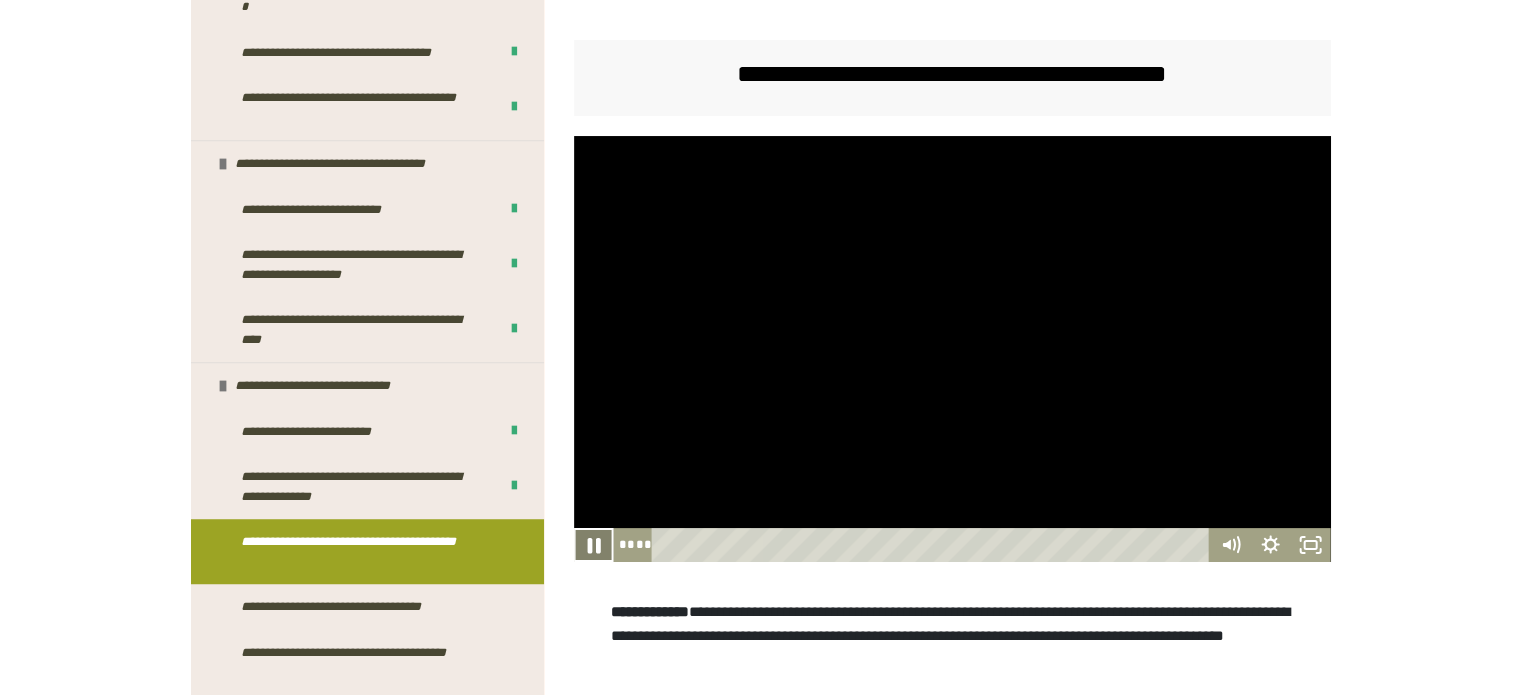 click 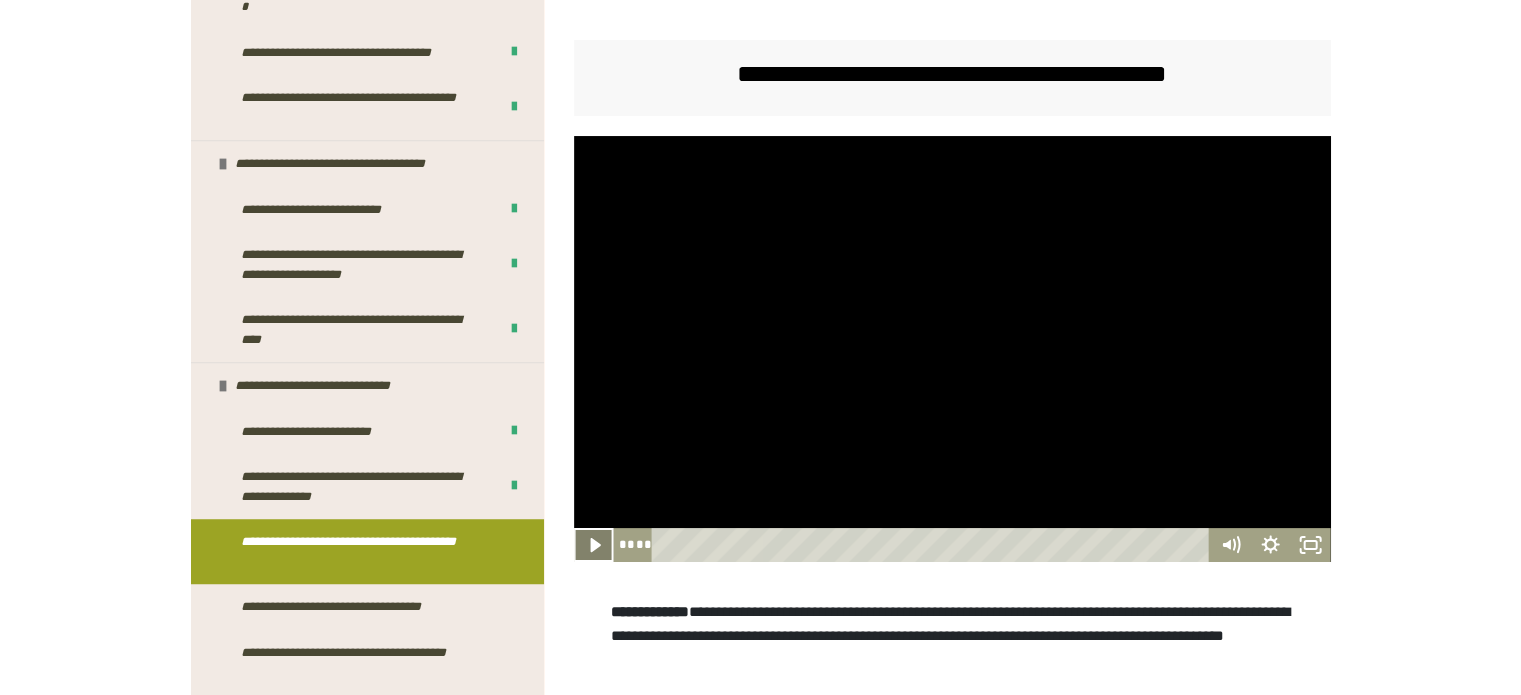click 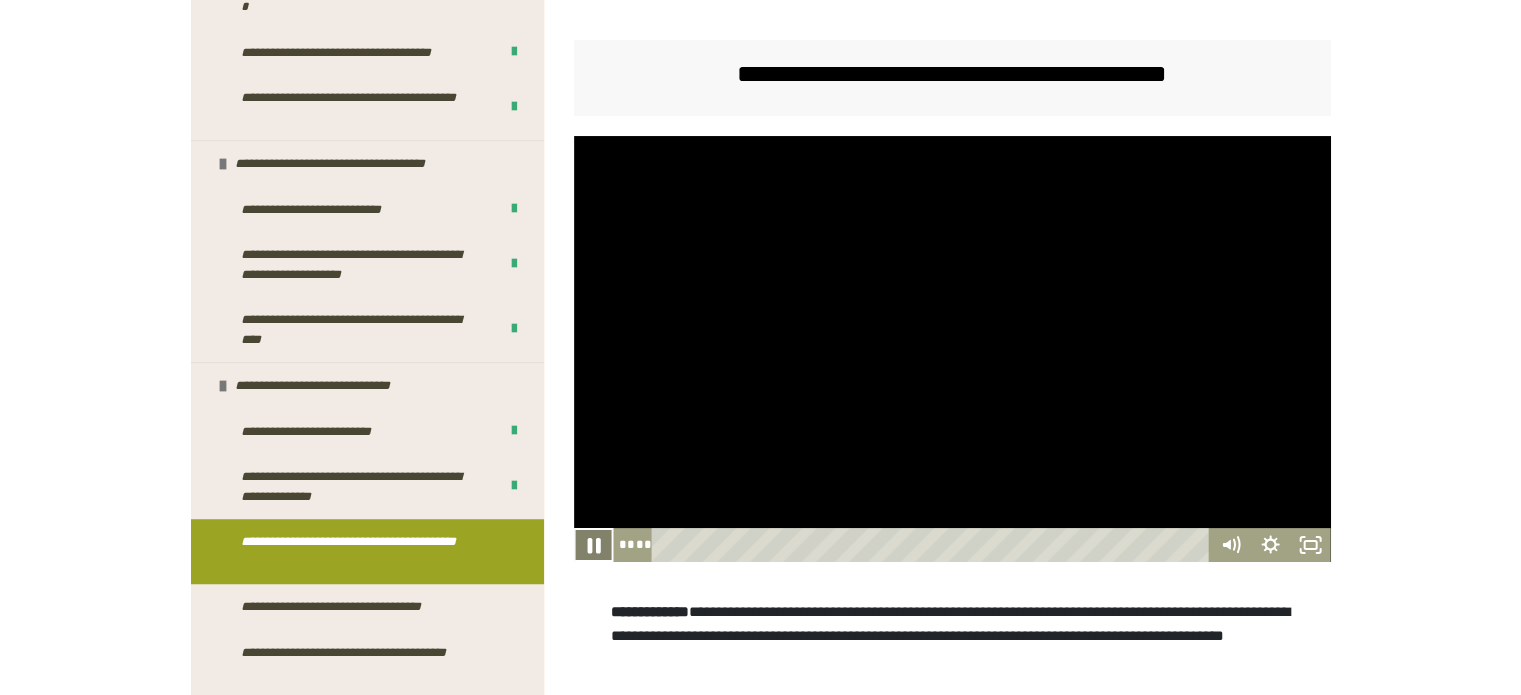 click 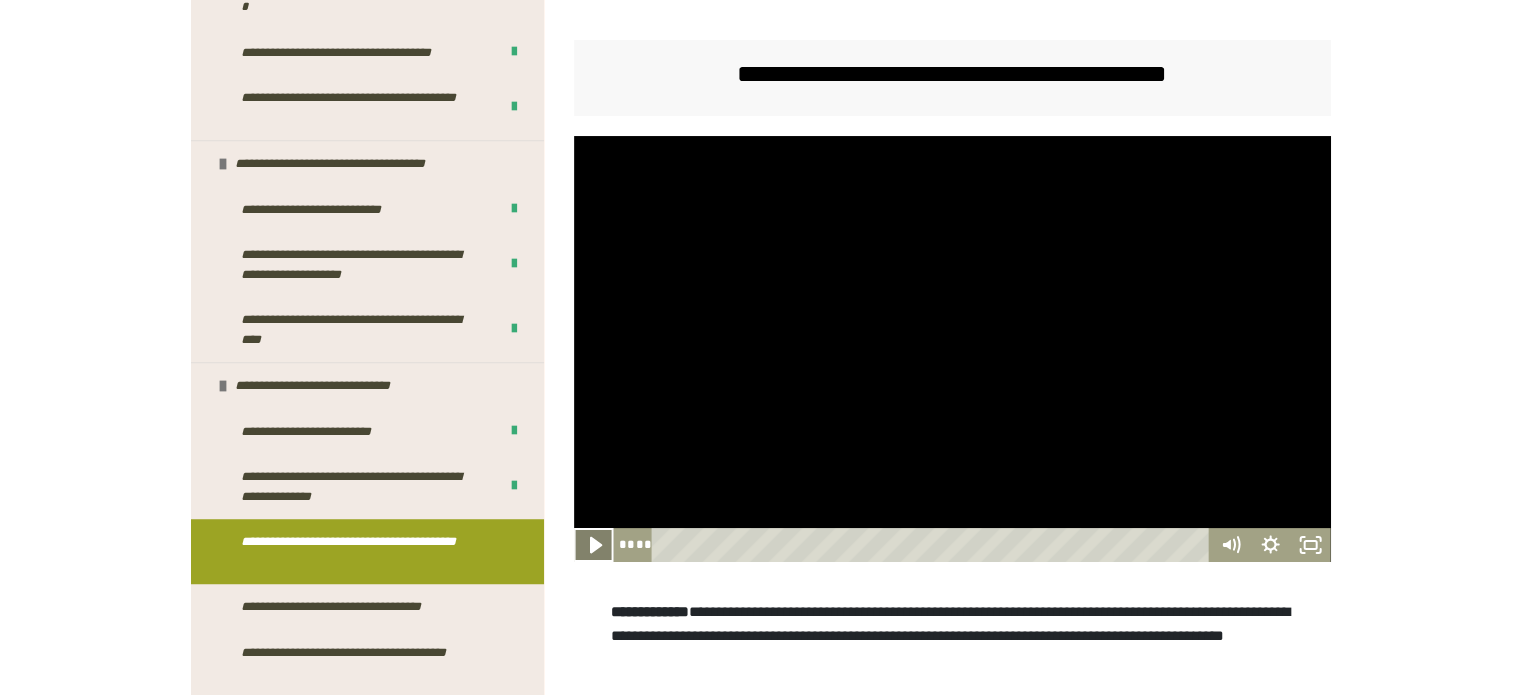 click 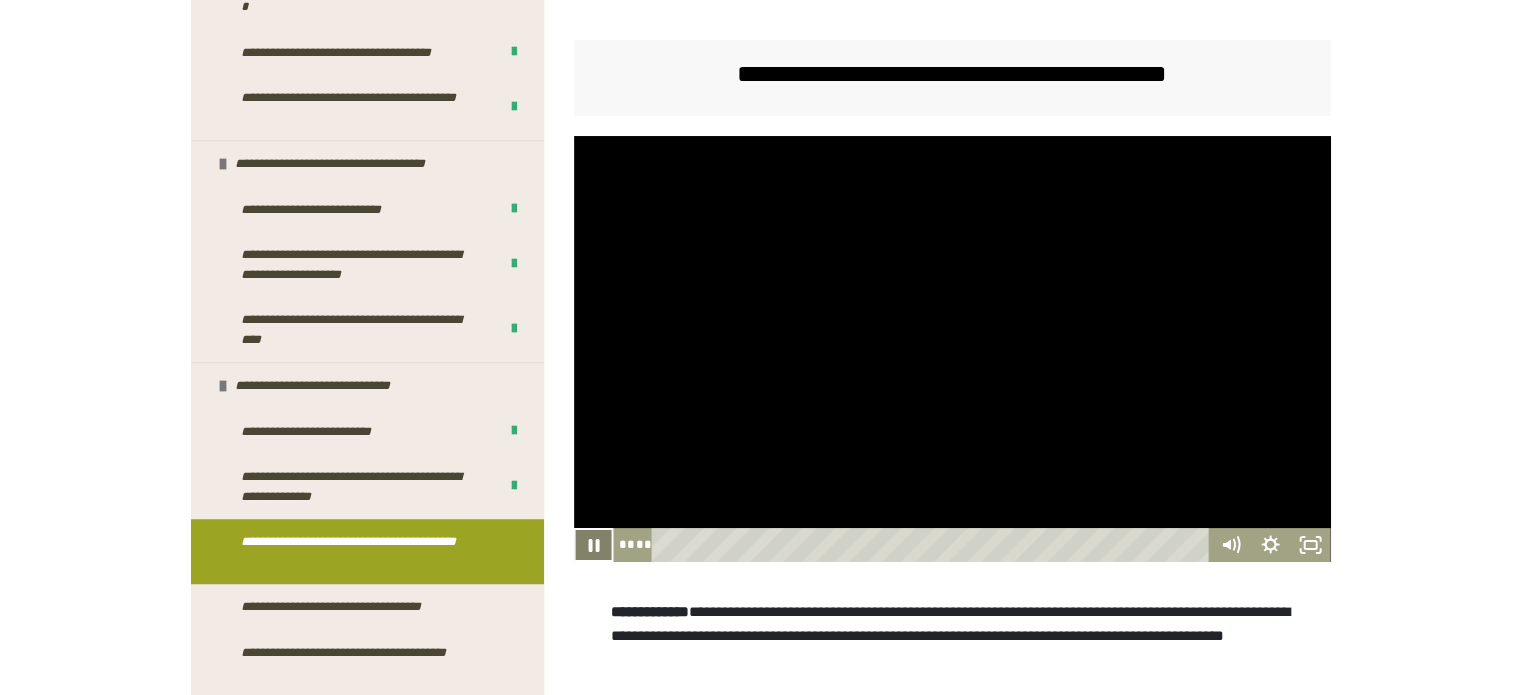 click 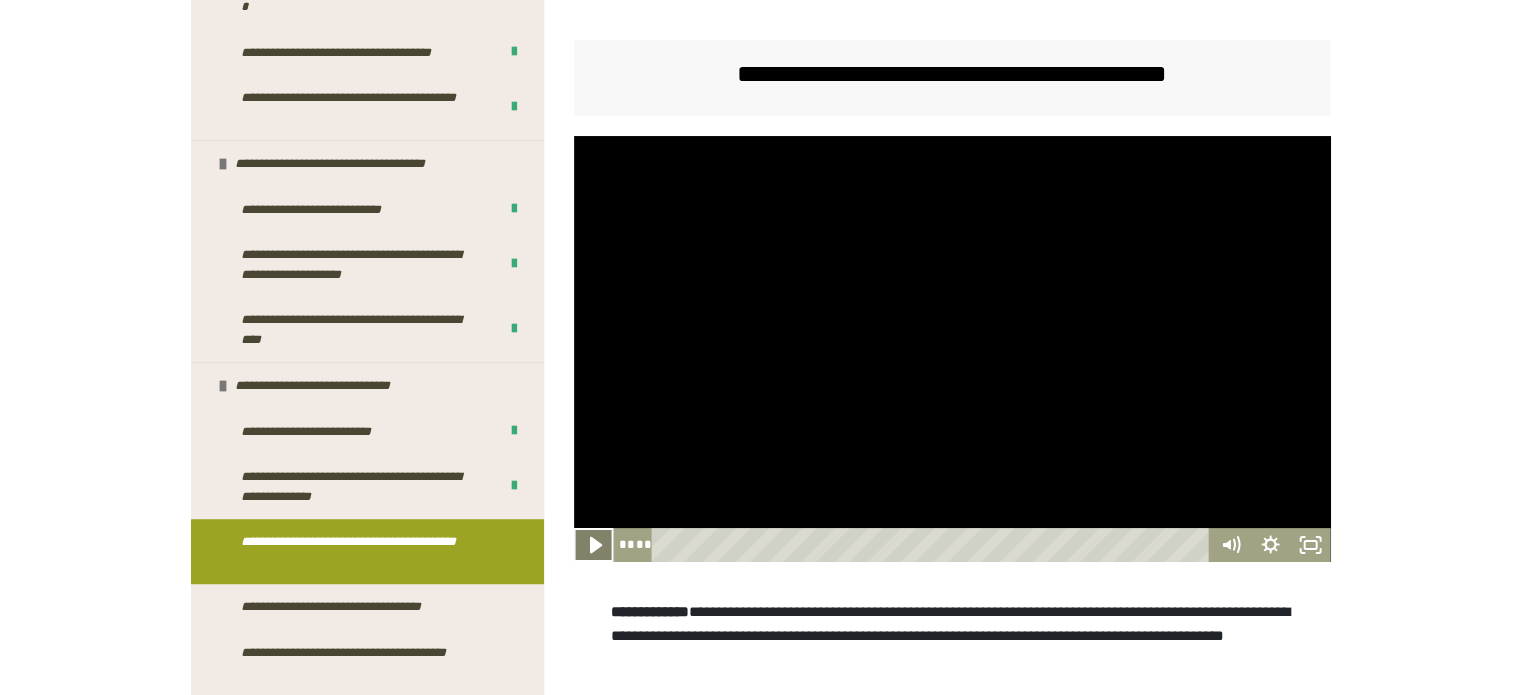 click 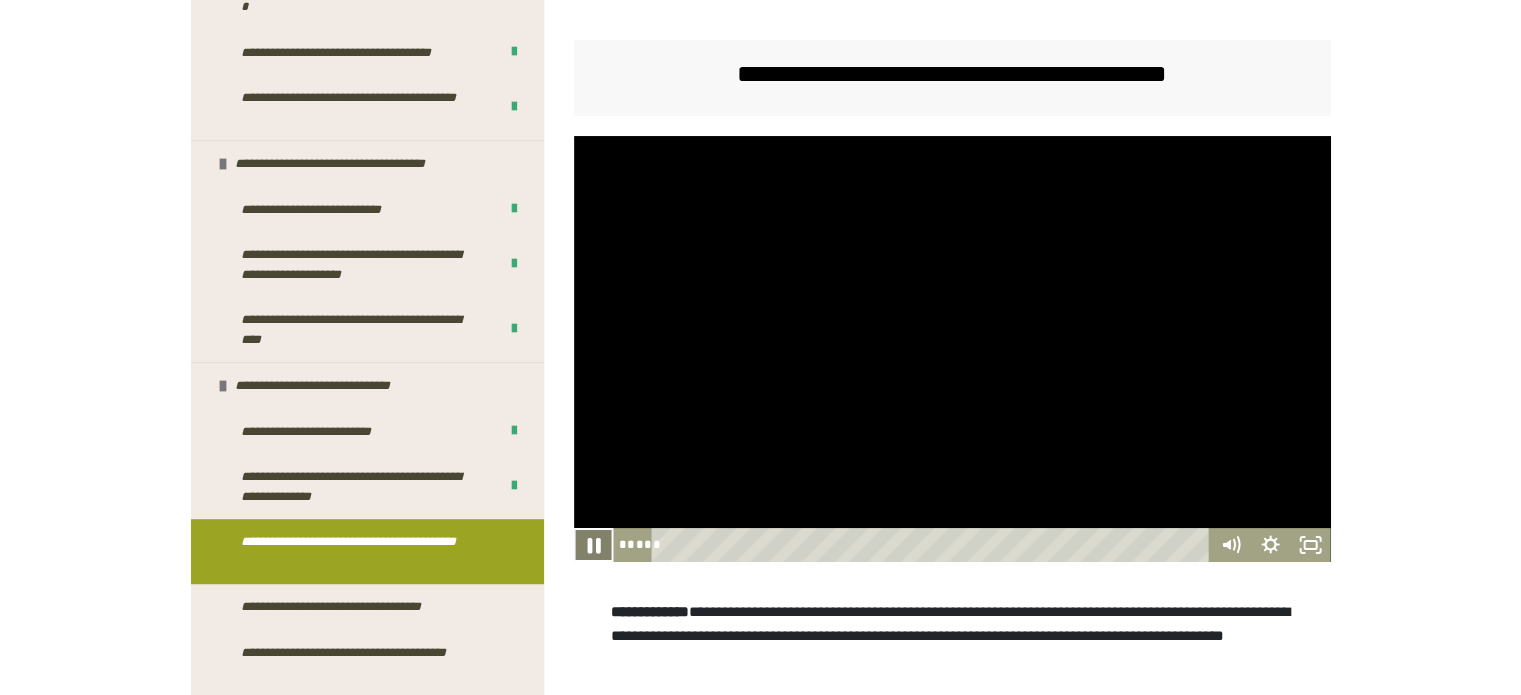 click 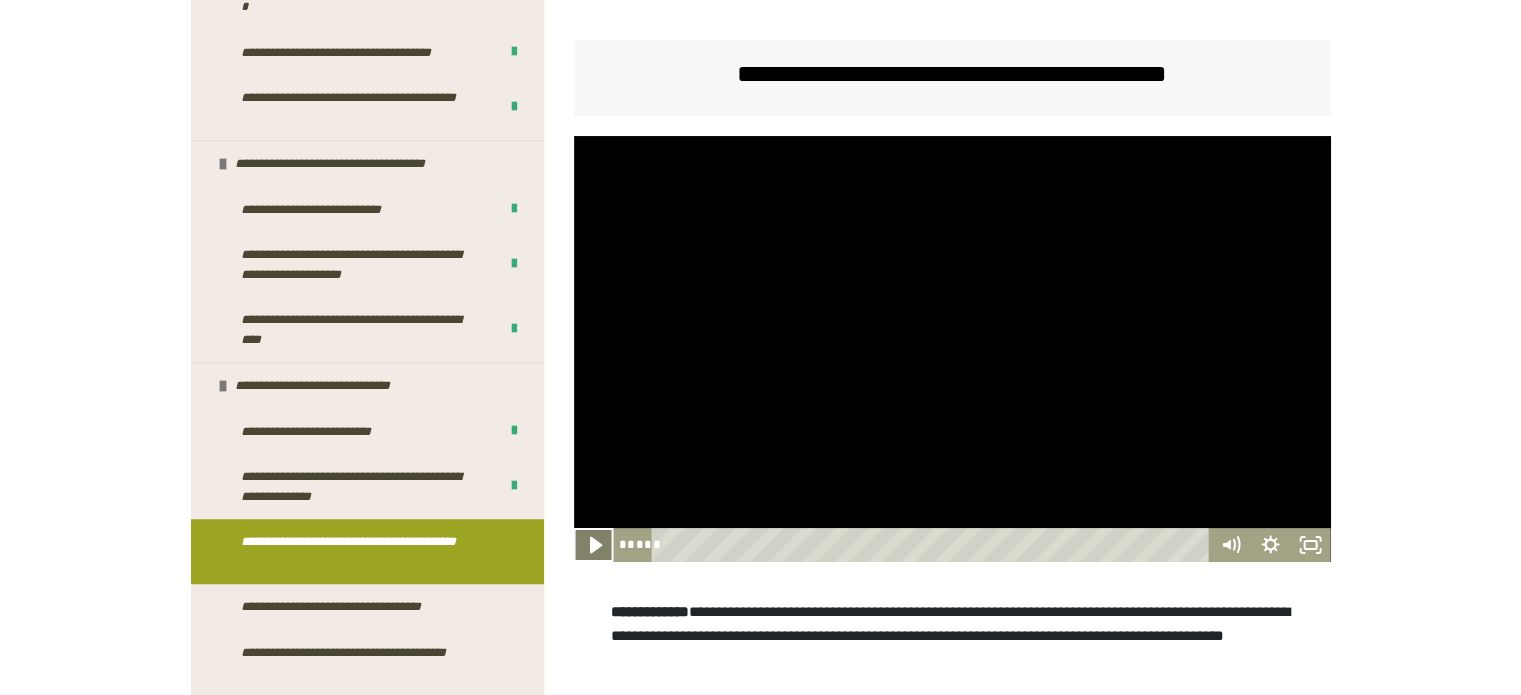 click 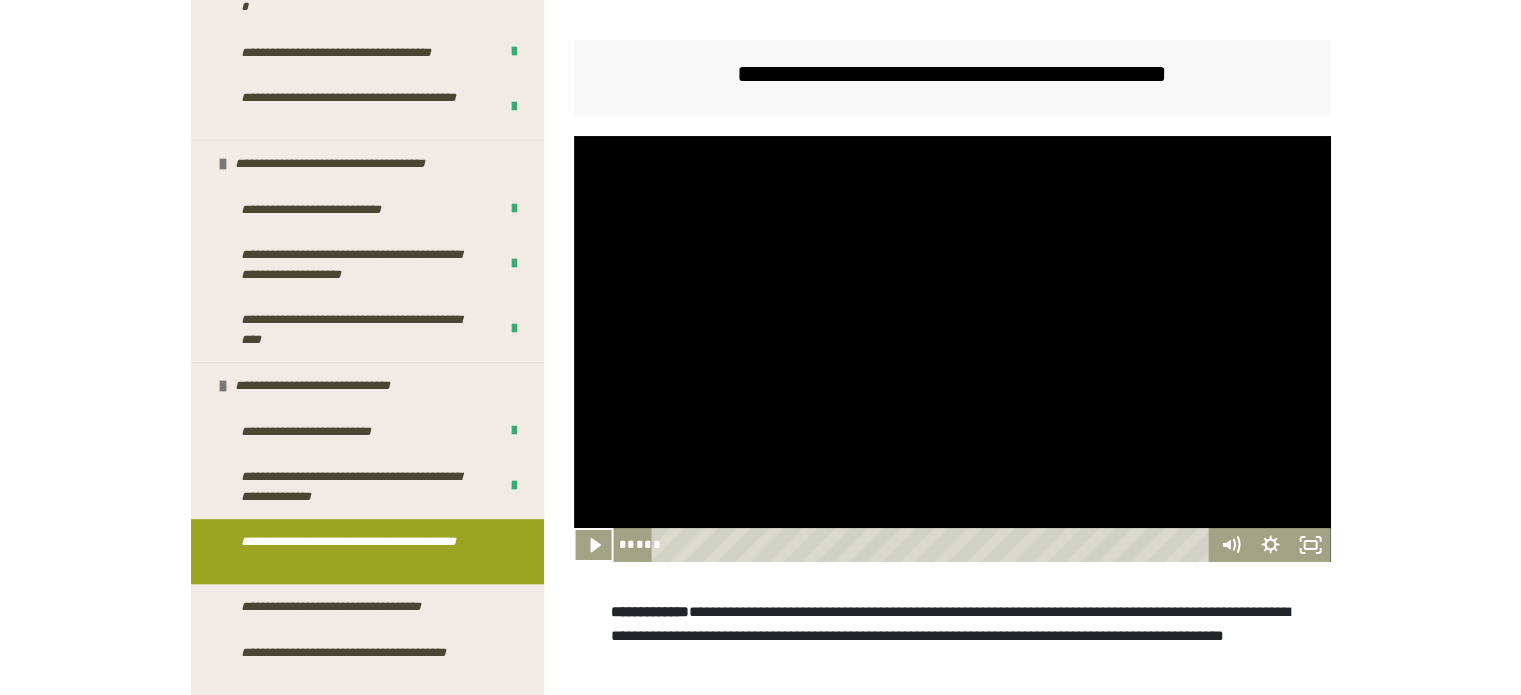 scroll, scrollTop: 470, scrollLeft: 0, axis: vertical 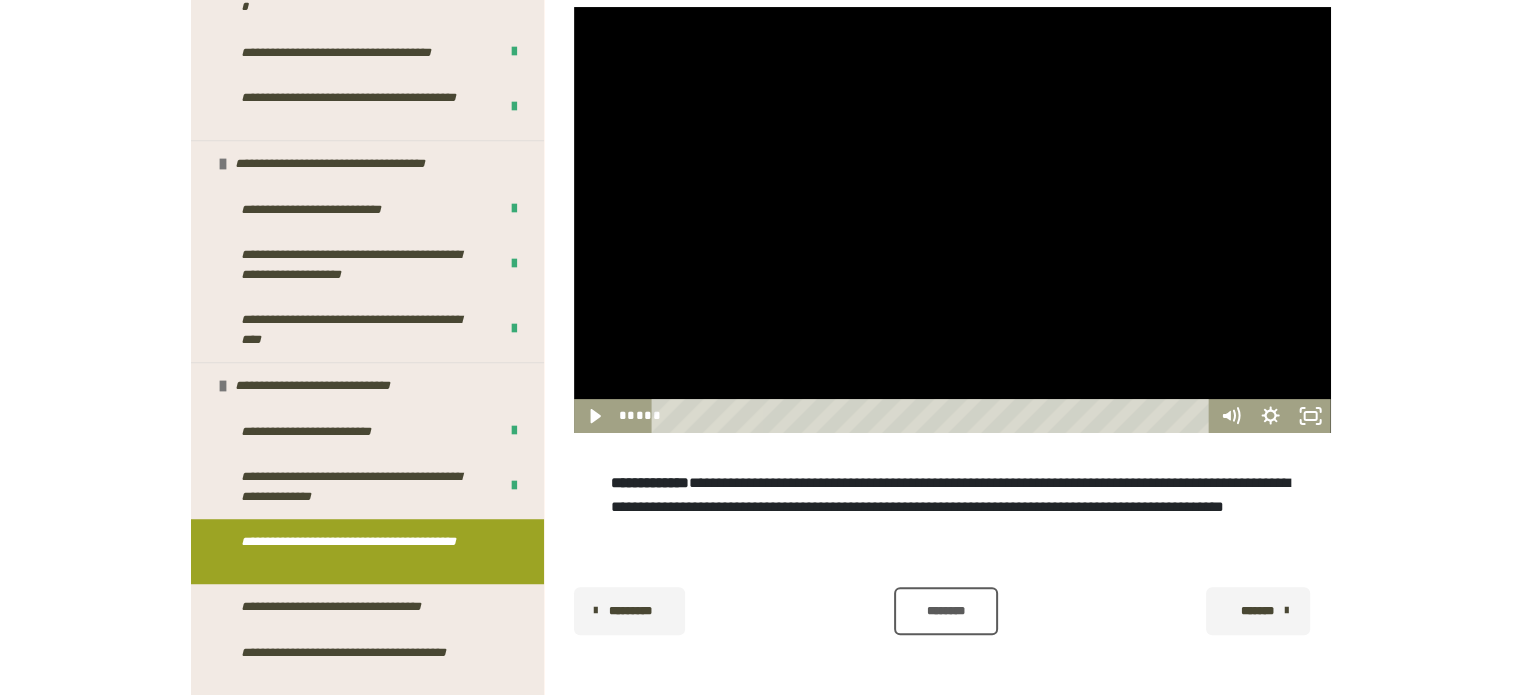 click on "********" at bounding box center (945, 611) 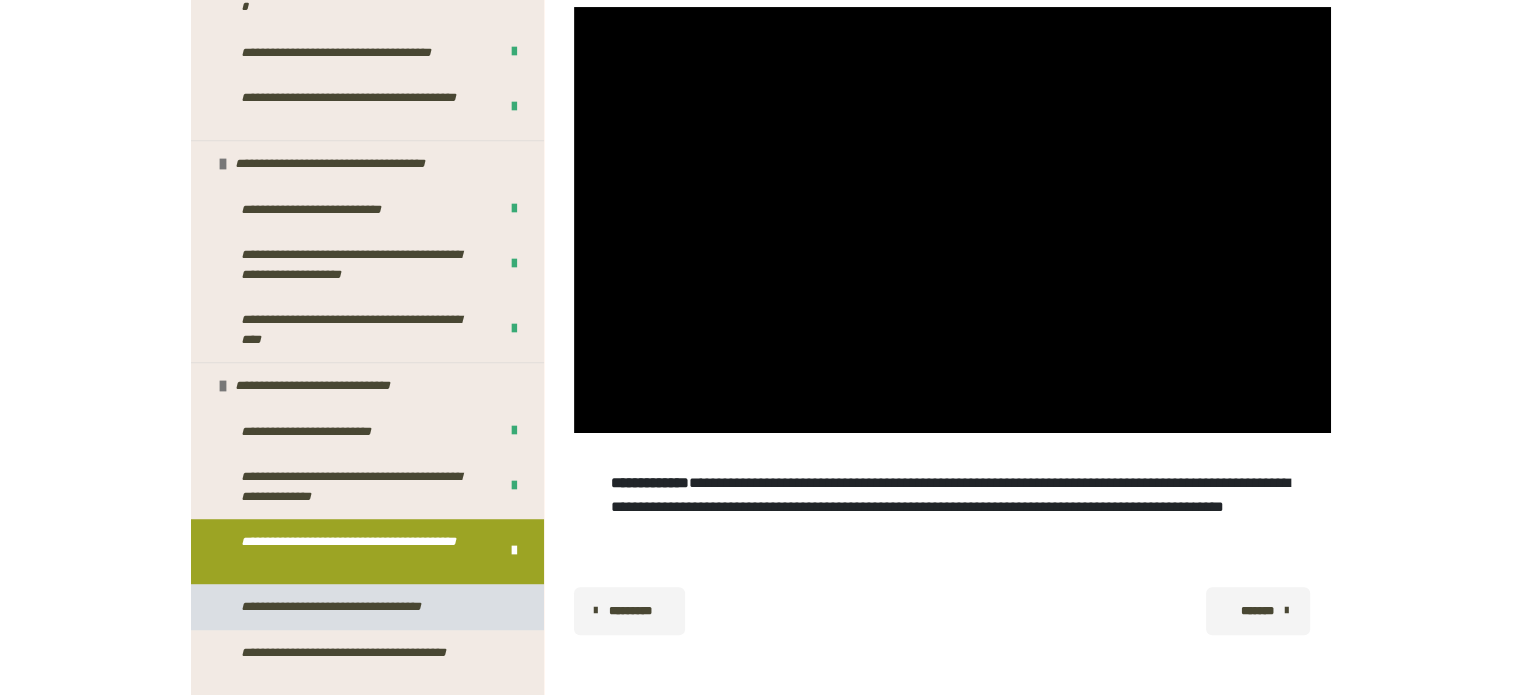click on "**********" at bounding box center [346, 607] 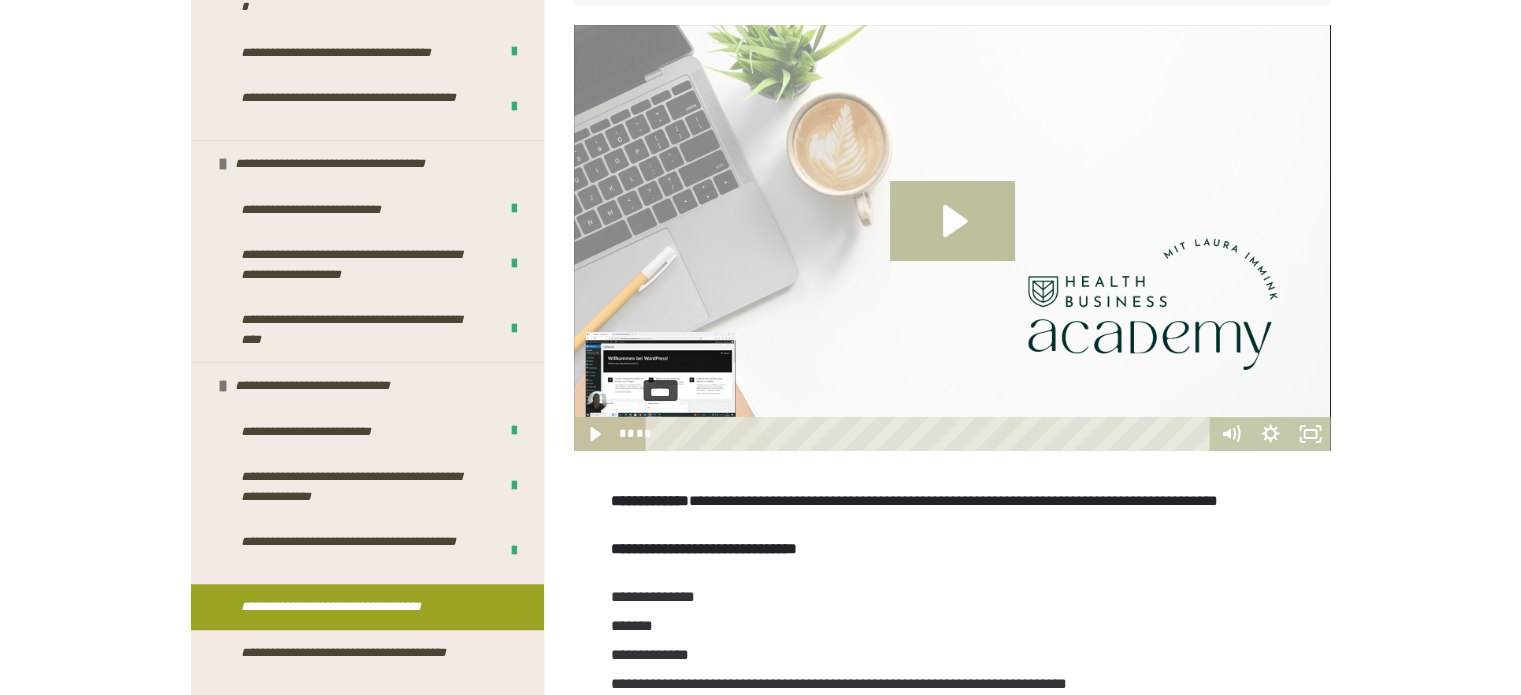scroll, scrollTop: 428, scrollLeft: 0, axis: vertical 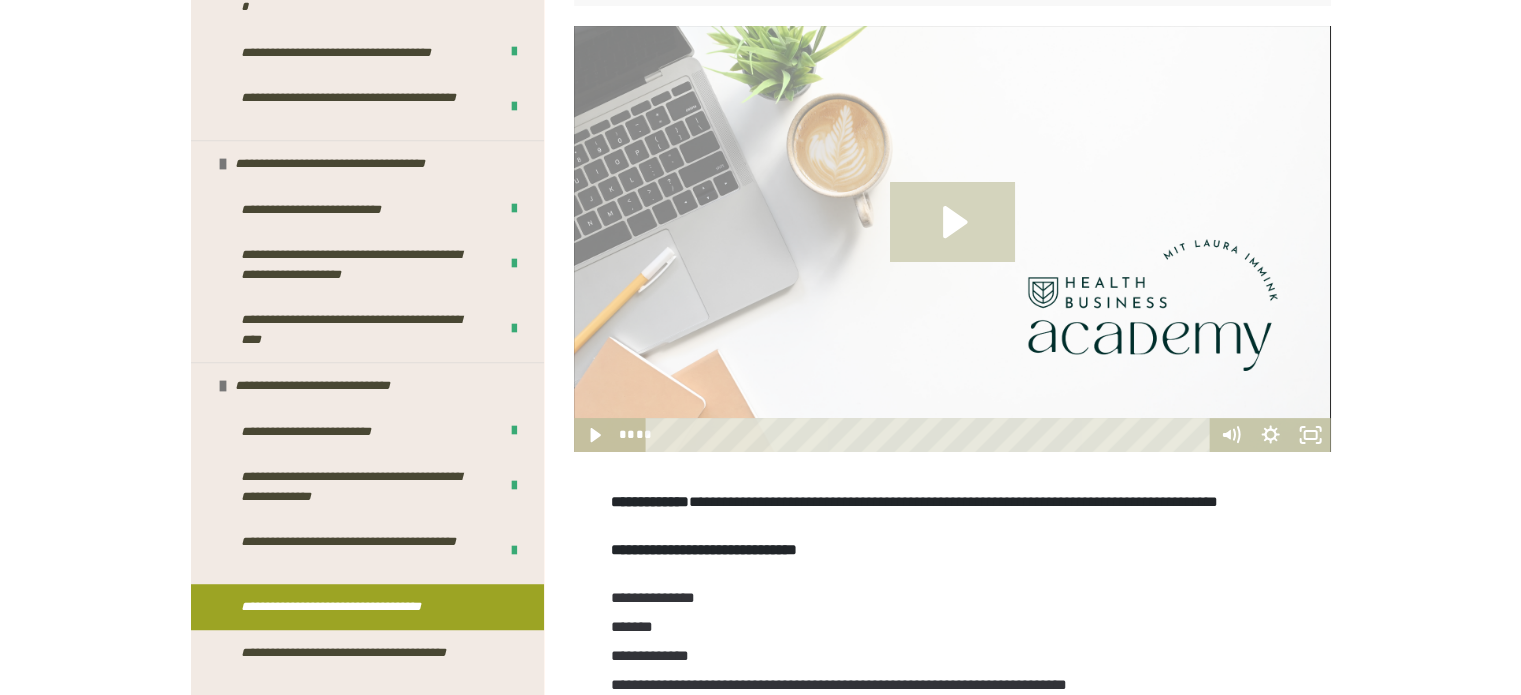click 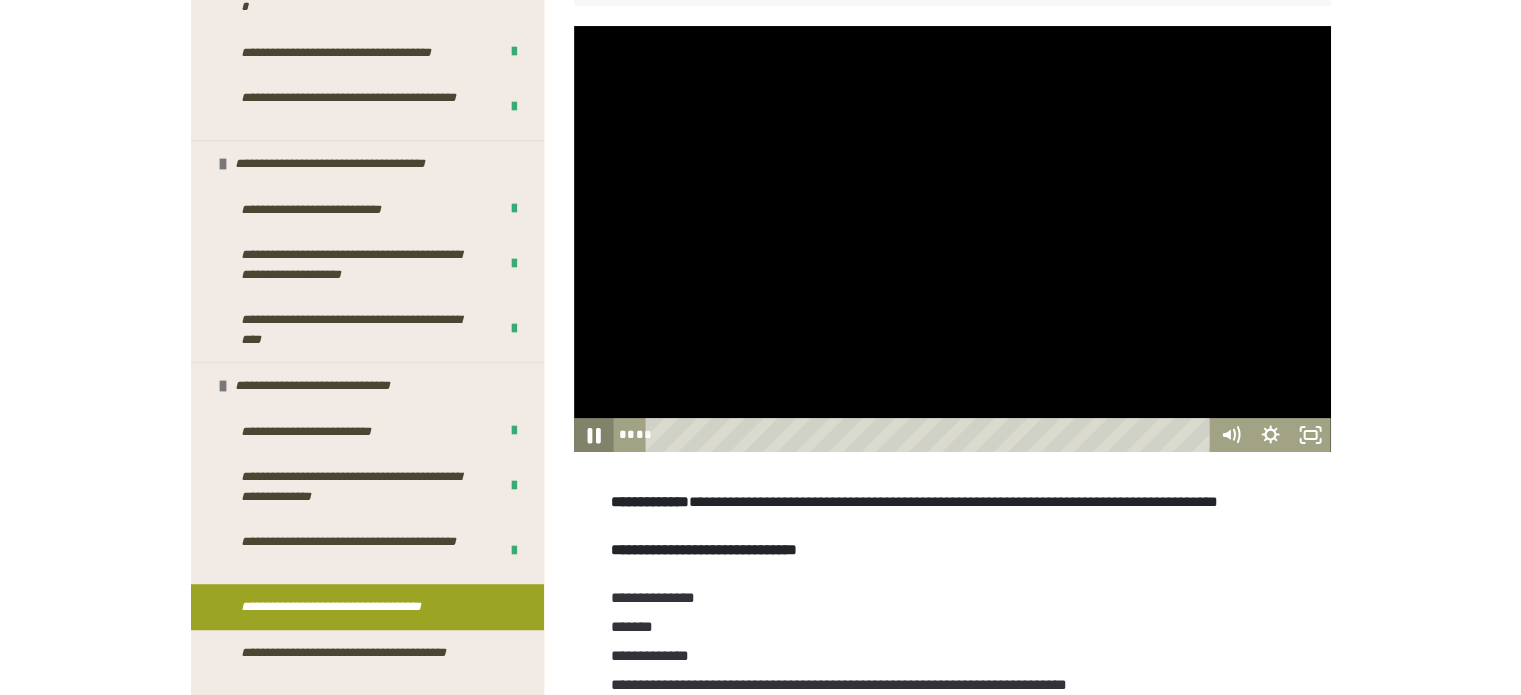 click 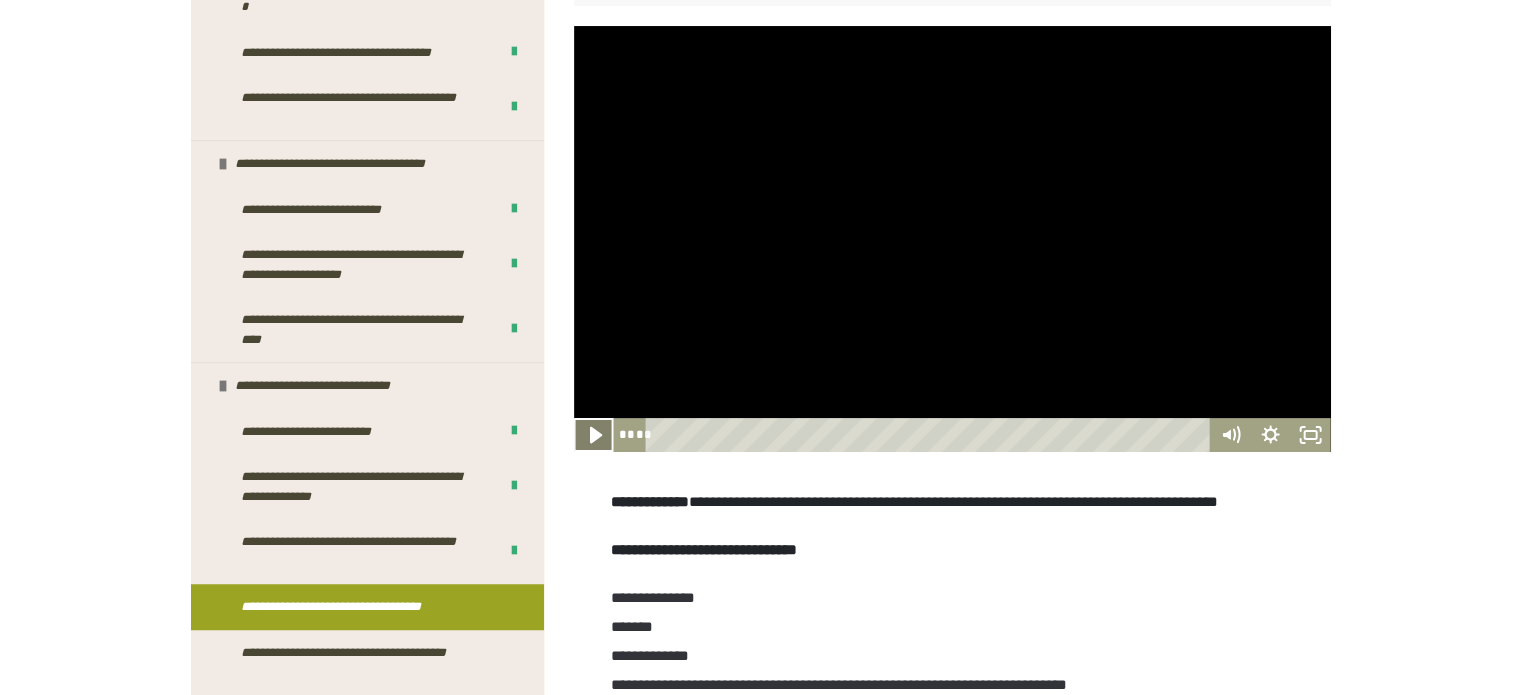 click 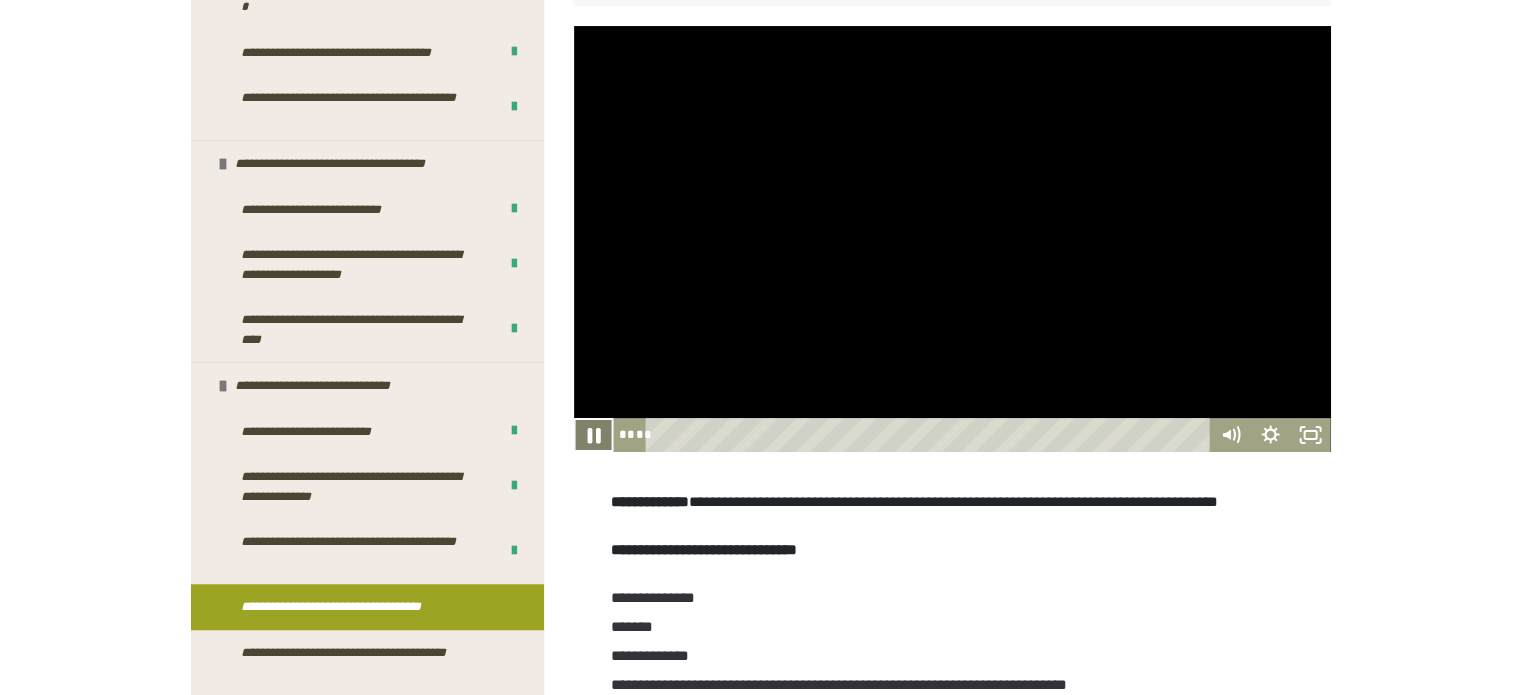 click 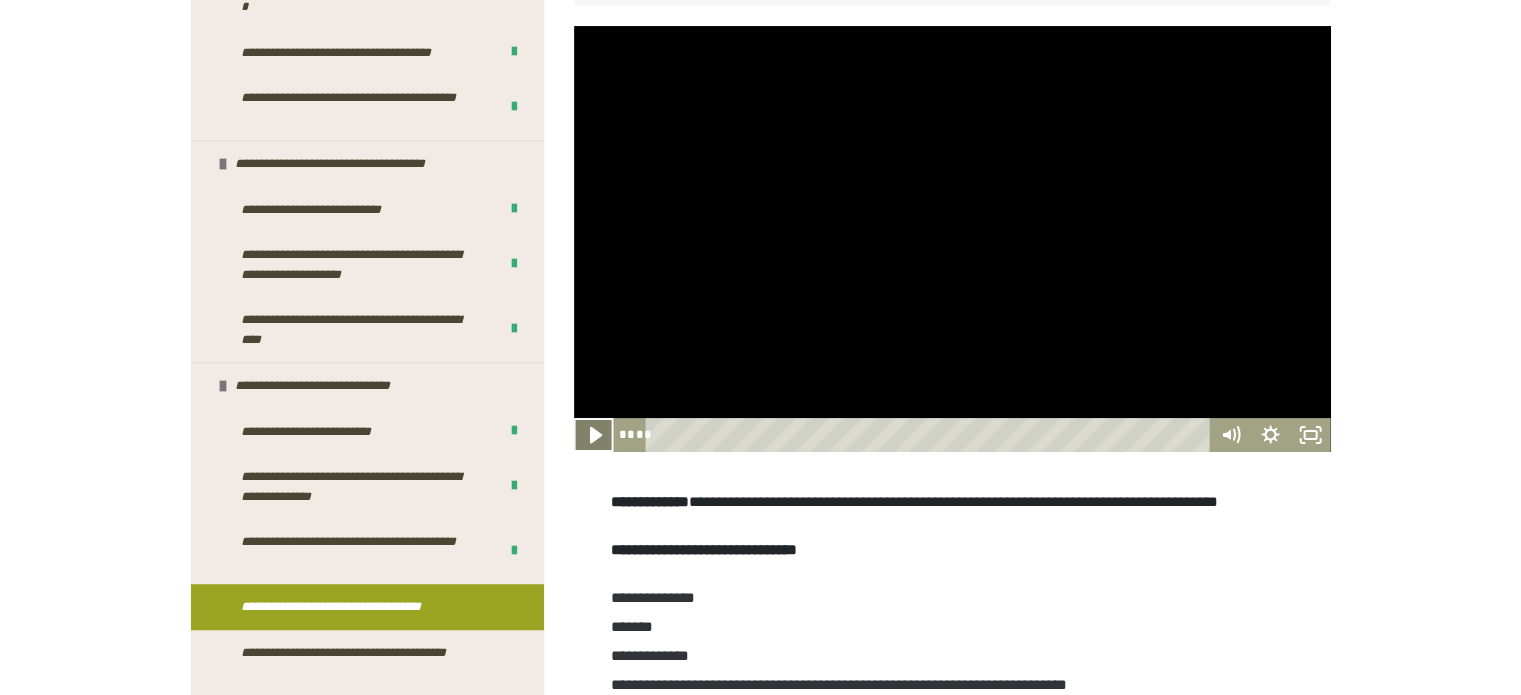 click 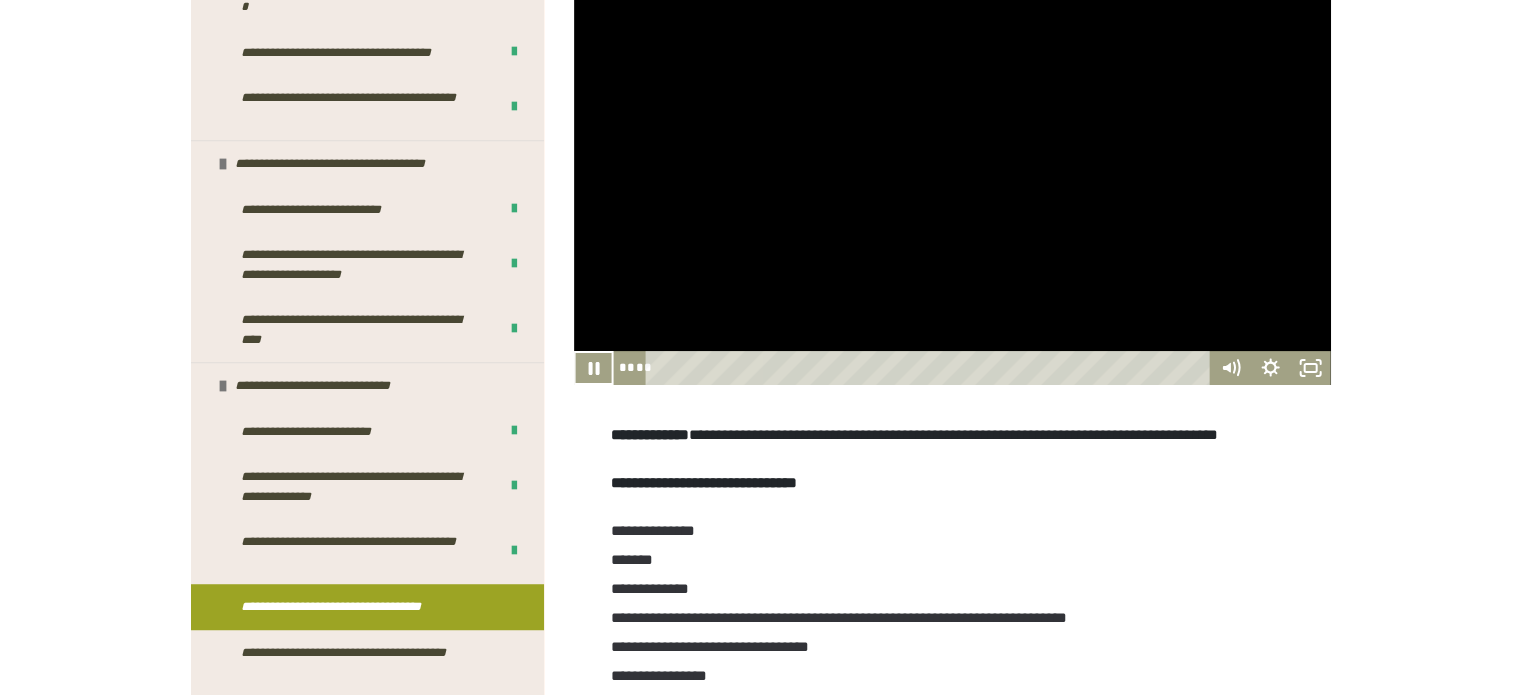 scroll, scrollTop: 496, scrollLeft: 0, axis: vertical 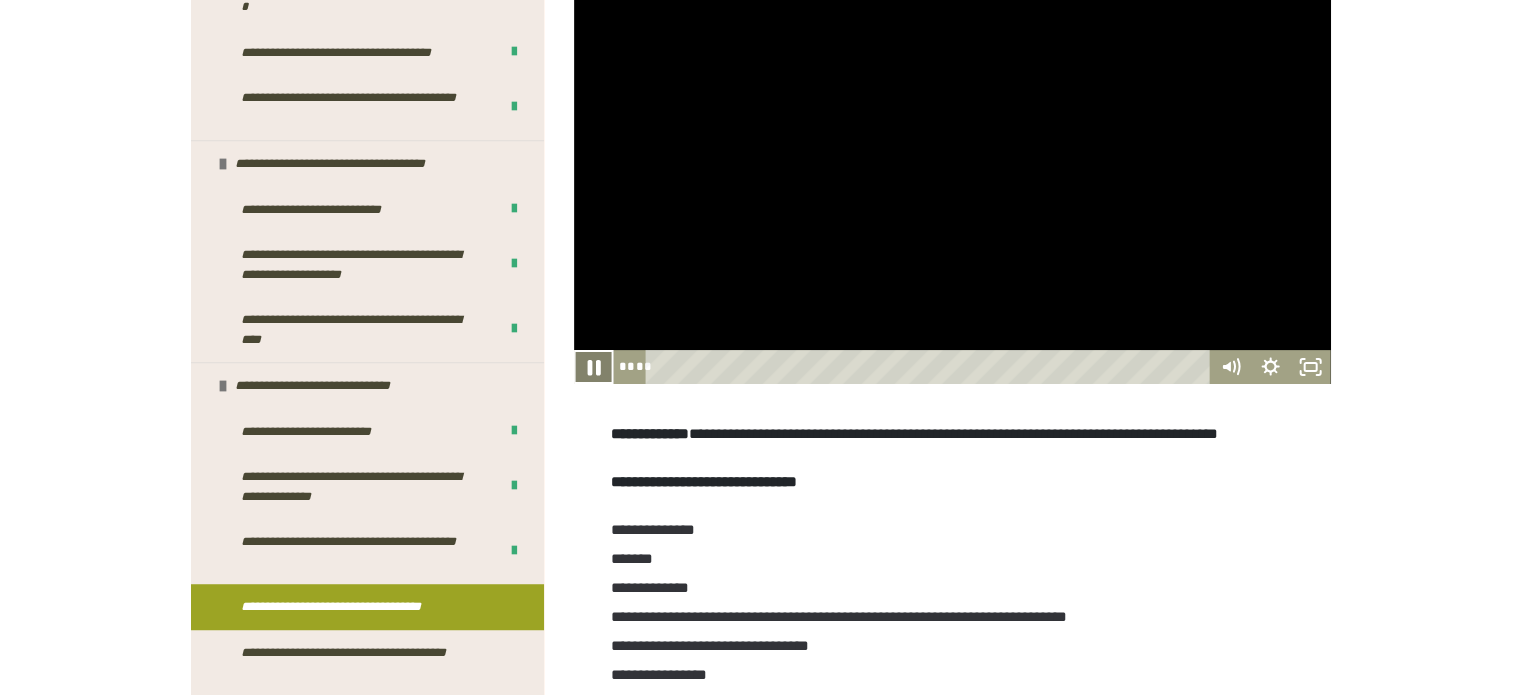 click 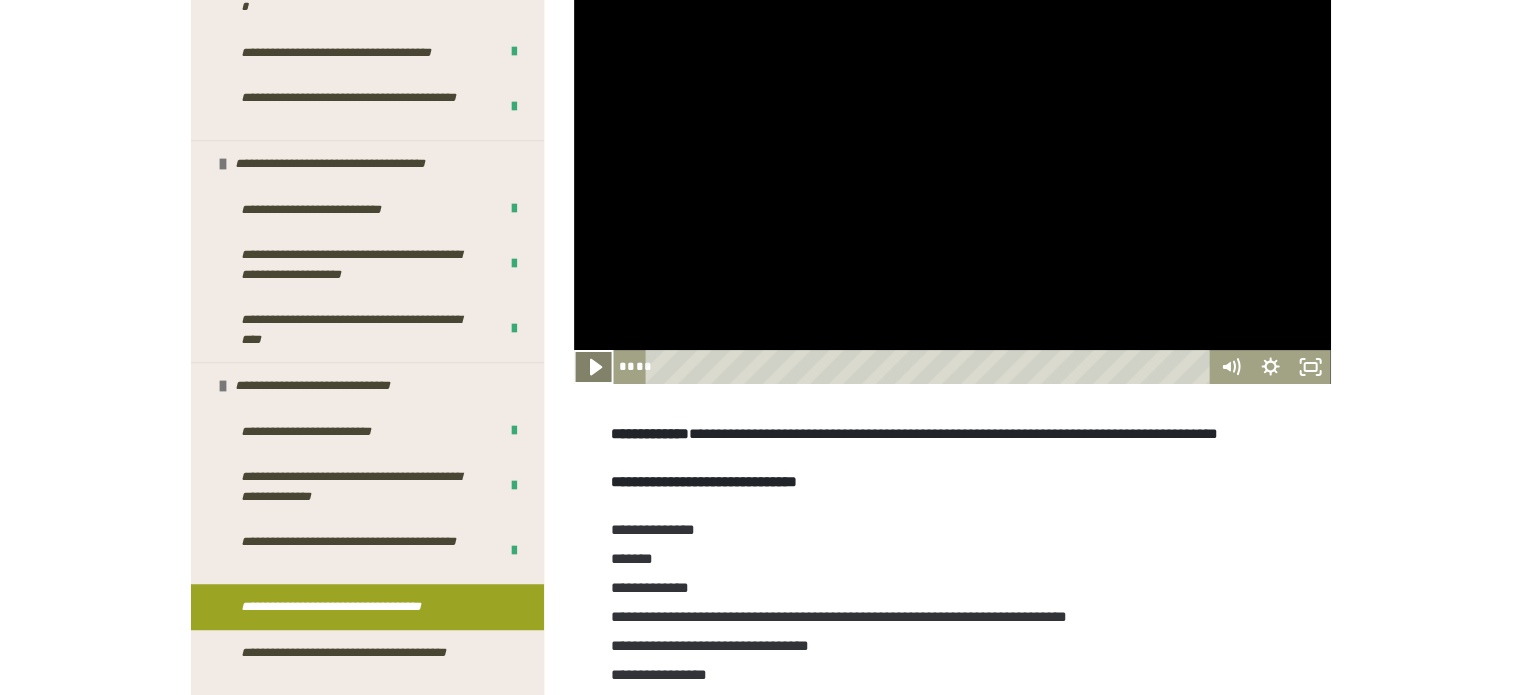 click 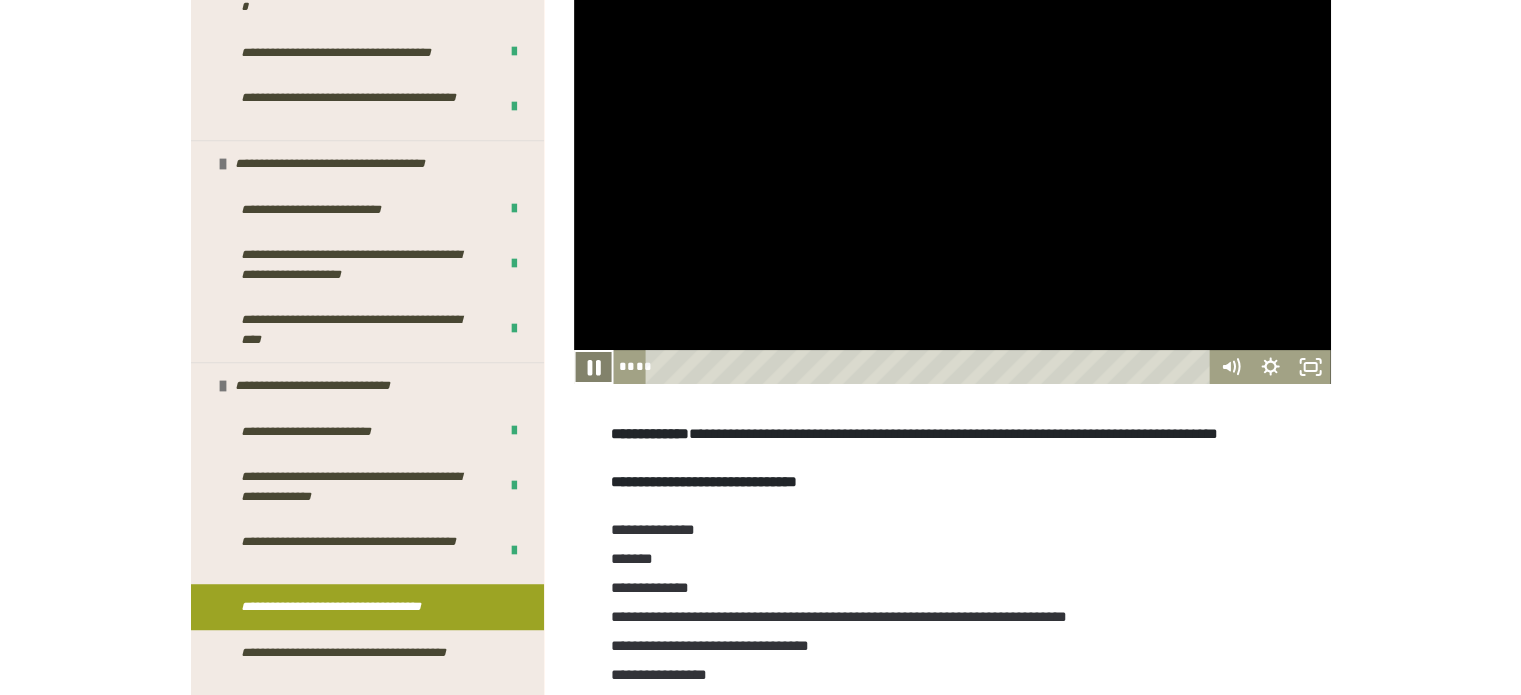 click 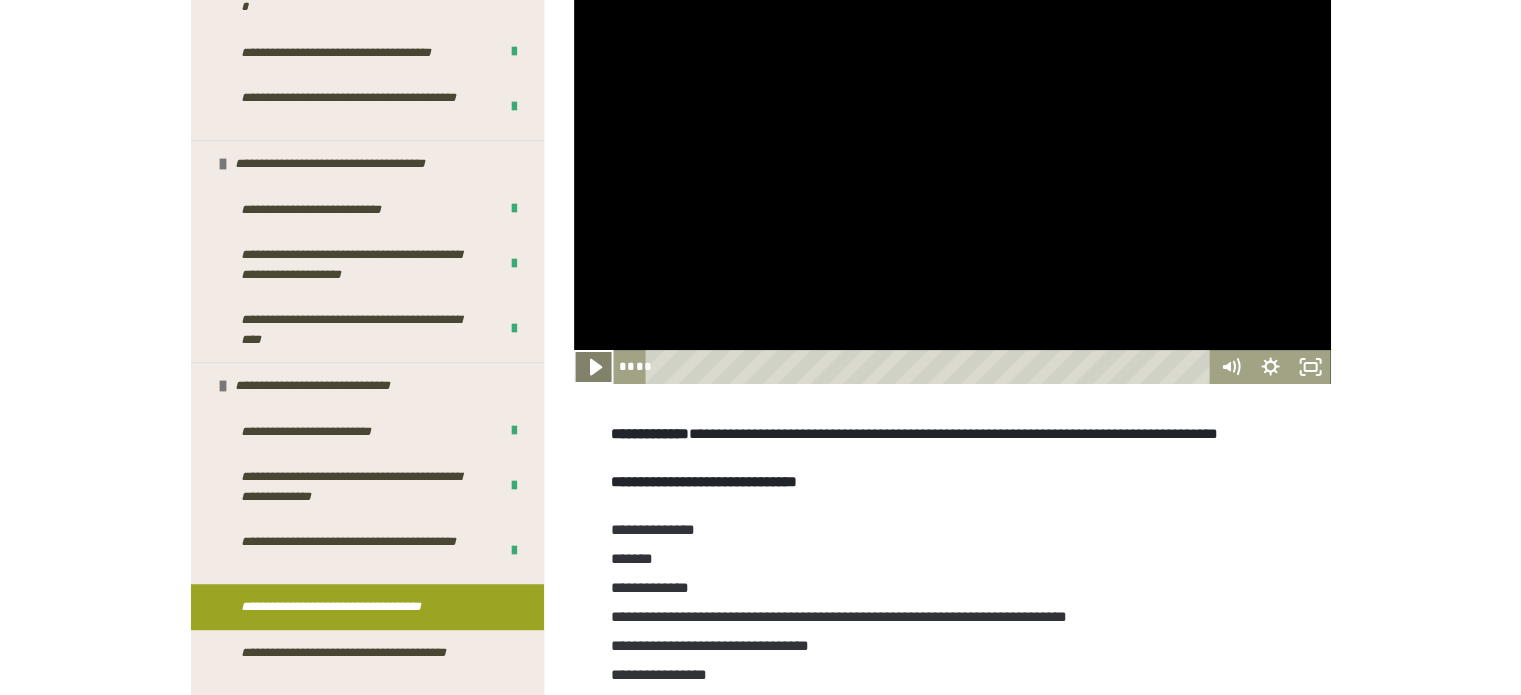 click 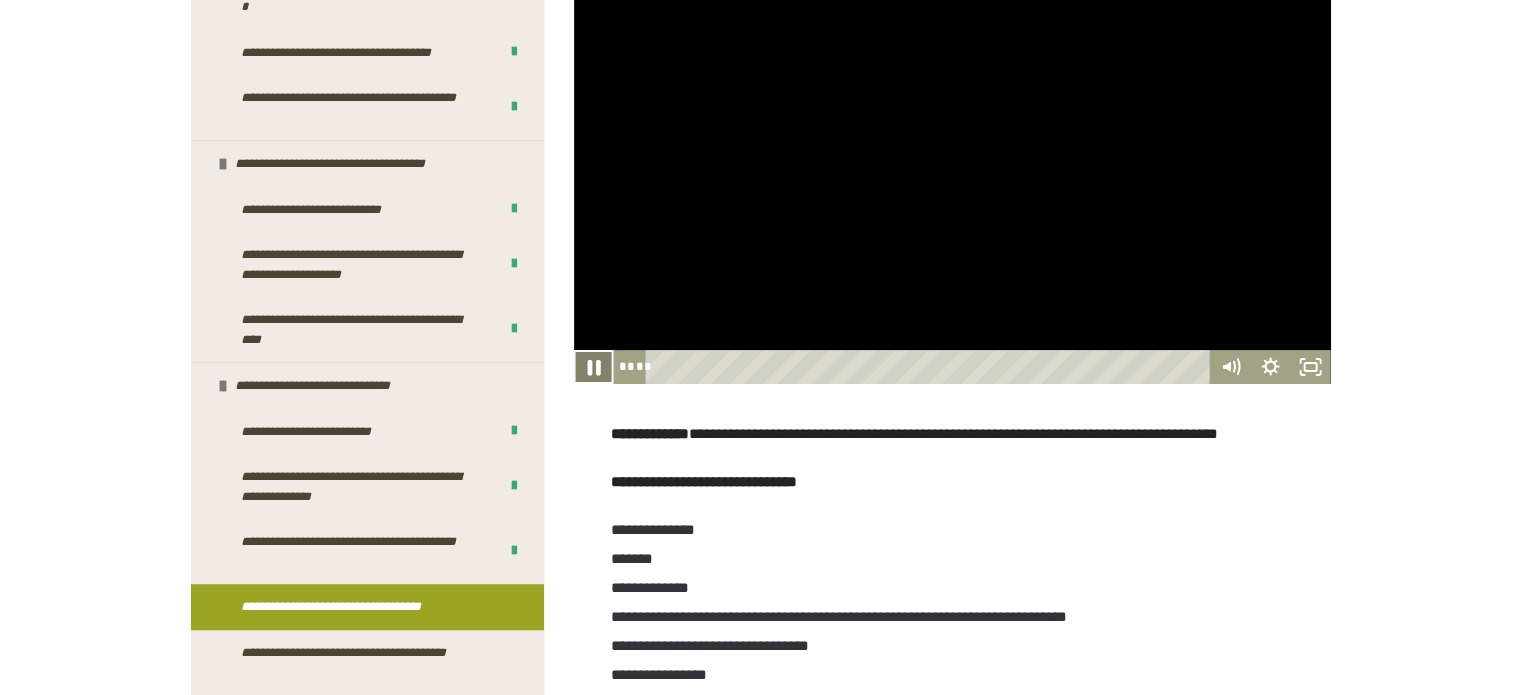 click 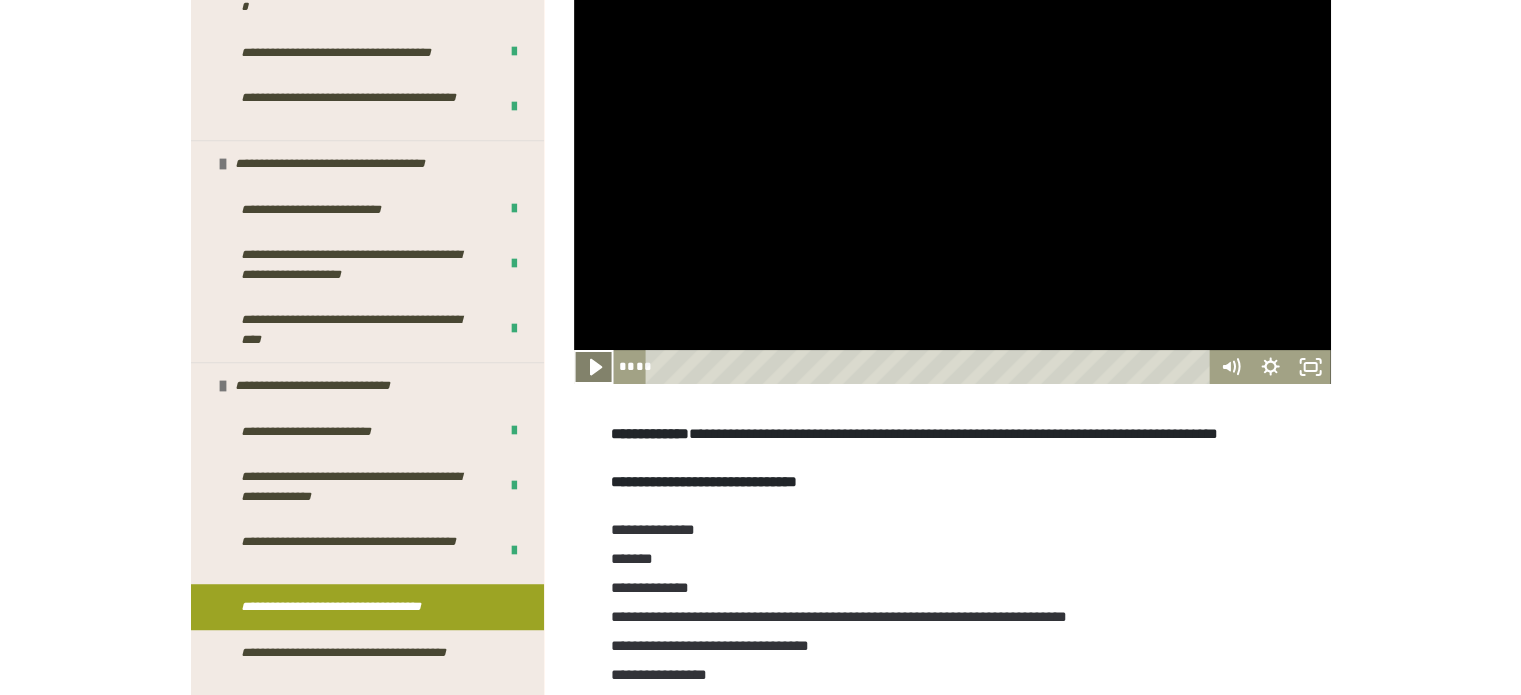 click 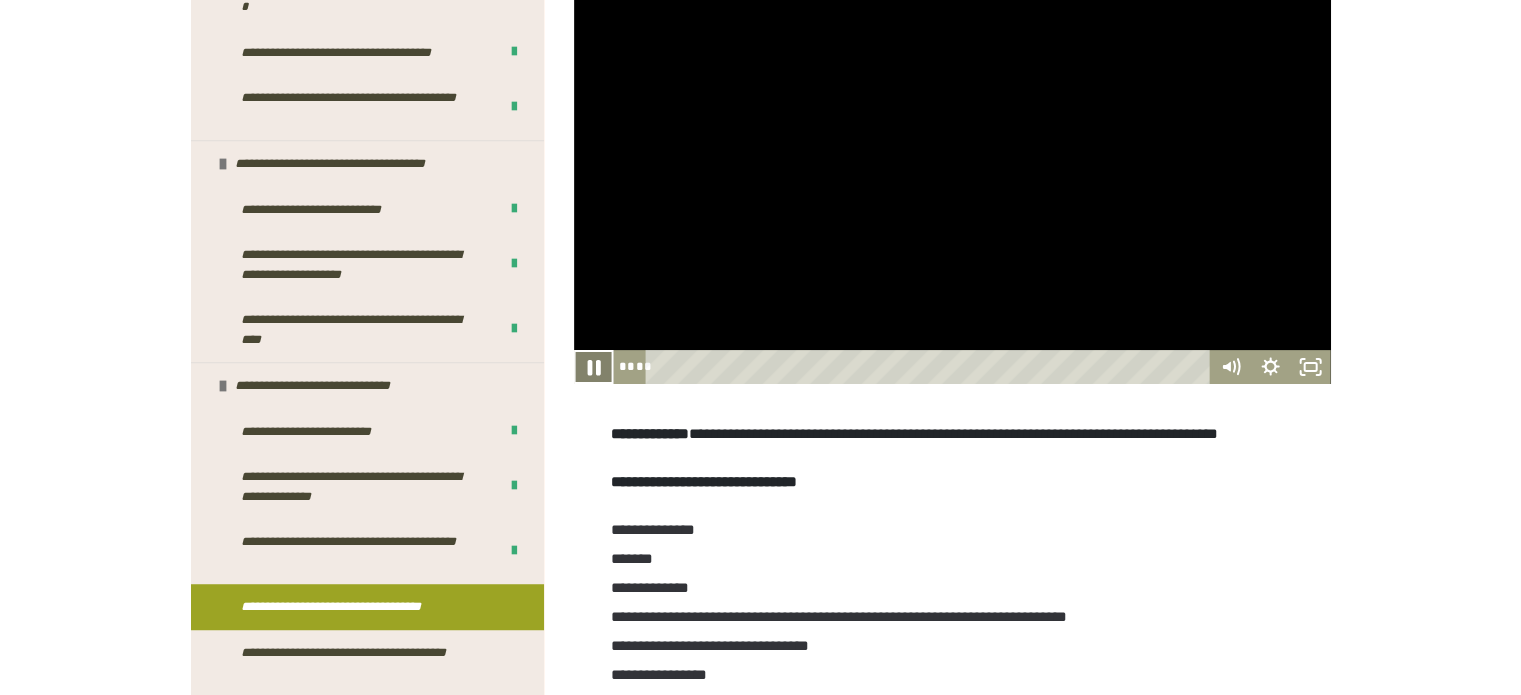 click 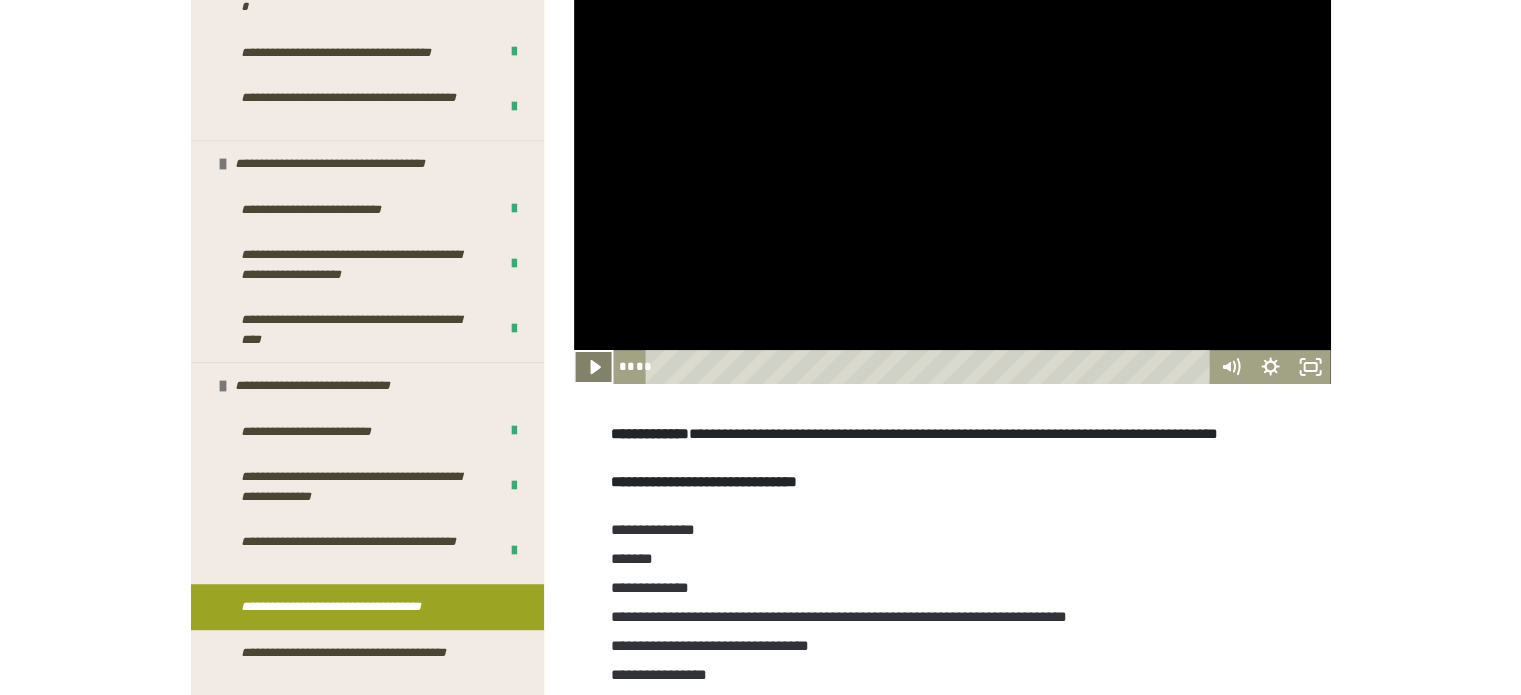 click 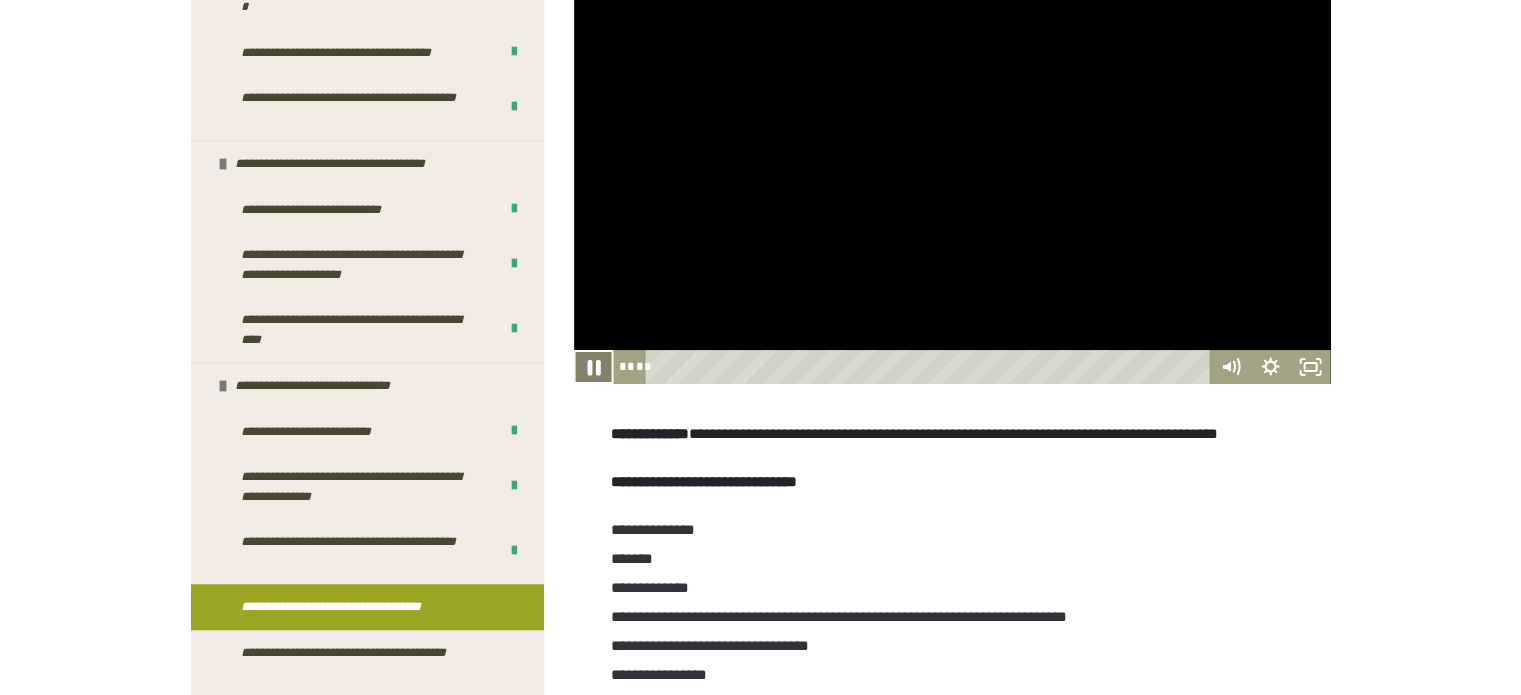 click 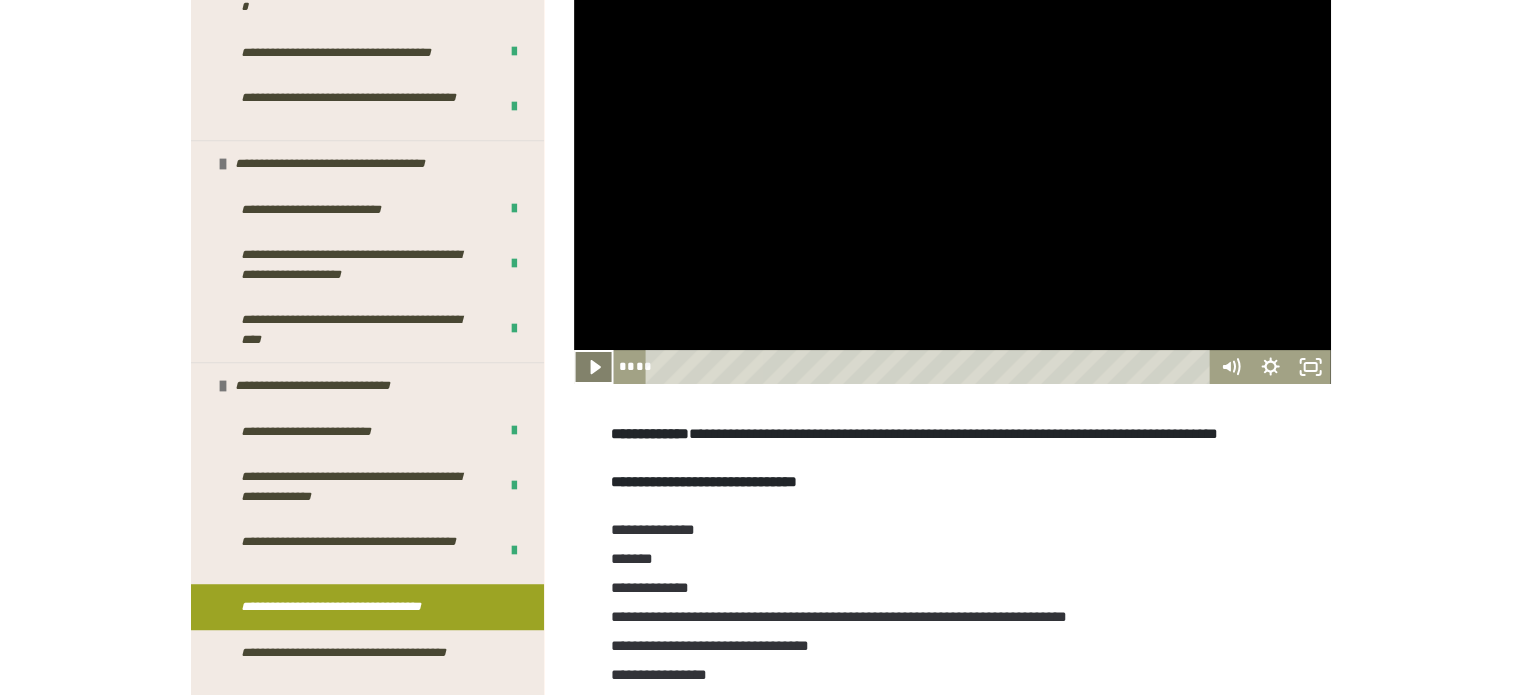 click 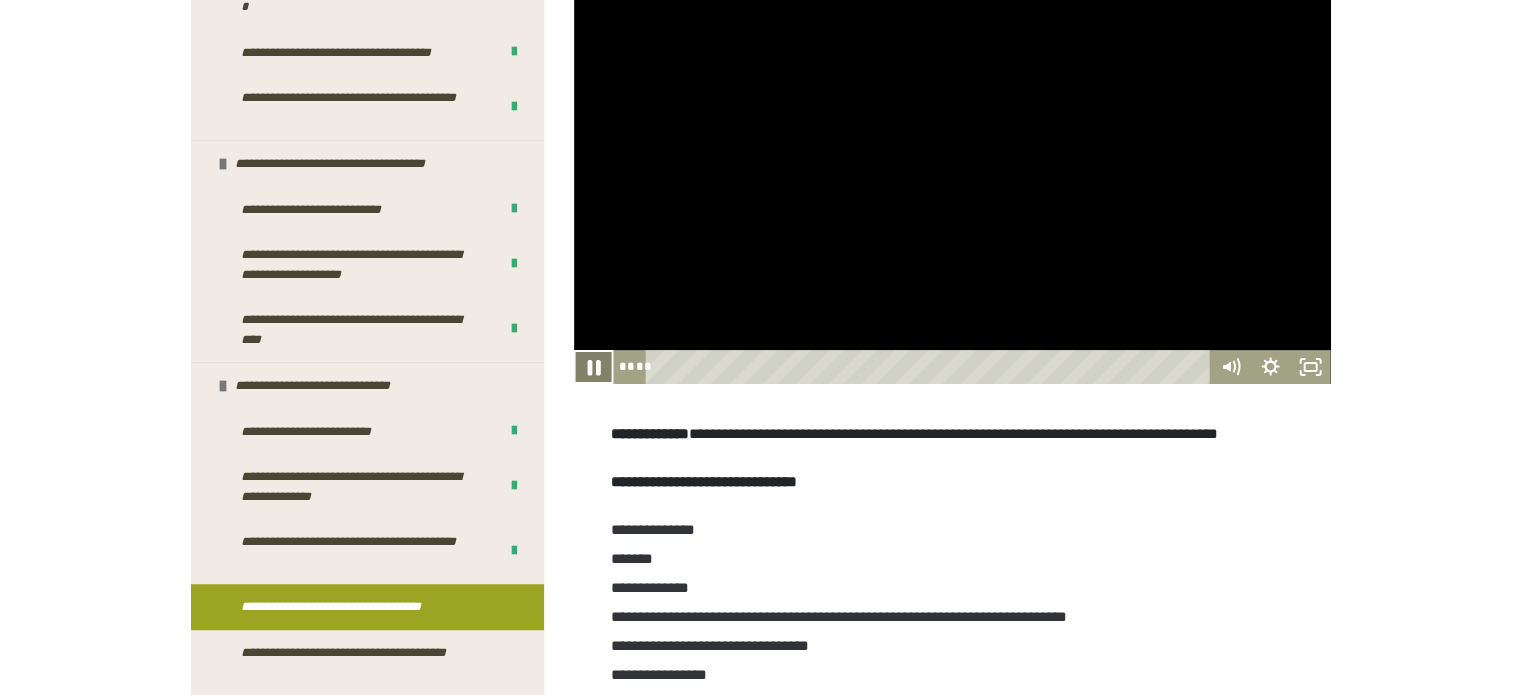 click 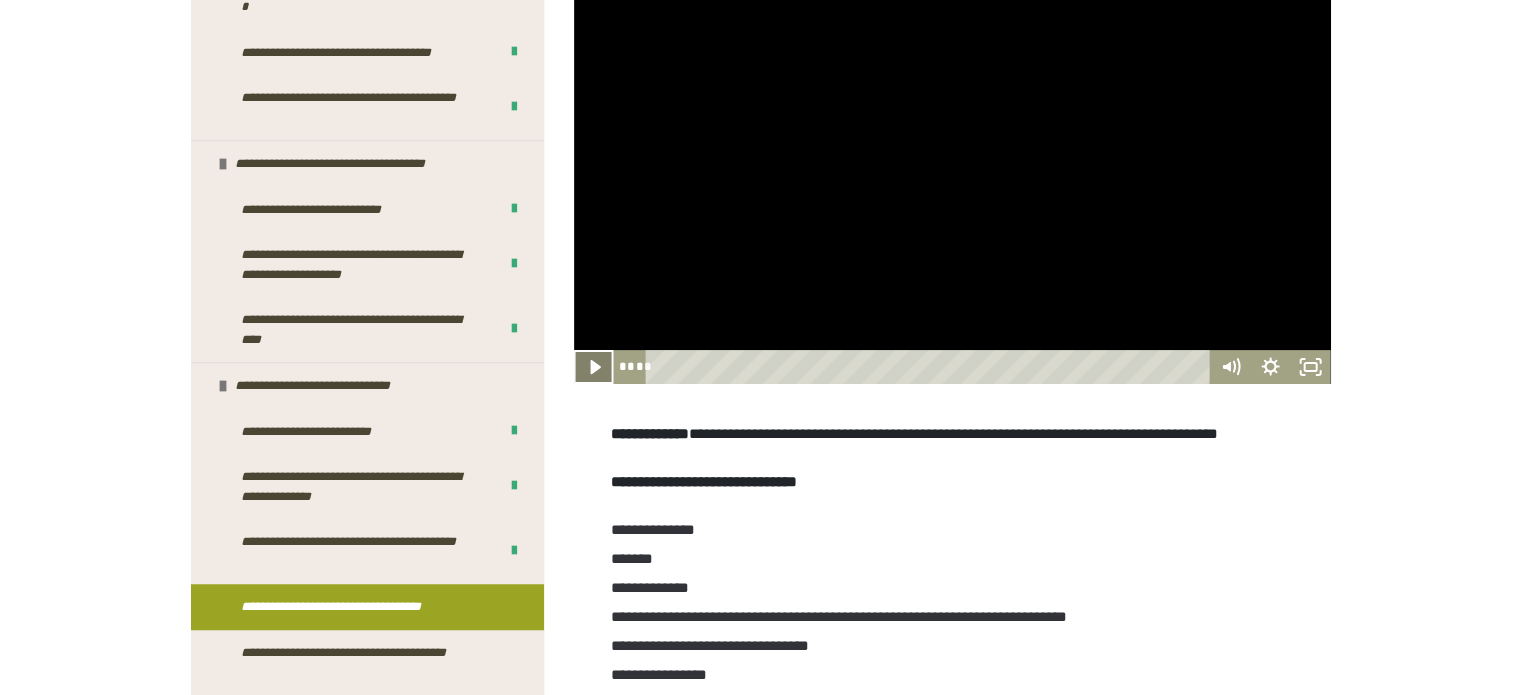 click 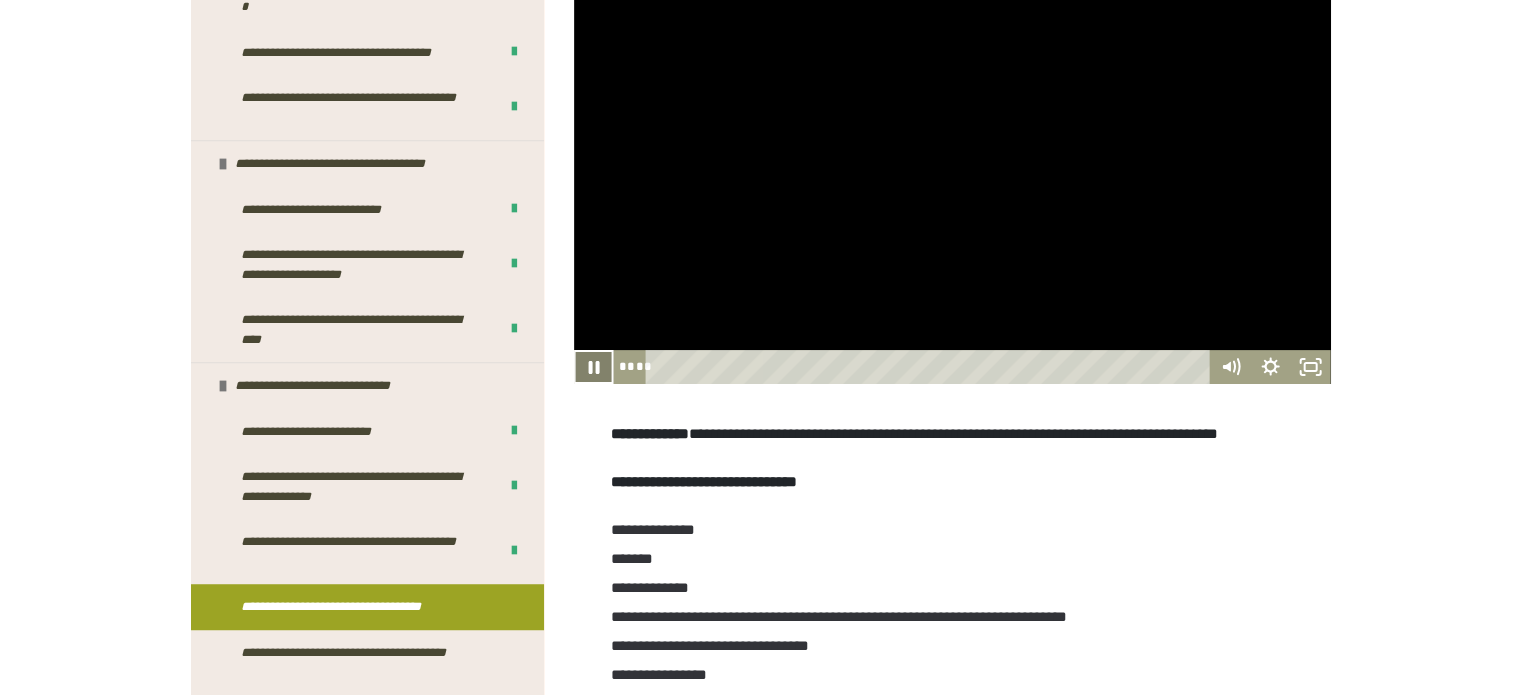 click 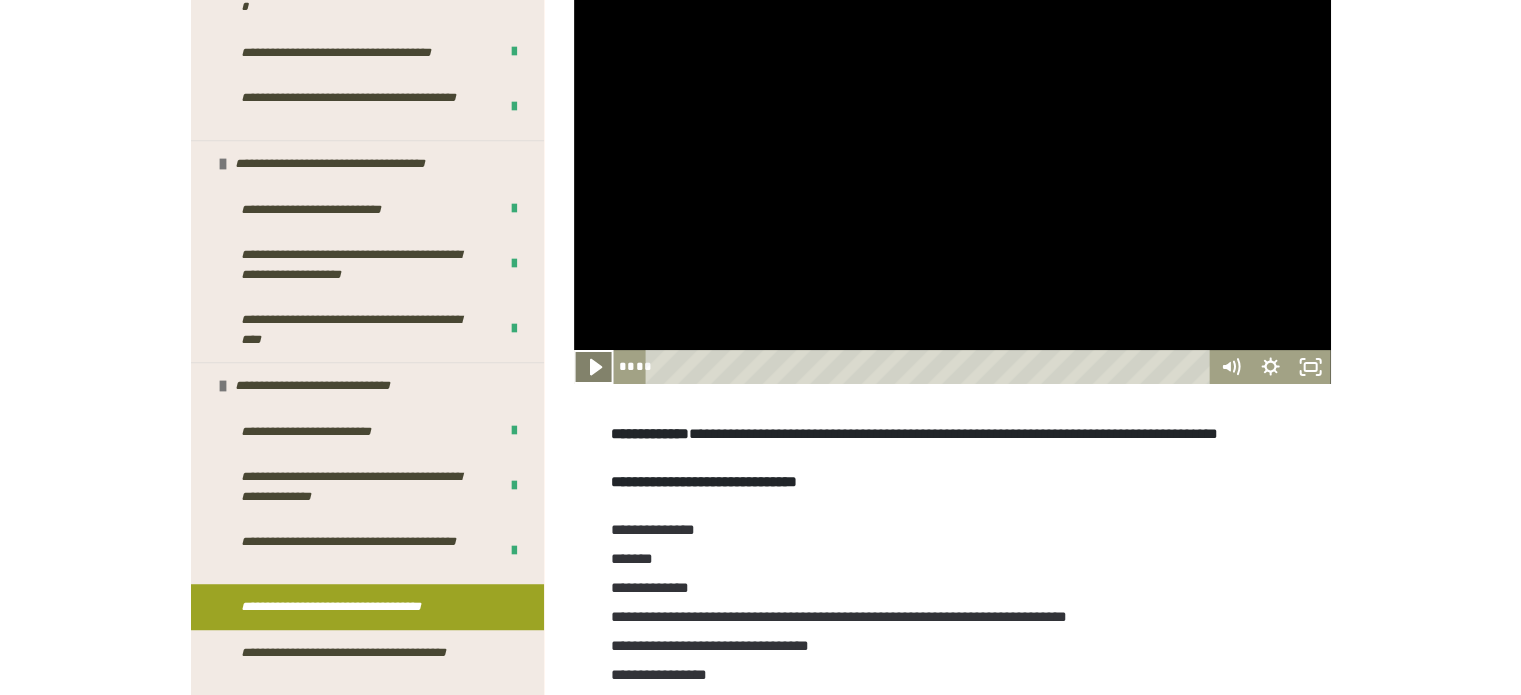 click 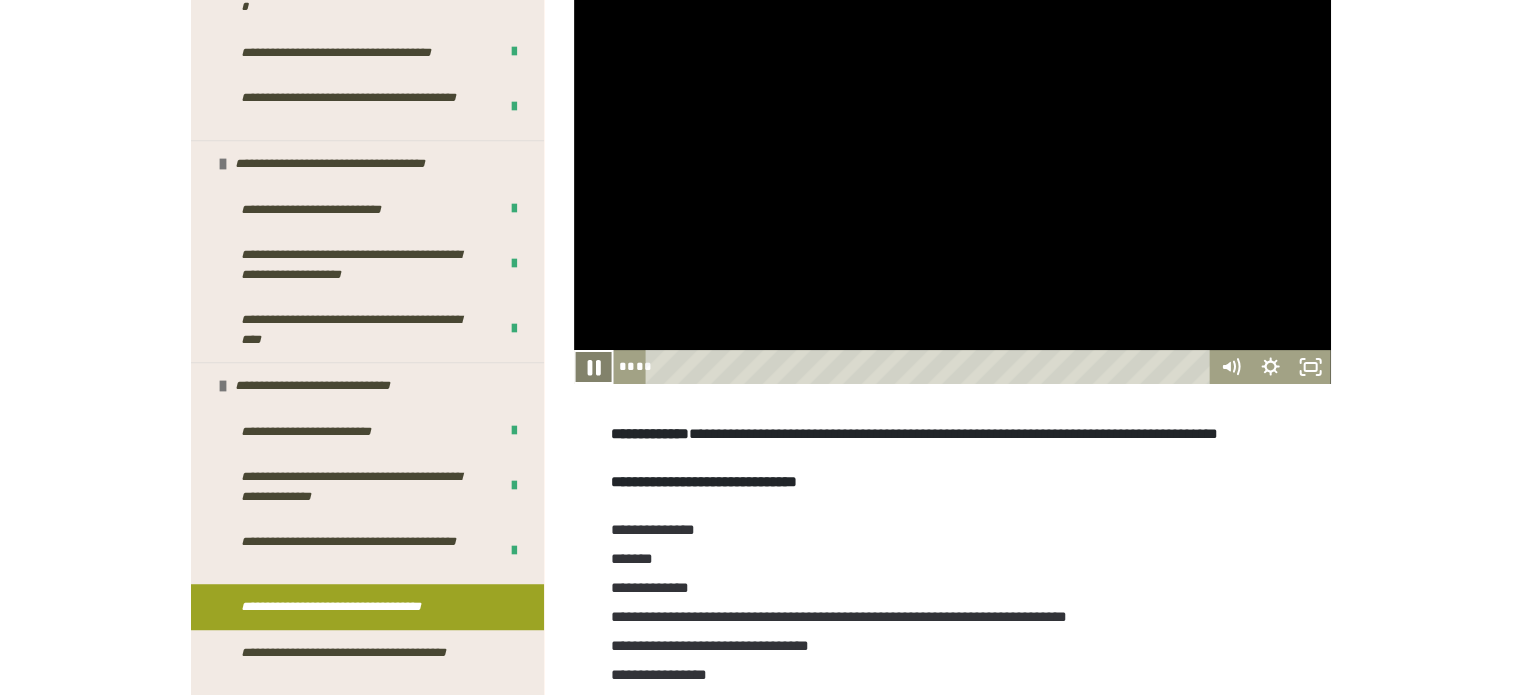 click 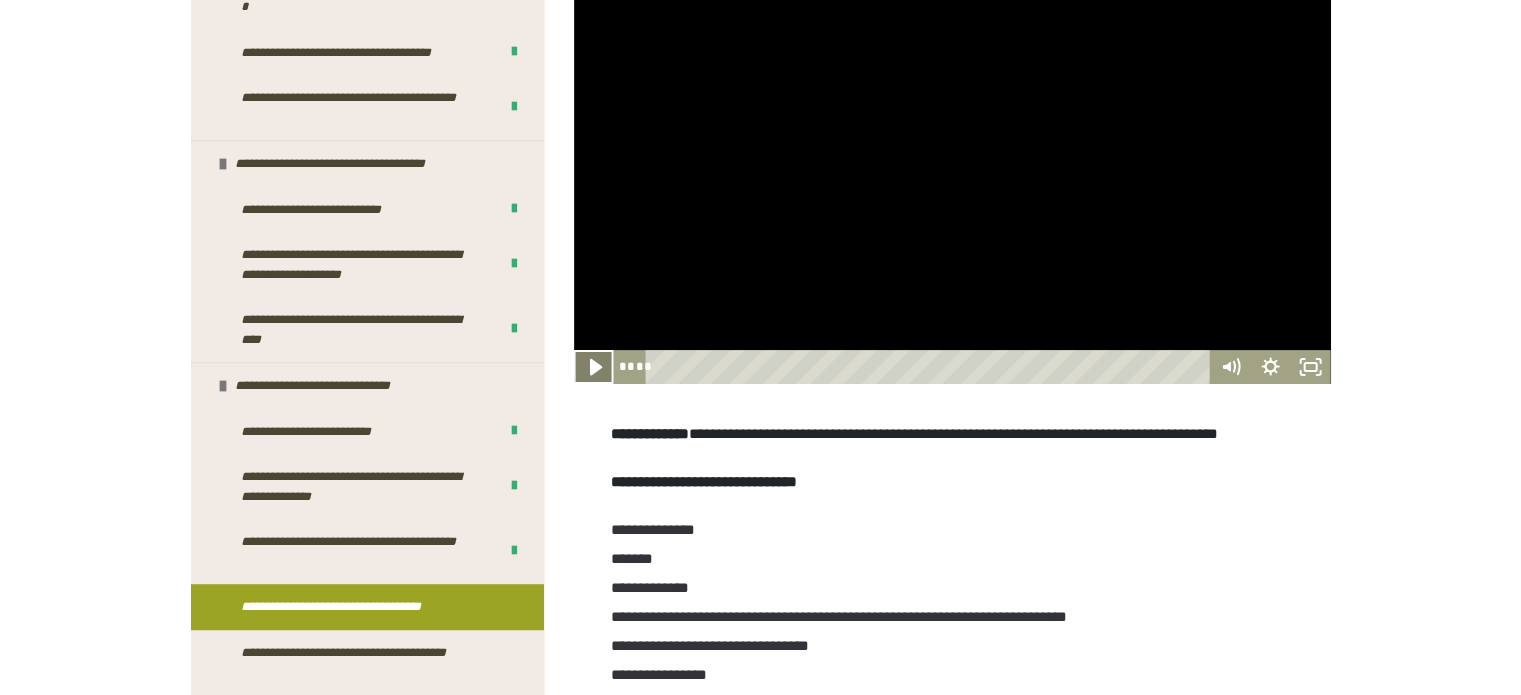 click 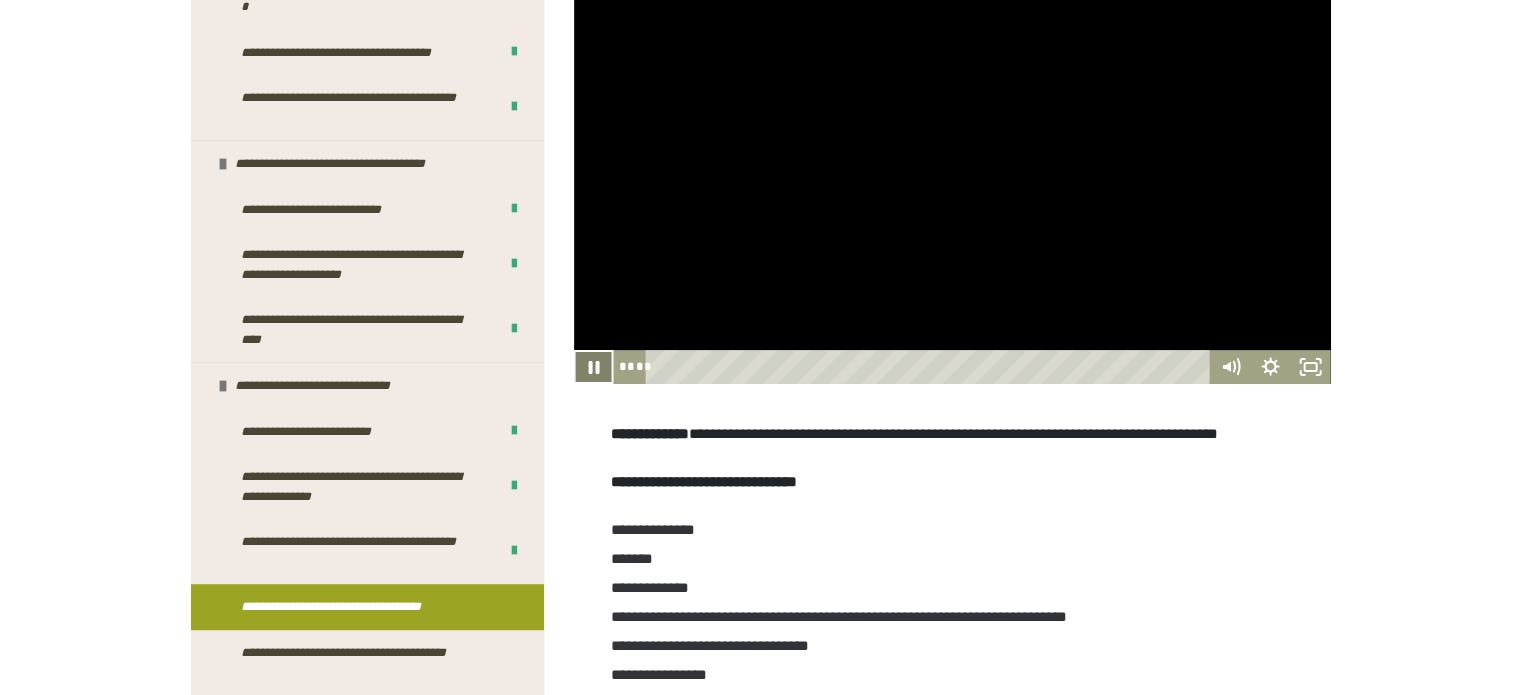 click 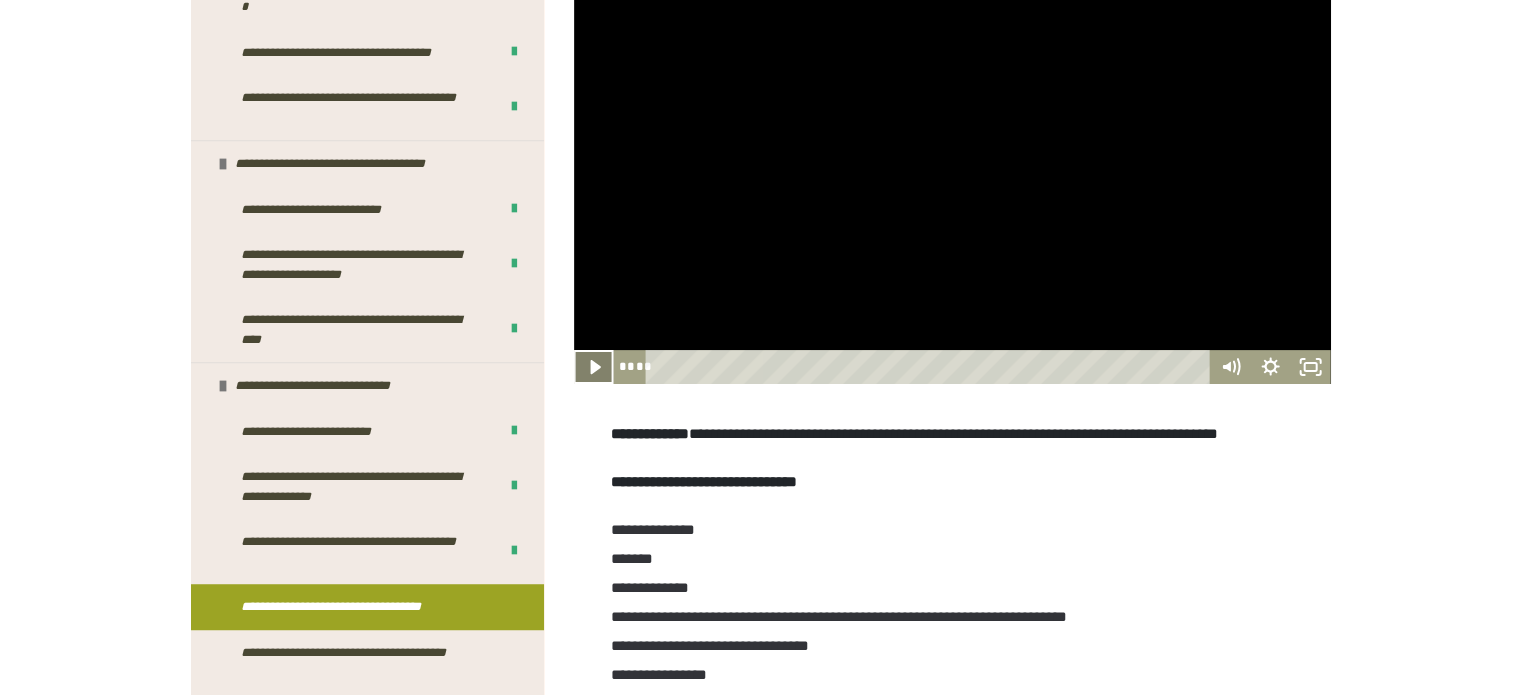 click 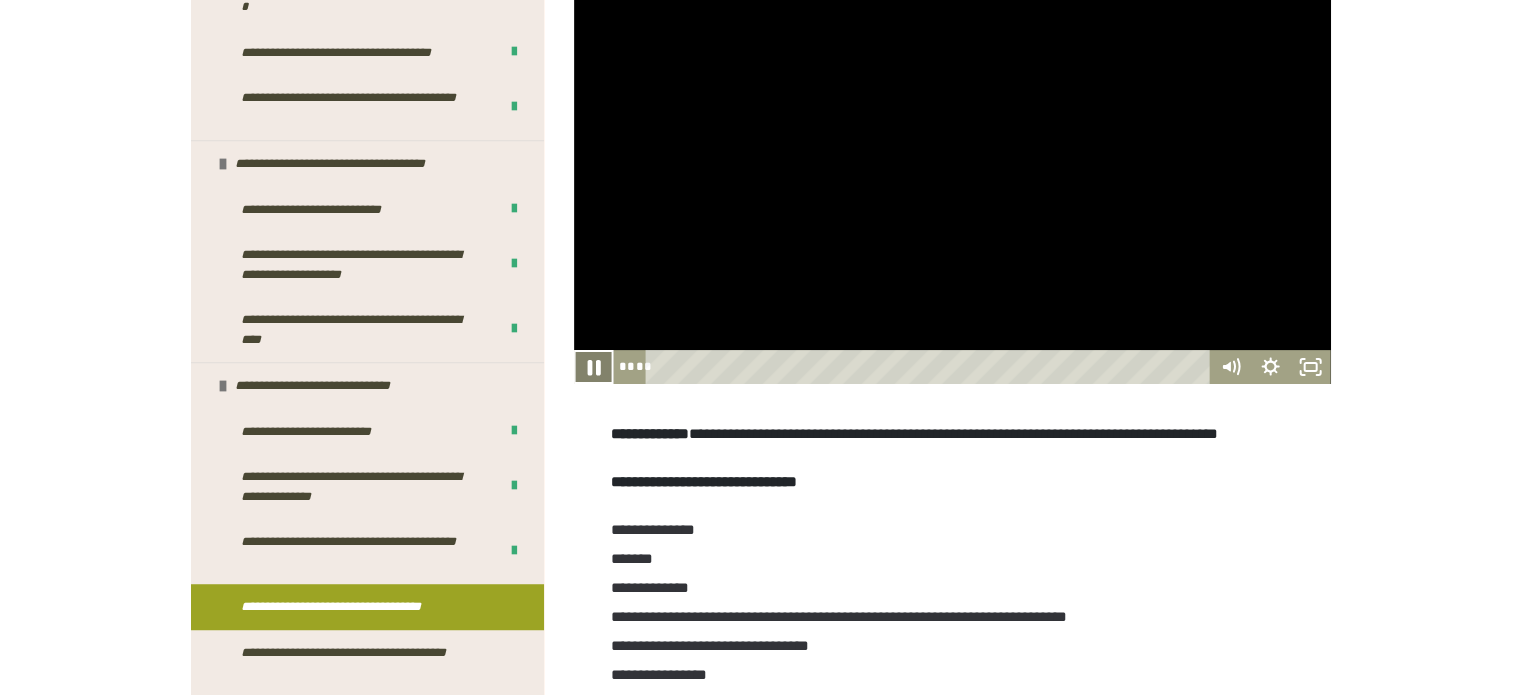 click 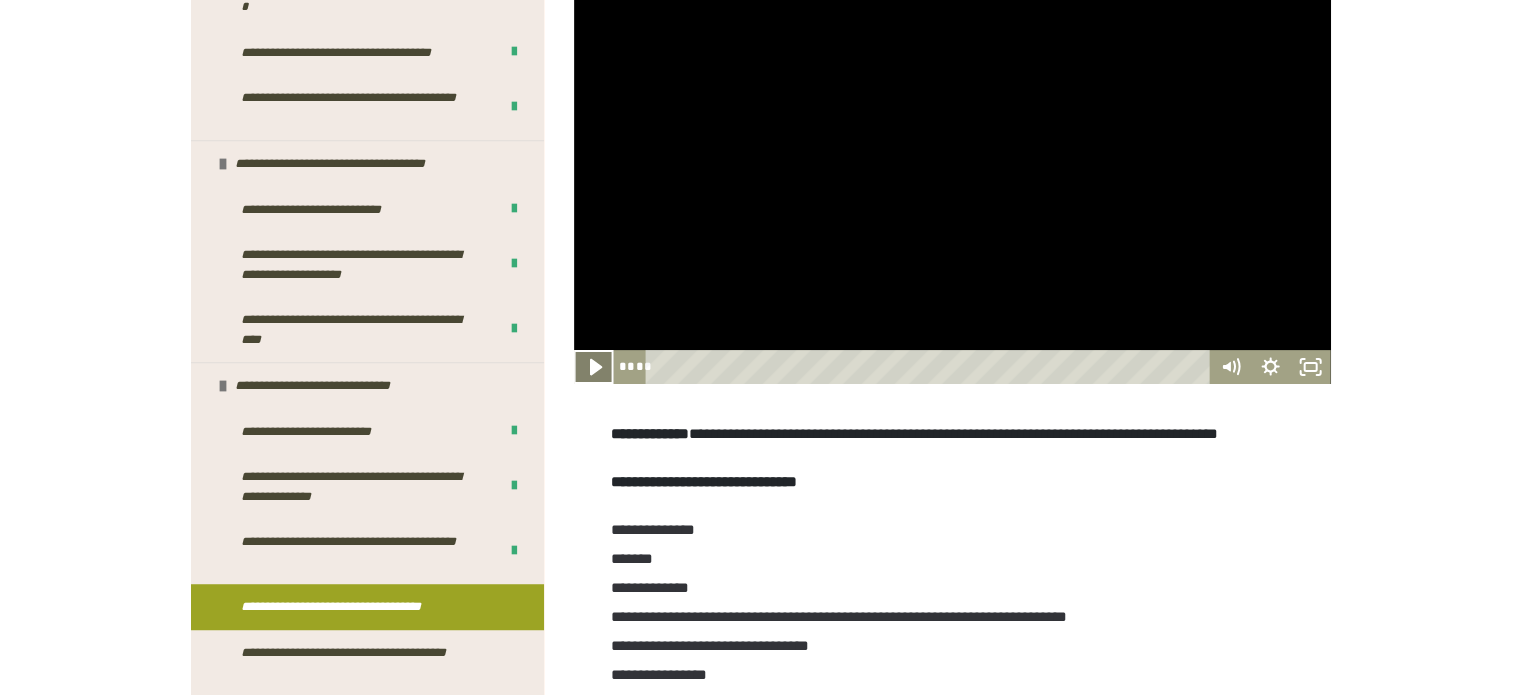 click 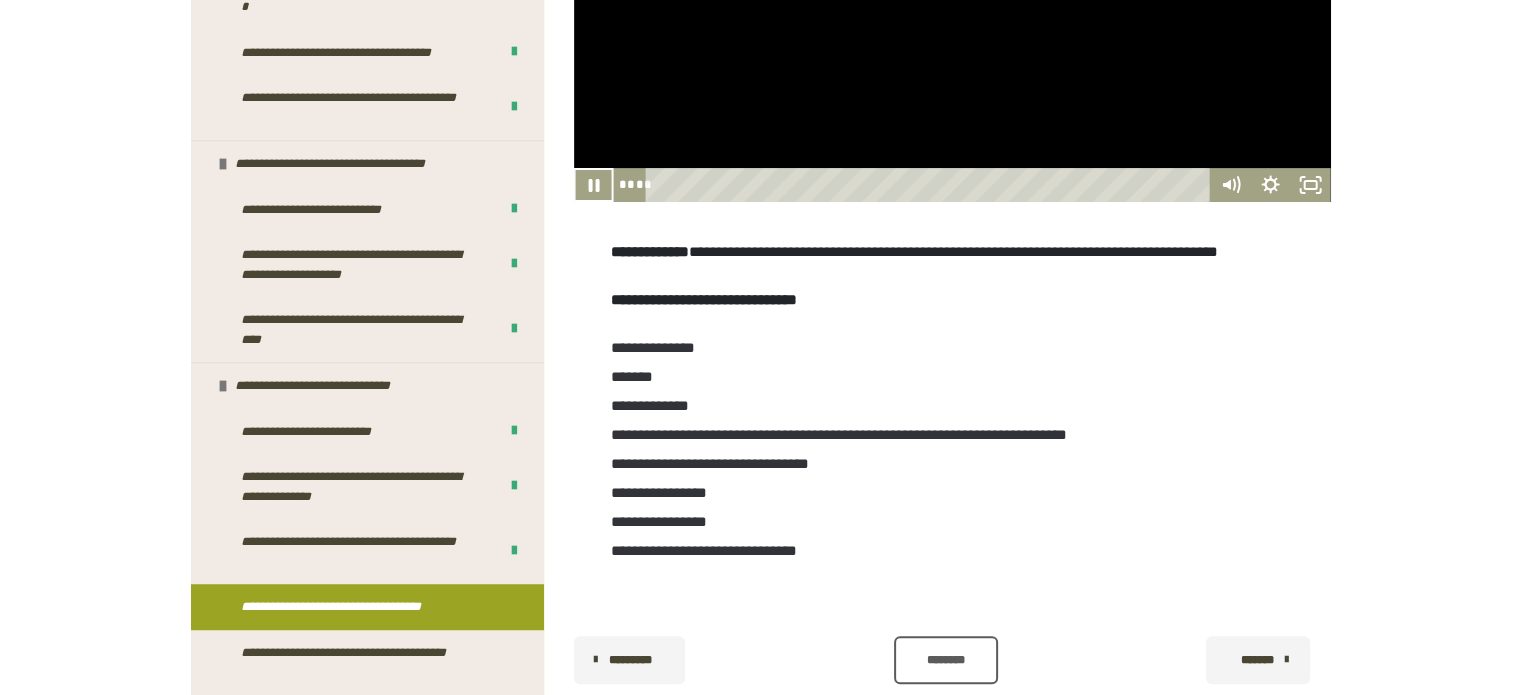 scroll, scrollTop: 681, scrollLeft: 0, axis: vertical 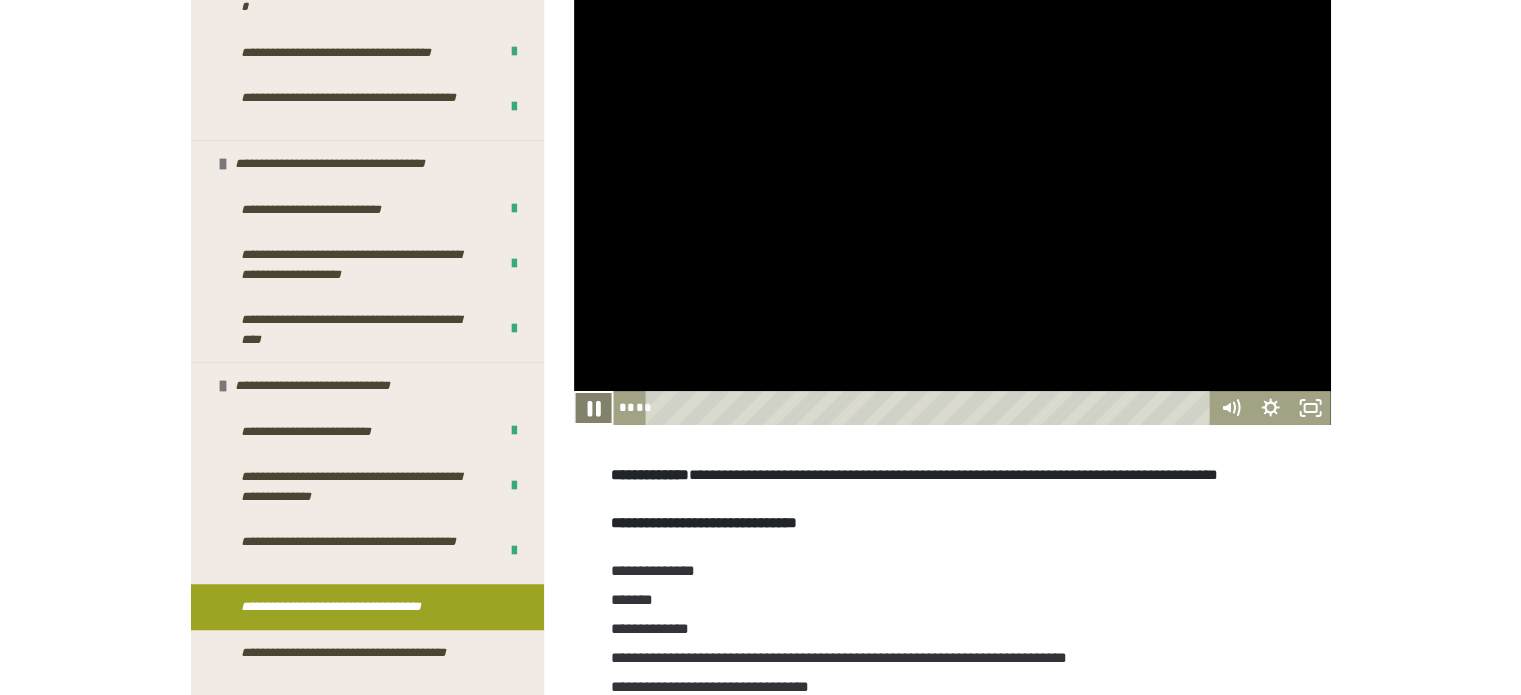 click 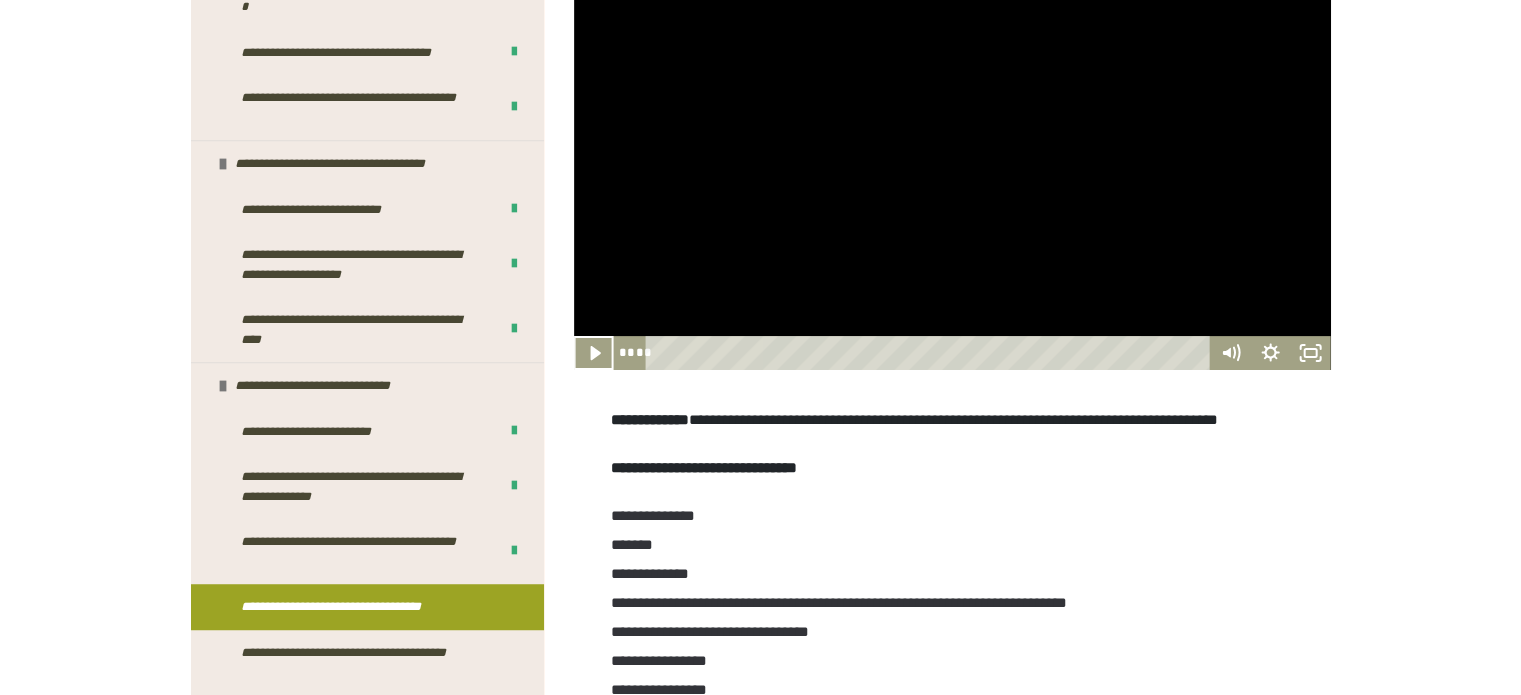 scroll, scrollTop: 511, scrollLeft: 0, axis: vertical 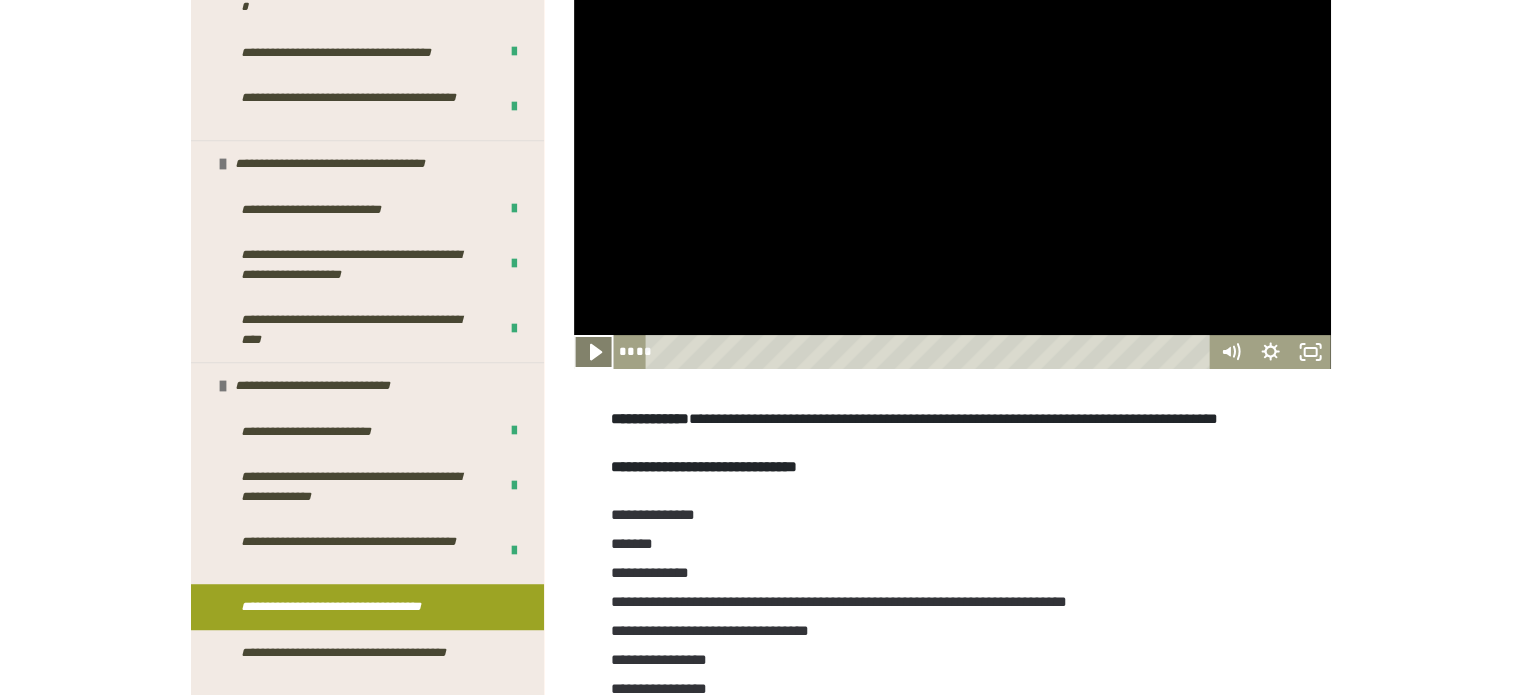 click 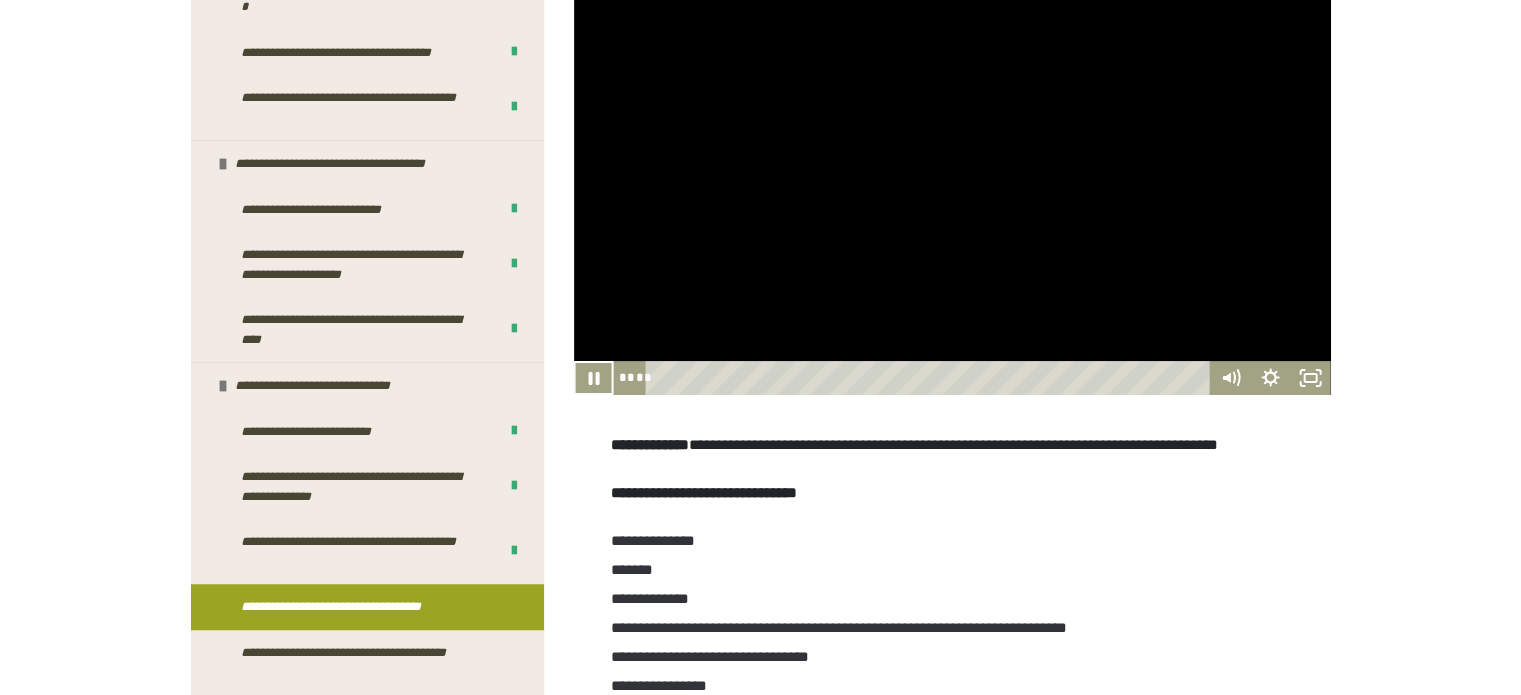 scroll, scrollTop: 483, scrollLeft: 0, axis: vertical 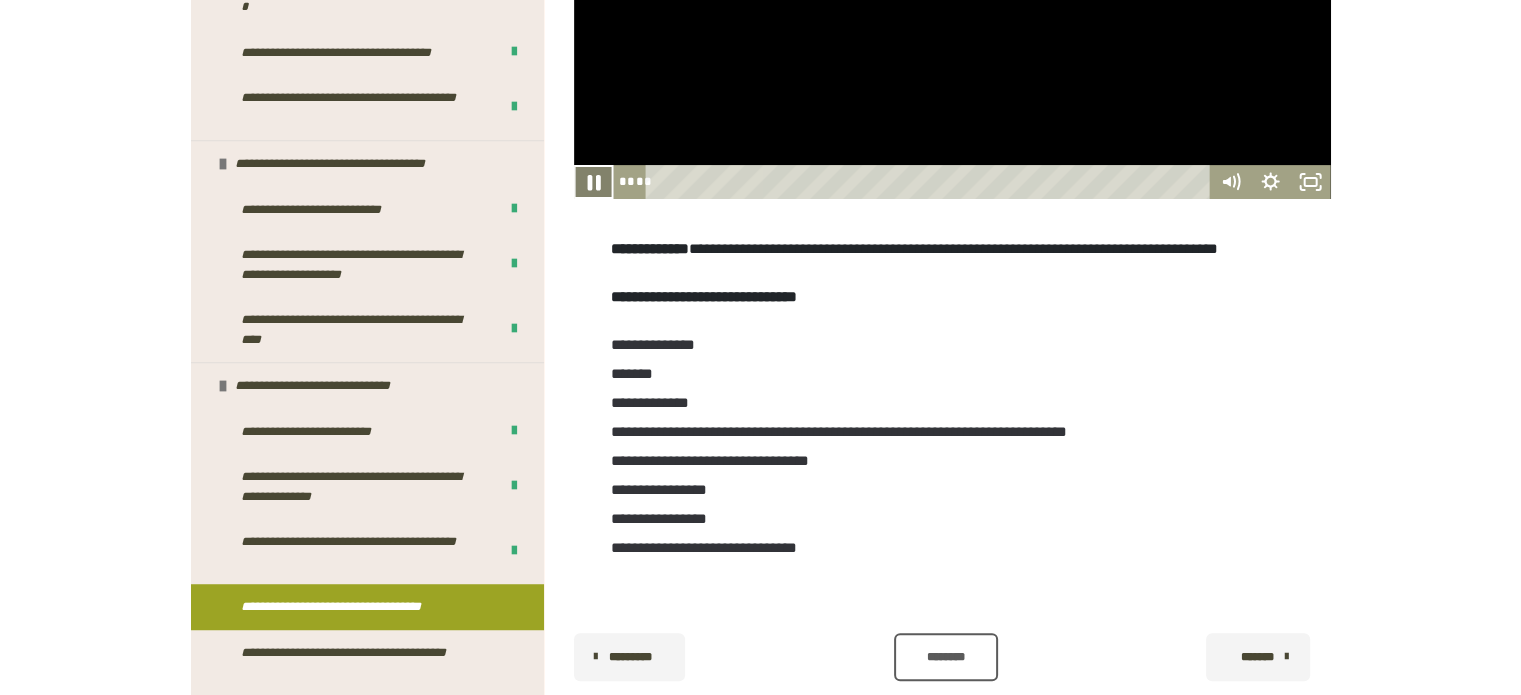 click 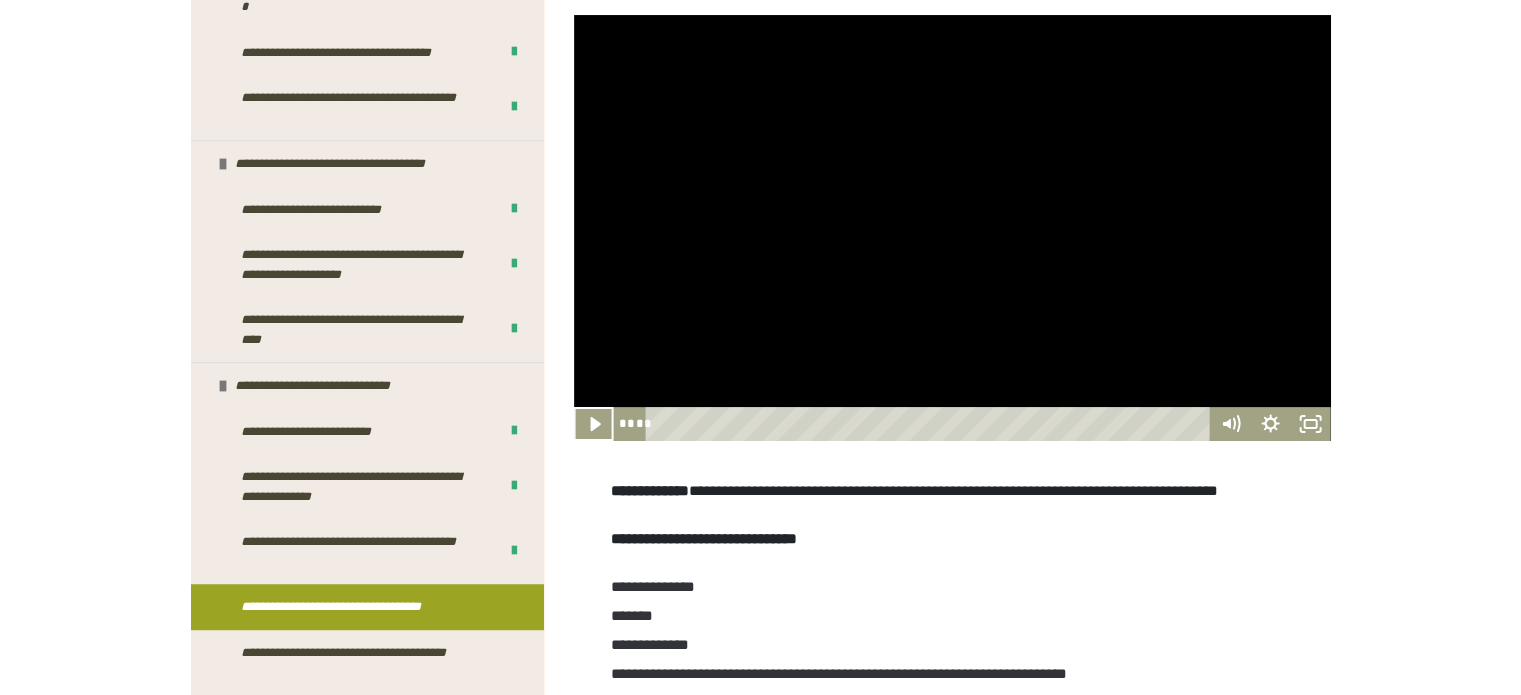 scroll, scrollTop: 438, scrollLeft: 0, axis: vertical 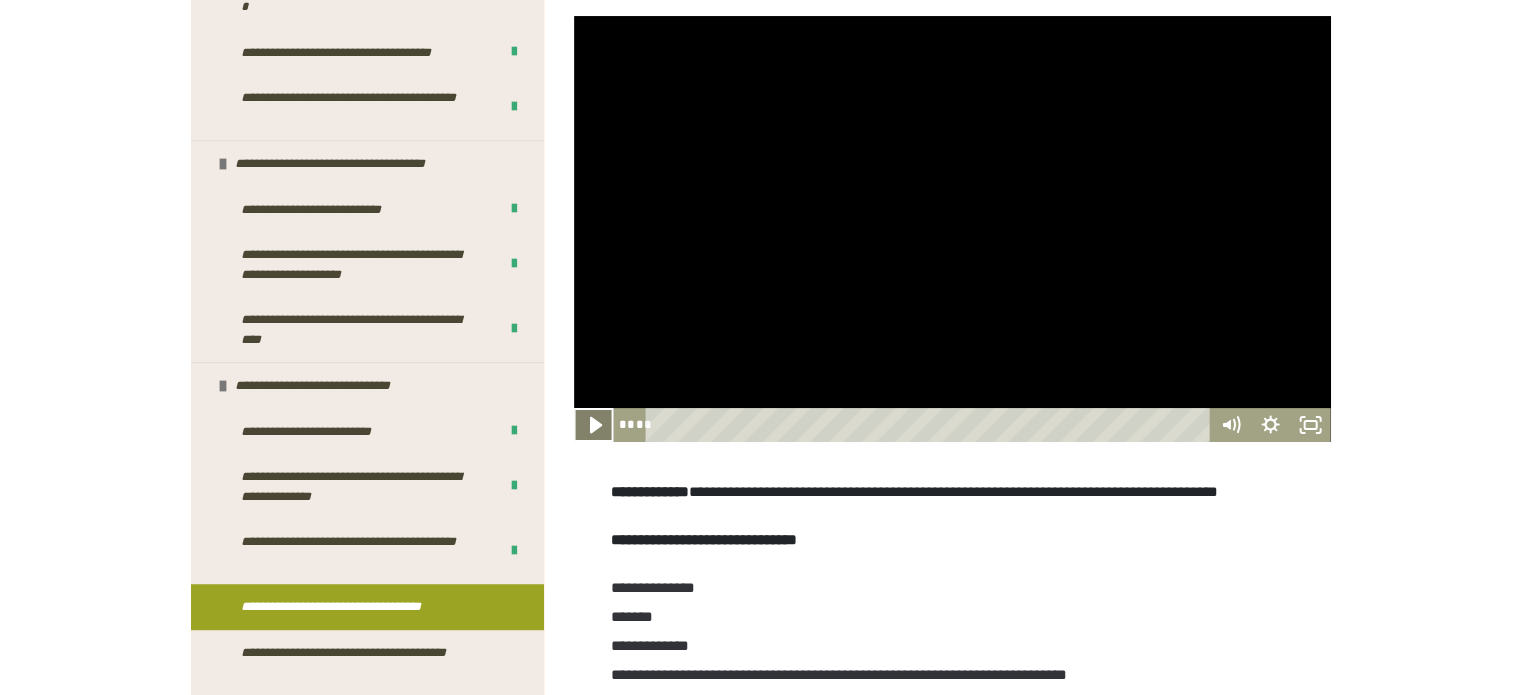 click 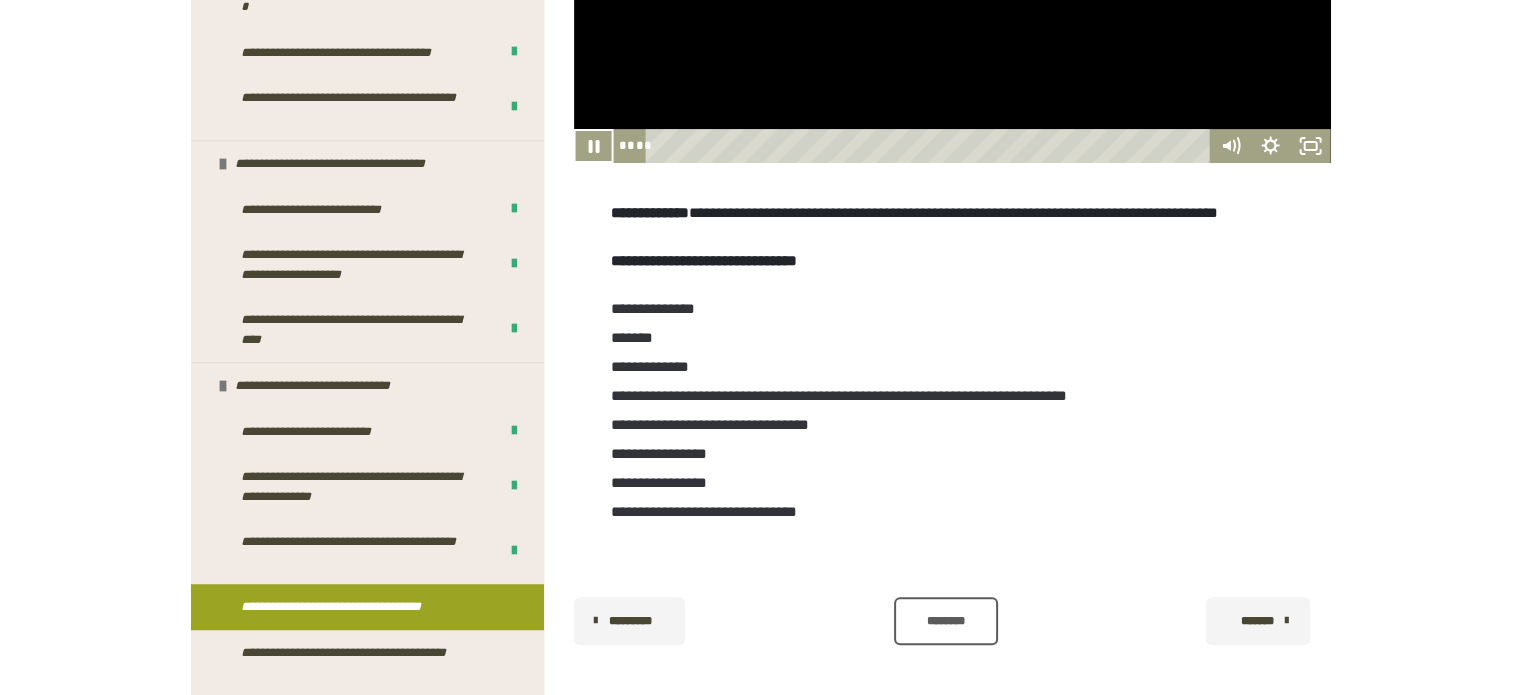 scroll, scrollTop: 718, scrollLeft: 0, axis: vertical 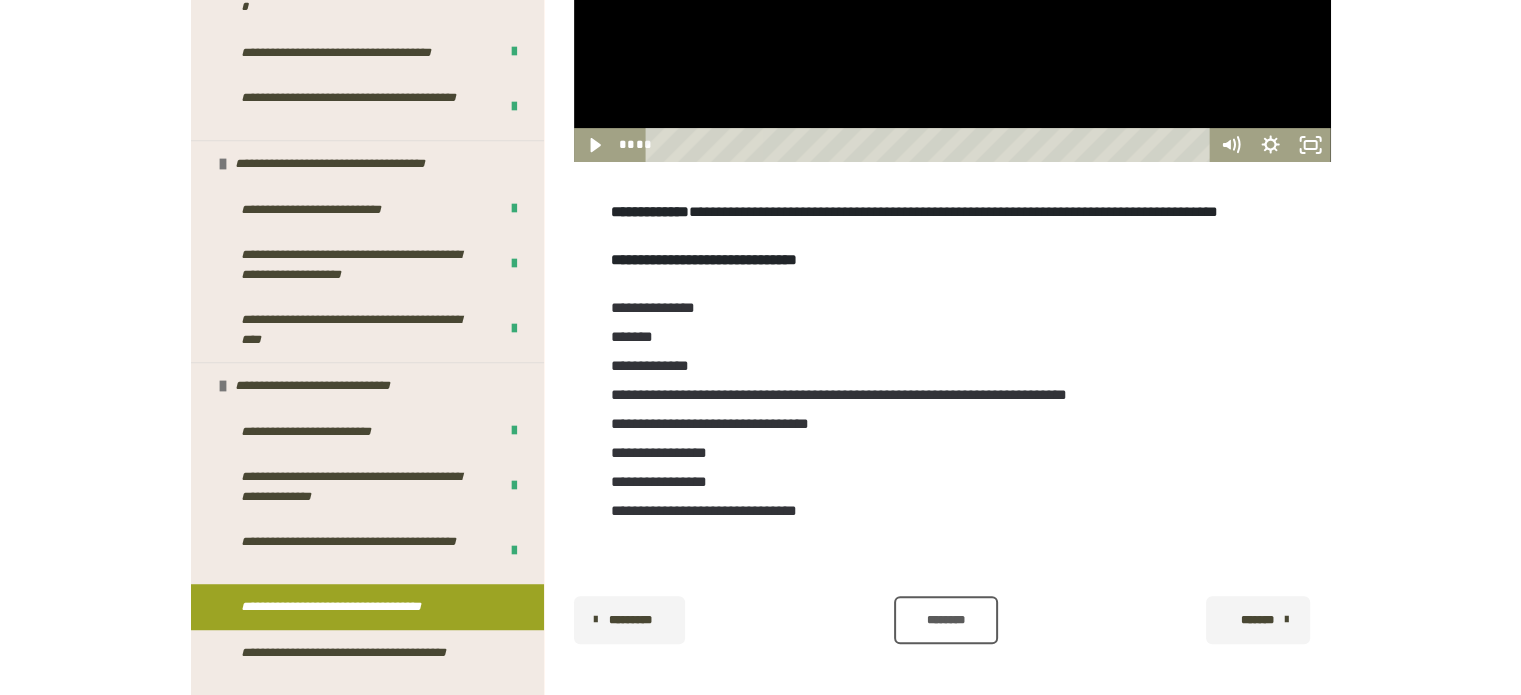 click on "********" at bounding box center [945, 620] 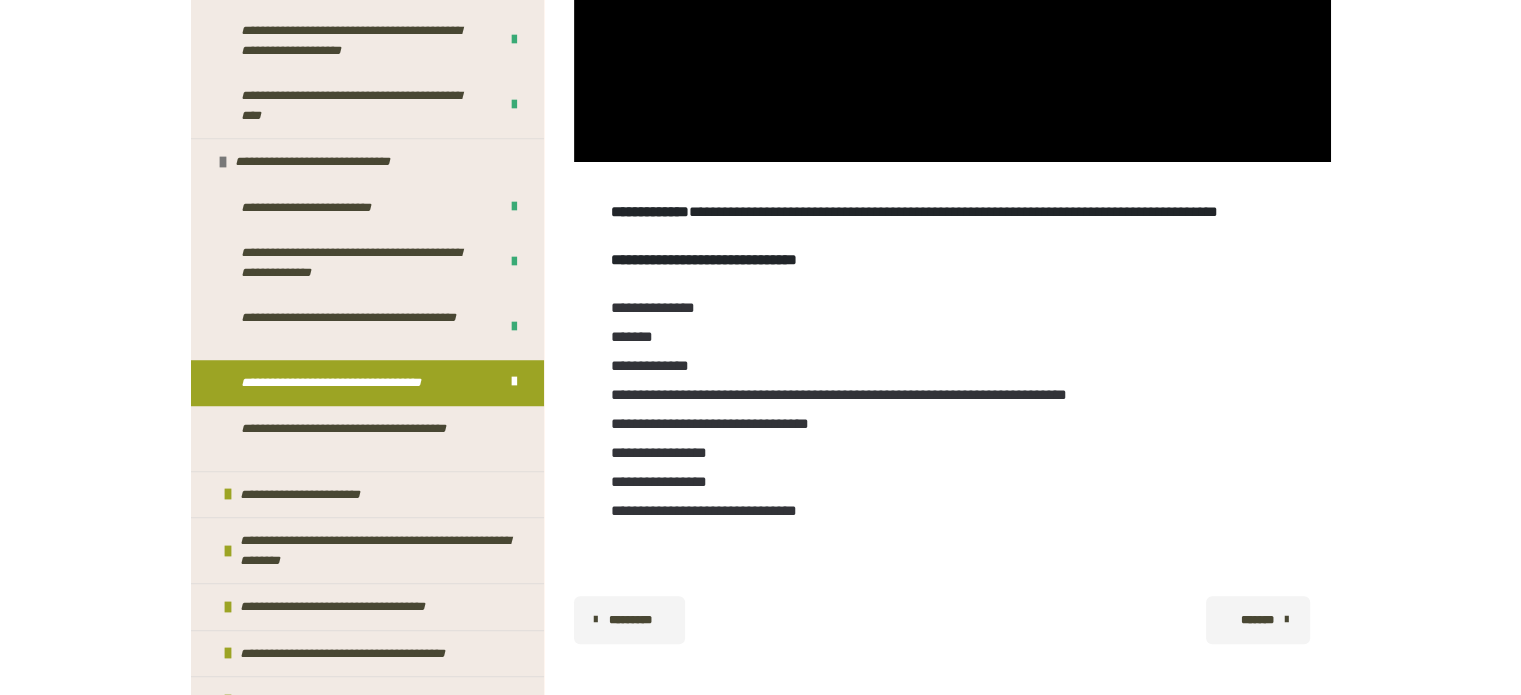 scroll, scrollTop: 1516, scrollLeft: 0, axis: vertical 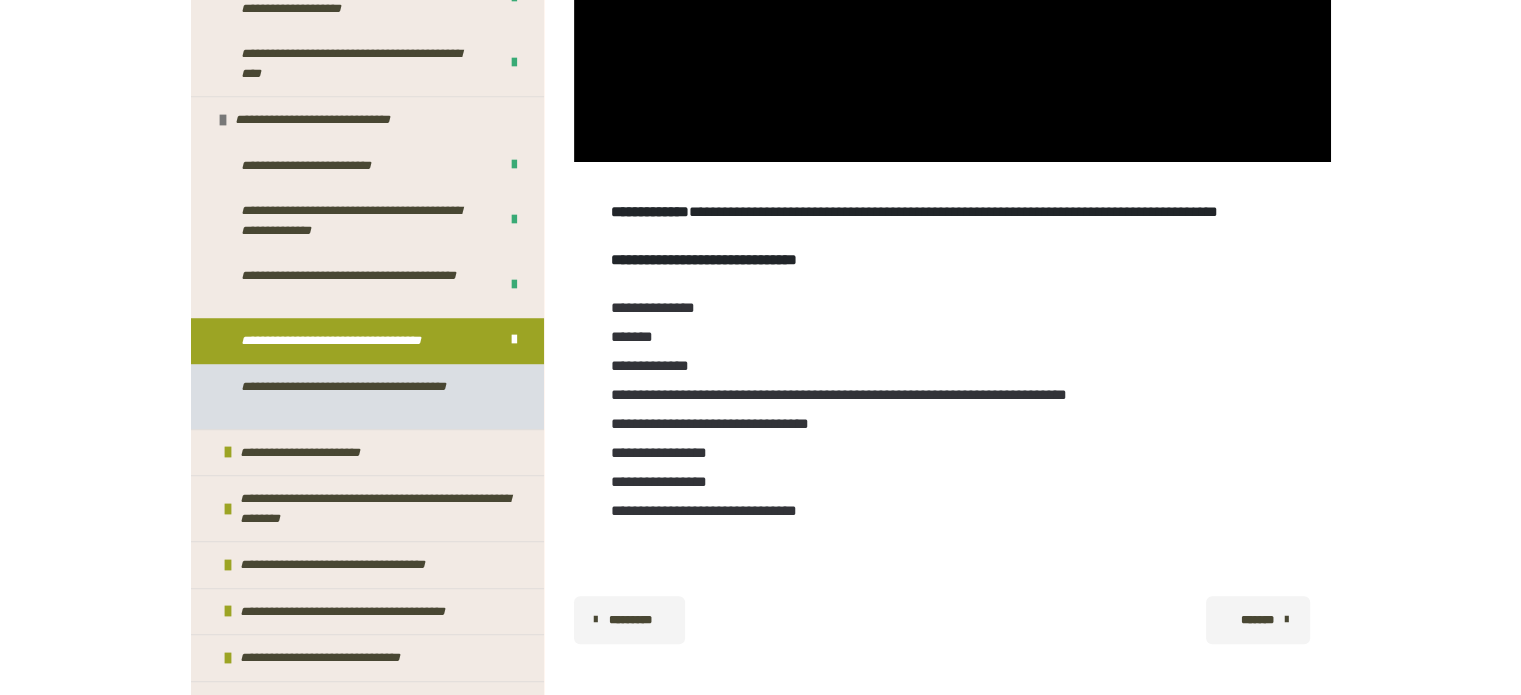 click on "**********" at bounding box center [362, 396] 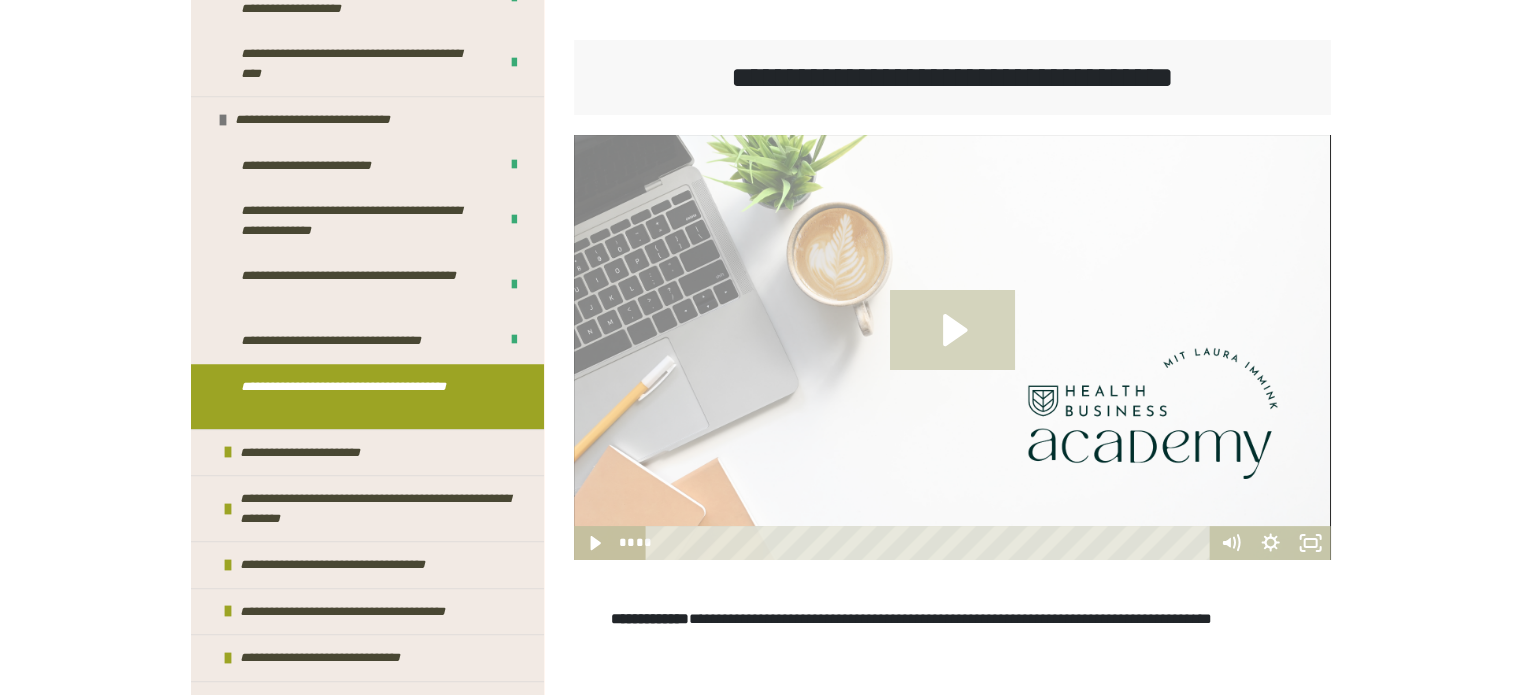 click 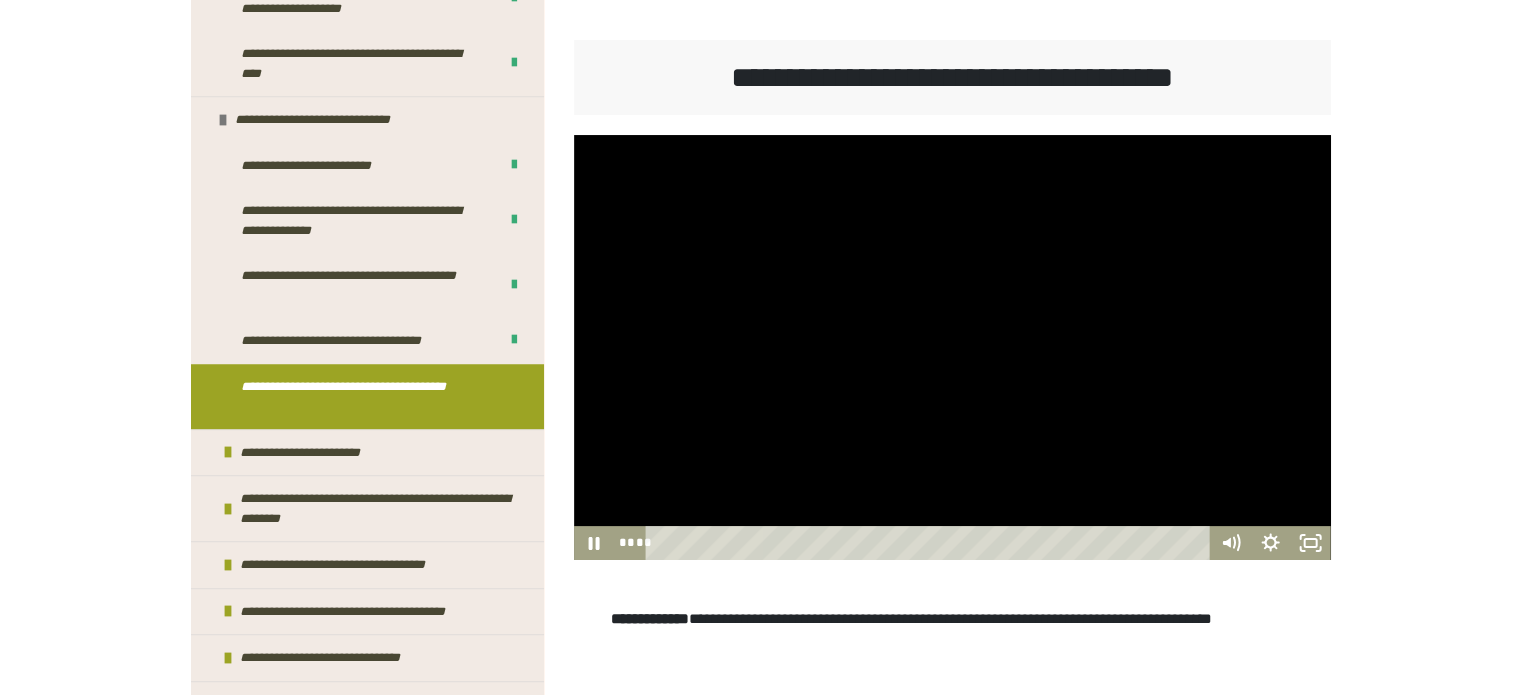 type 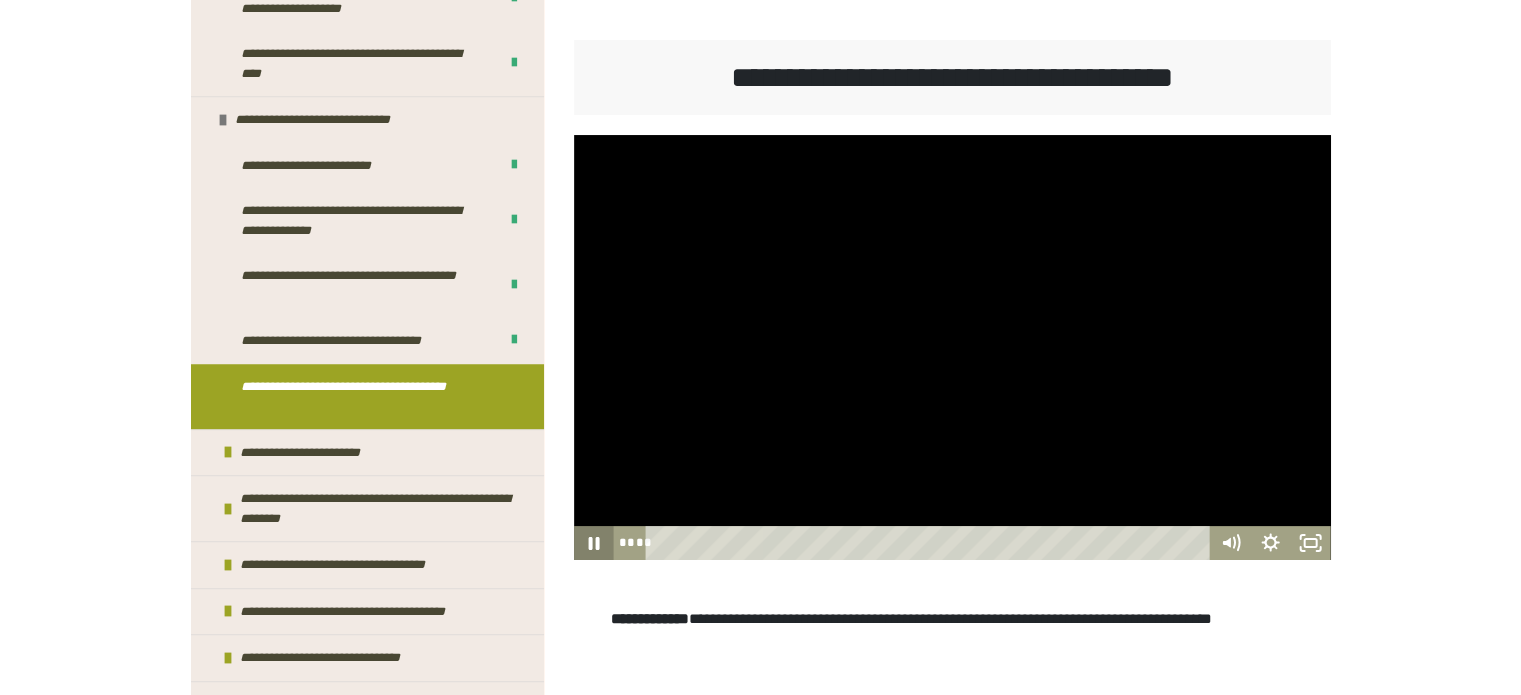 click 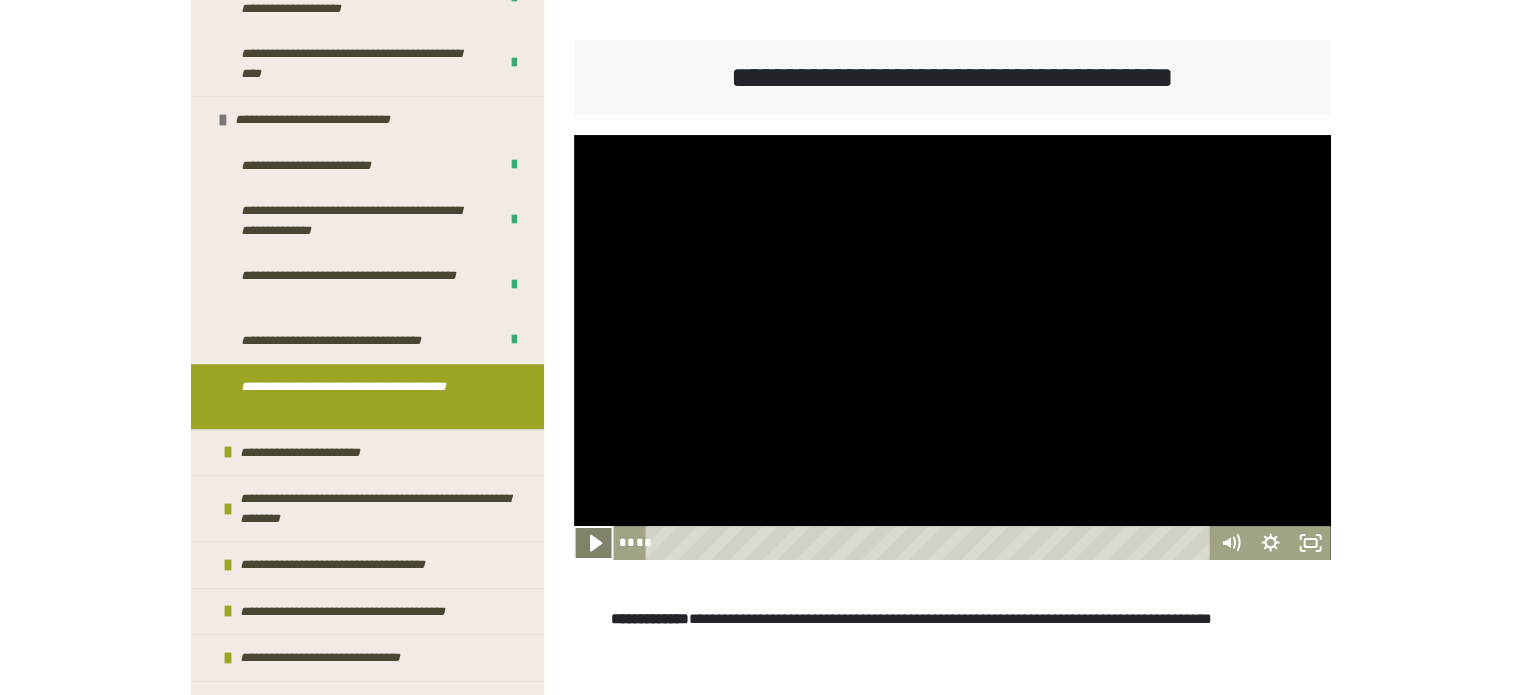 click 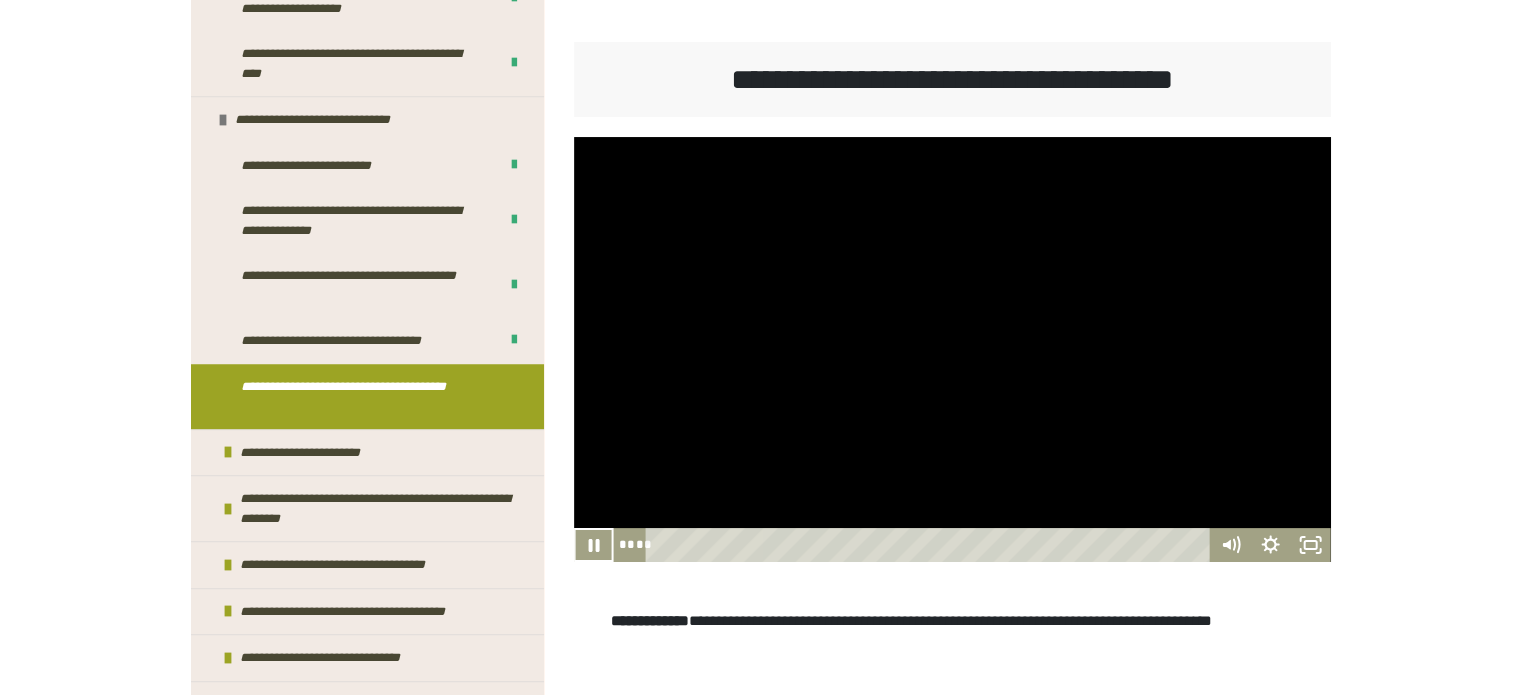 scroll, scrollTop: 309, scrollLeft: 0, axis: vertical 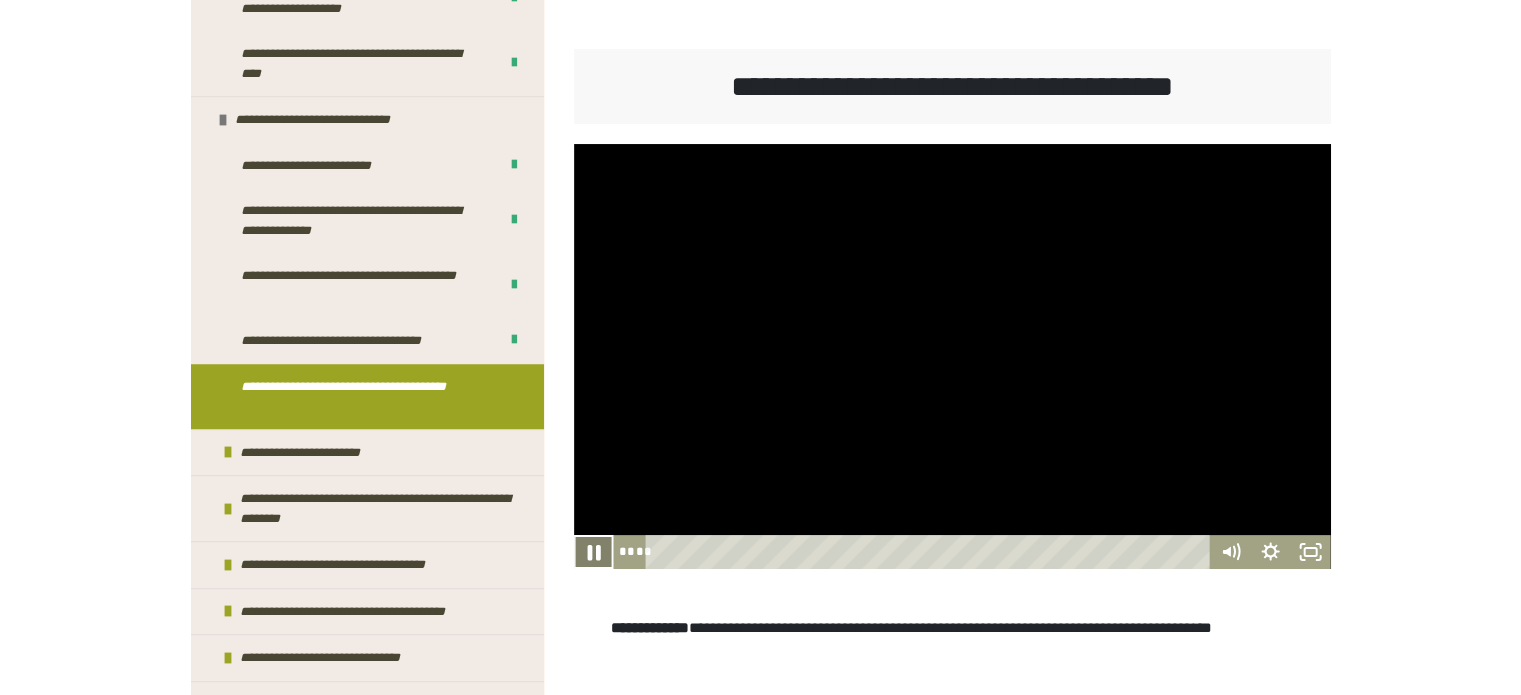 click 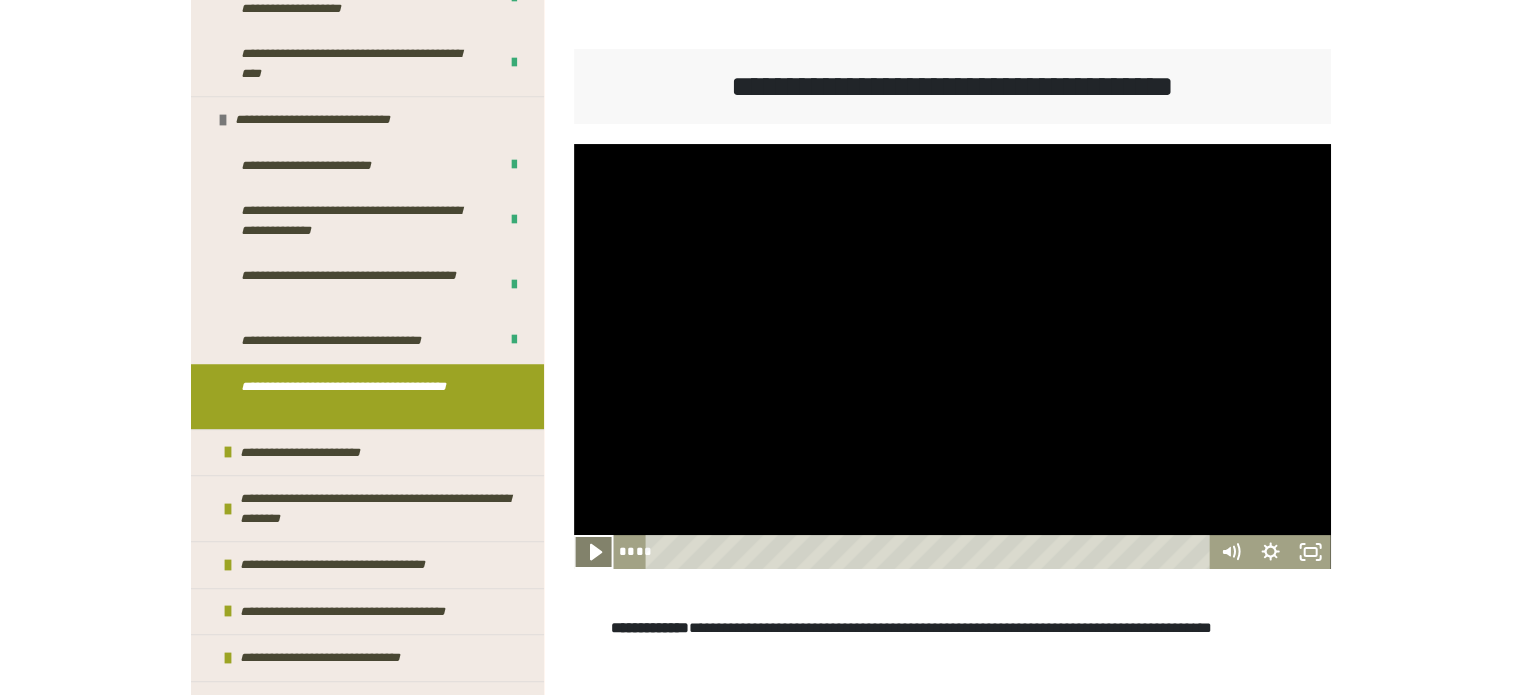 click 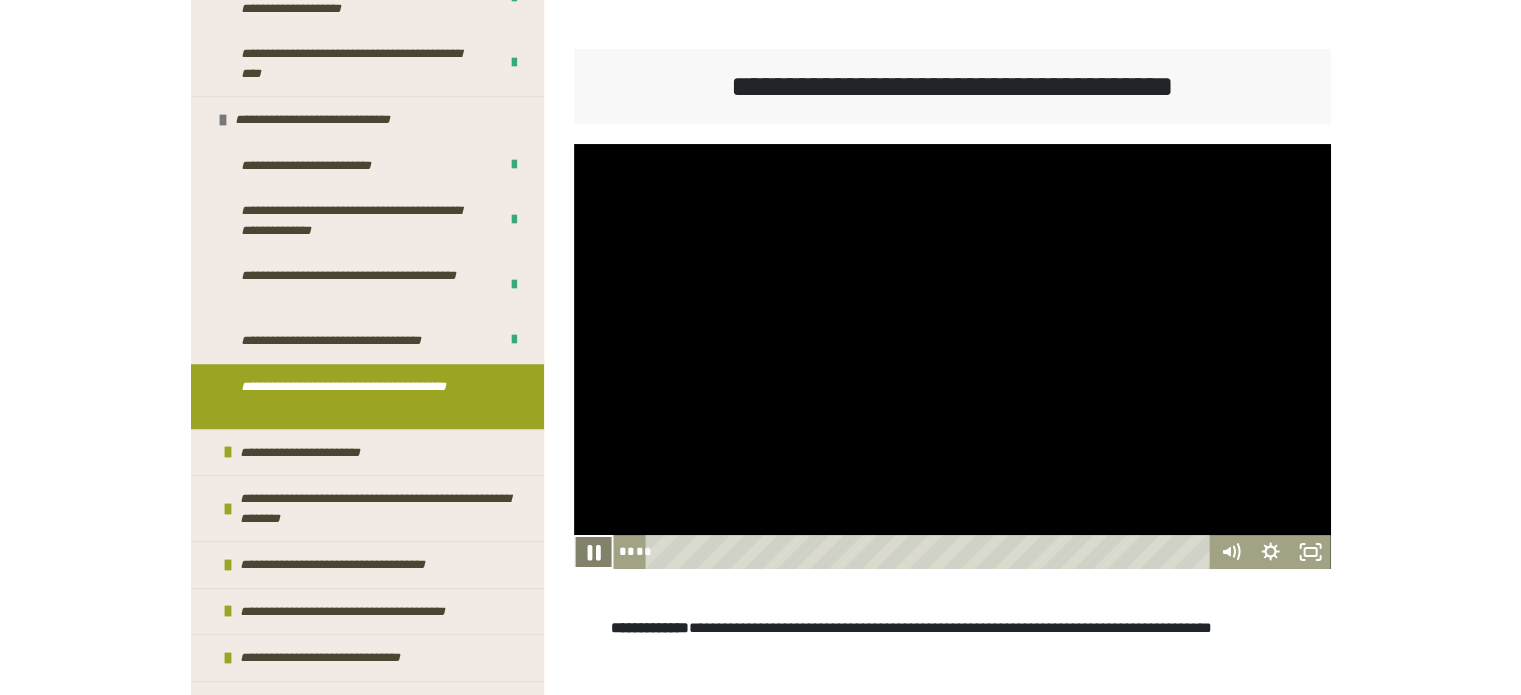 click 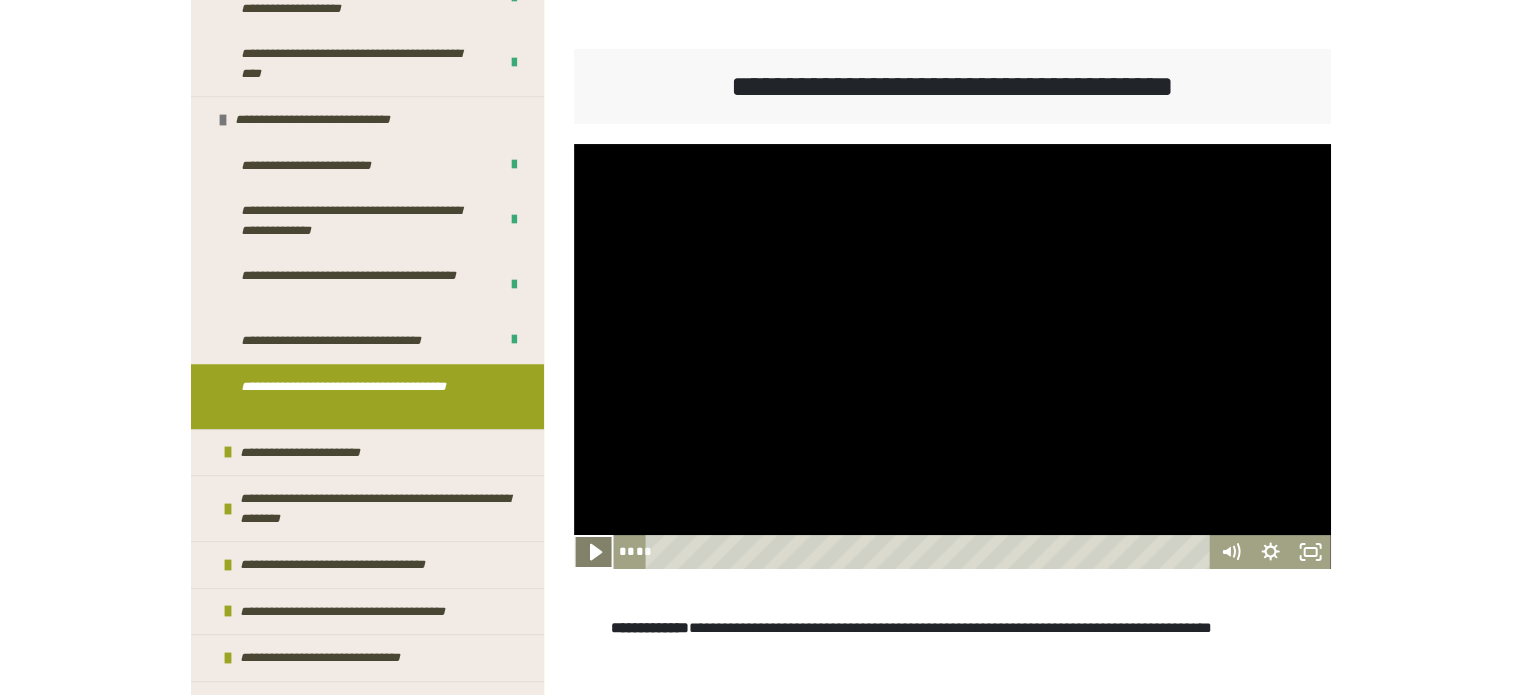 click 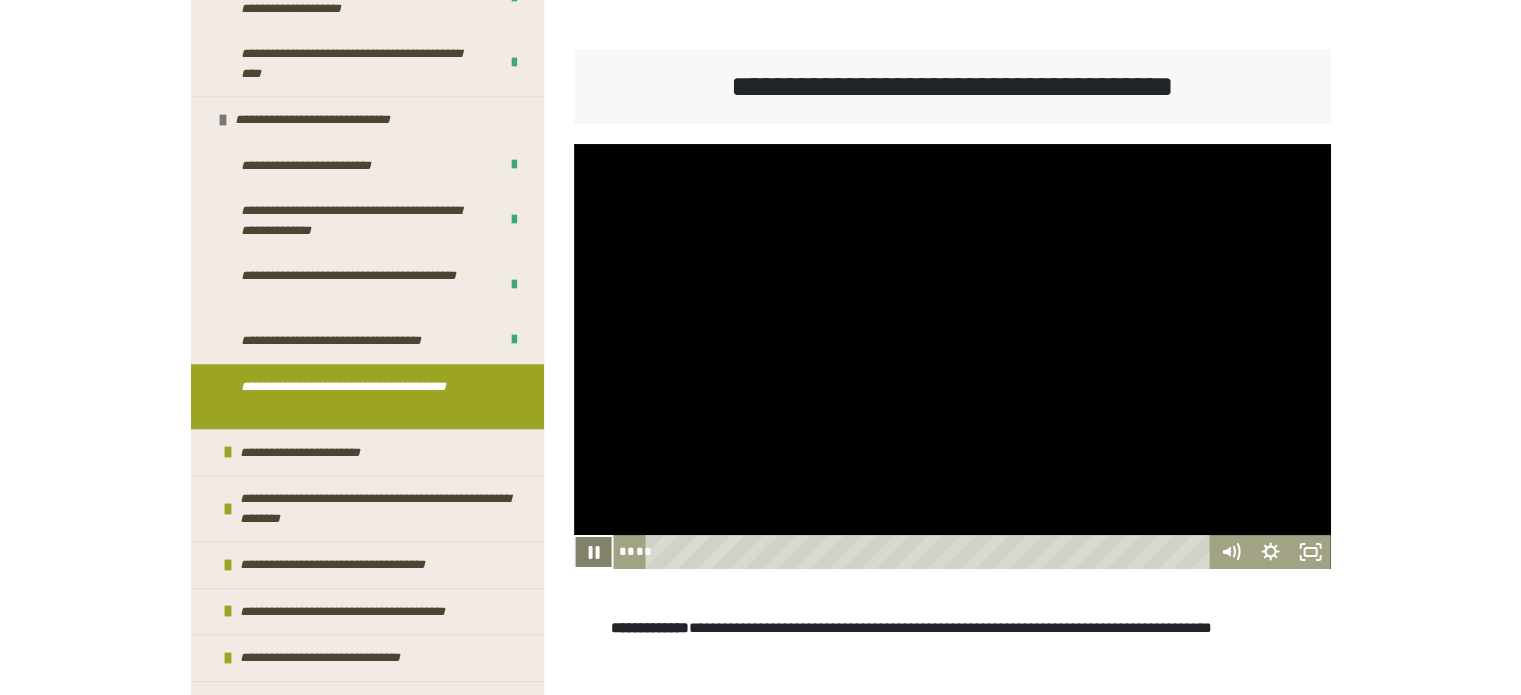 scroll, scrollTop: 340, scrollLeft: 0, axis: vertical 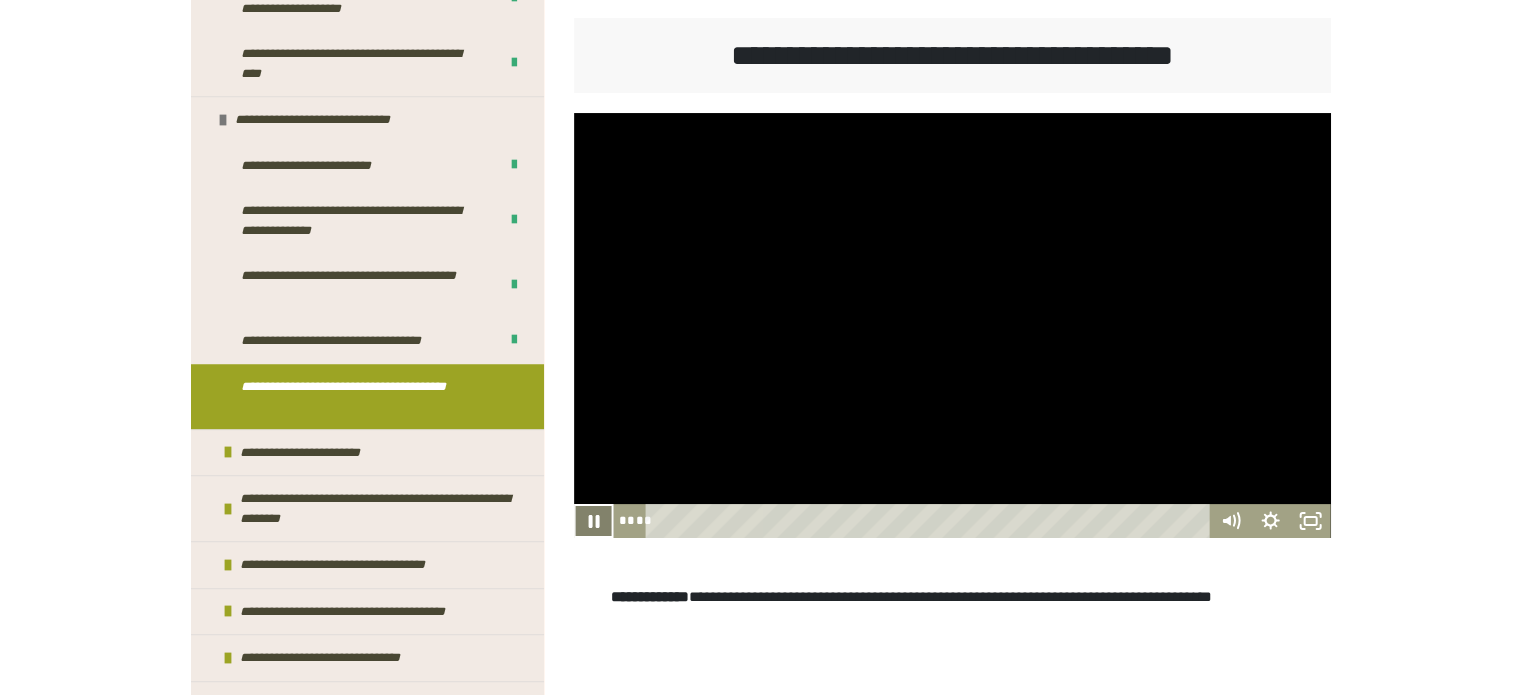 click 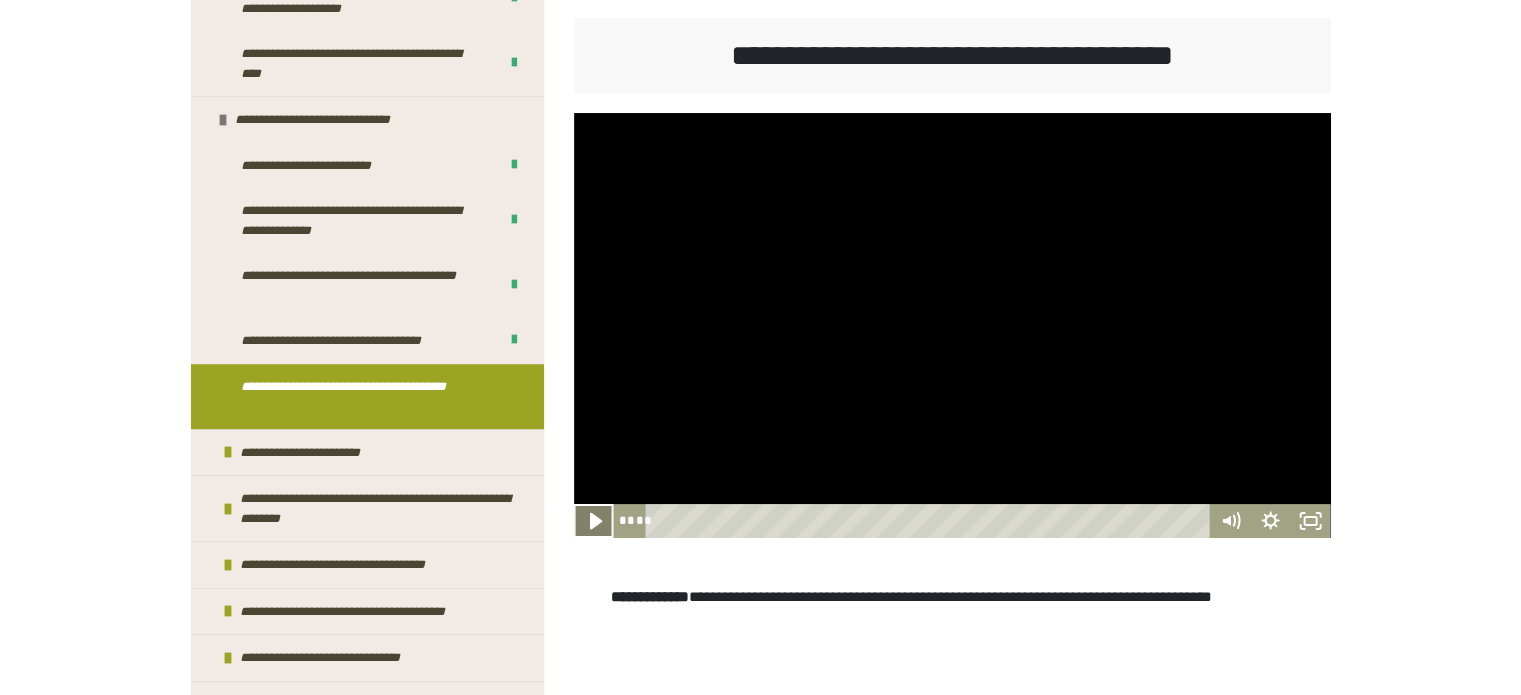 click 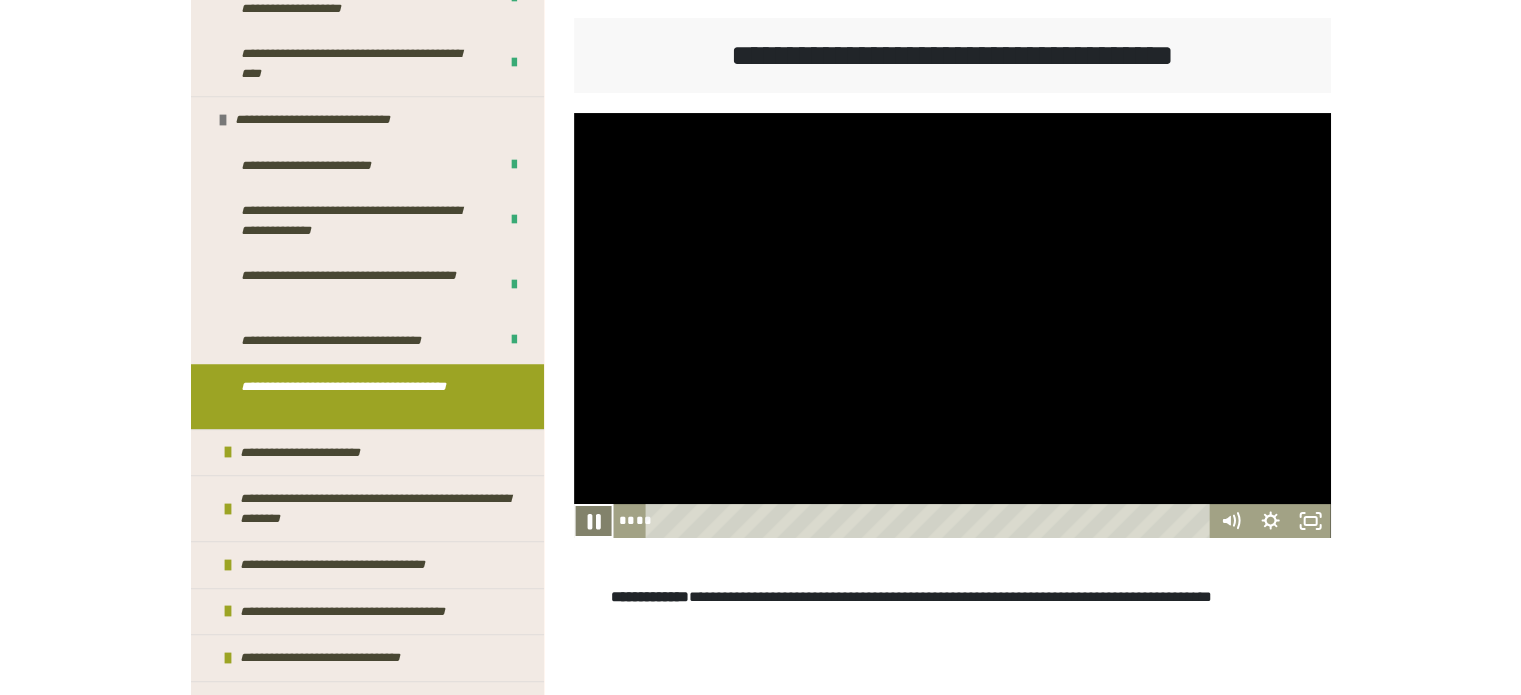 click 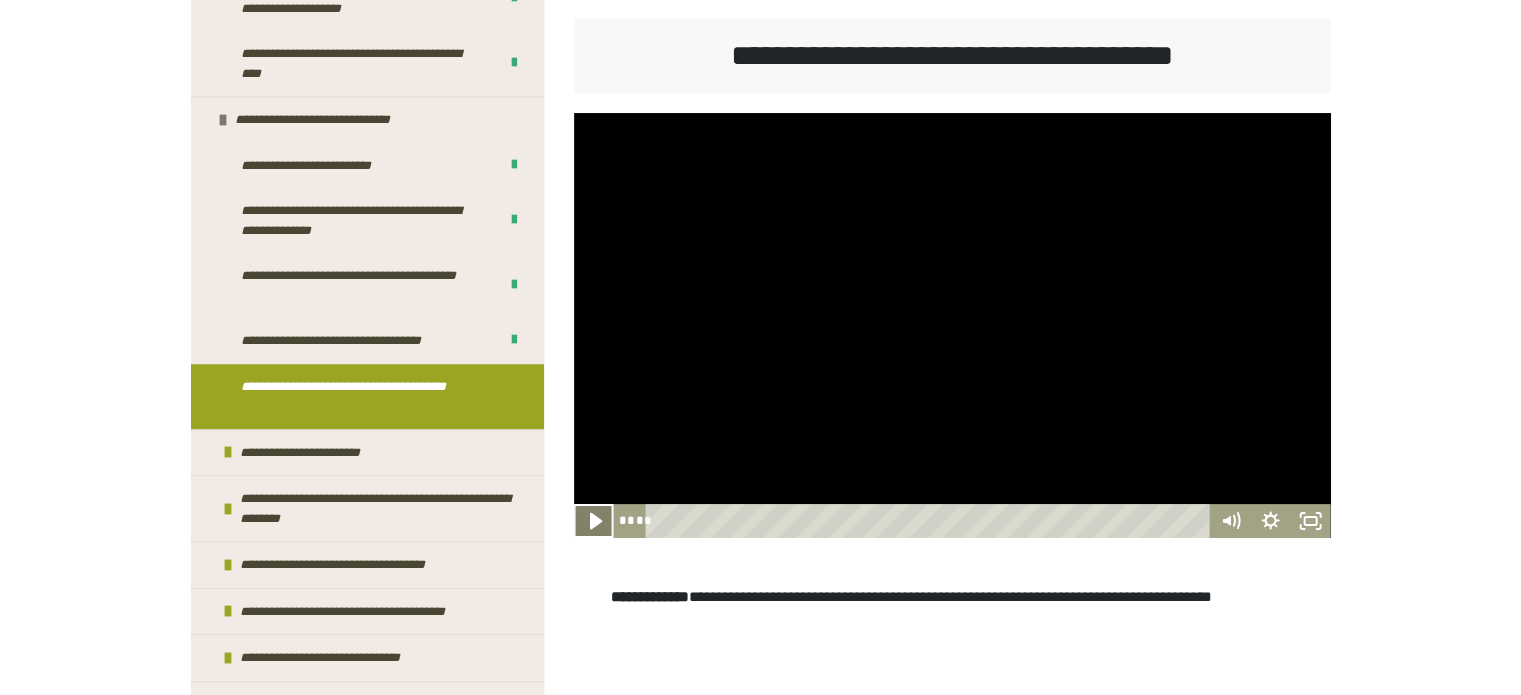 click 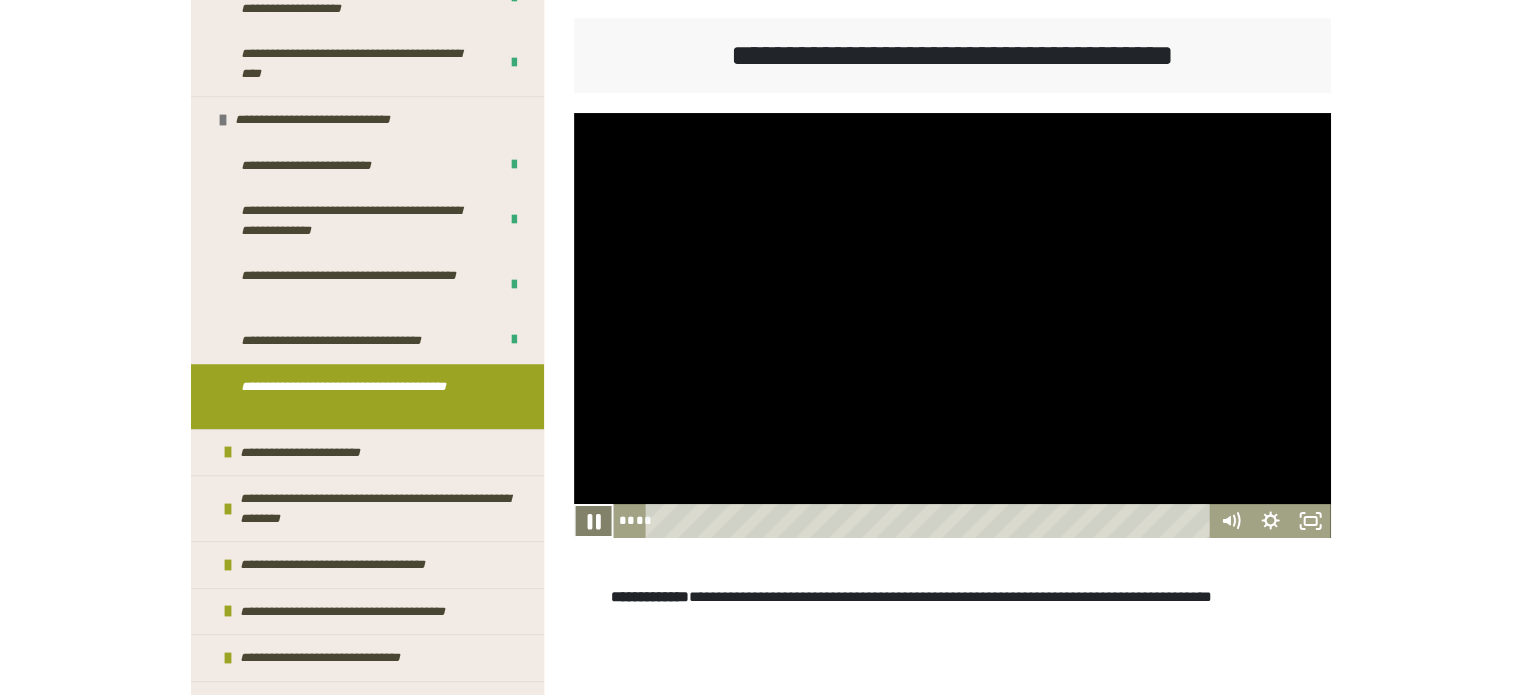 click 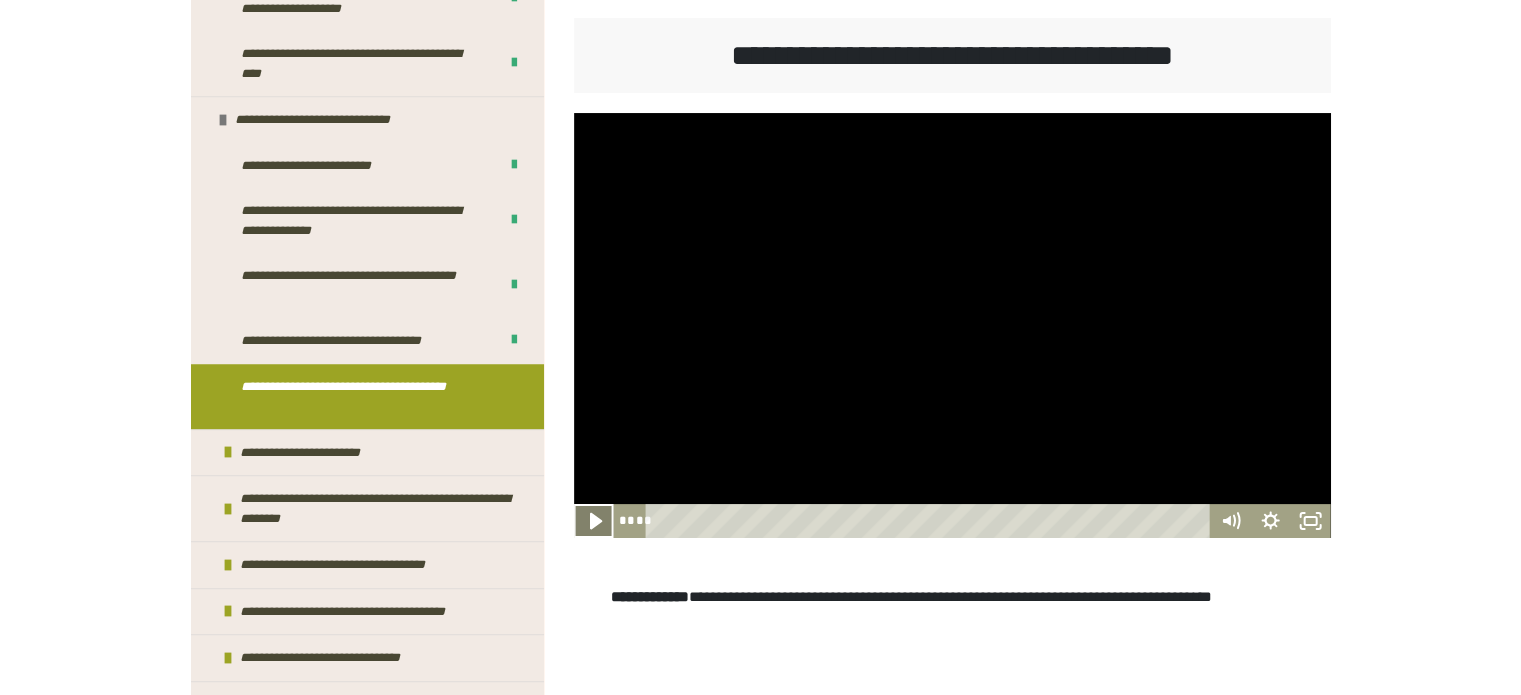 click 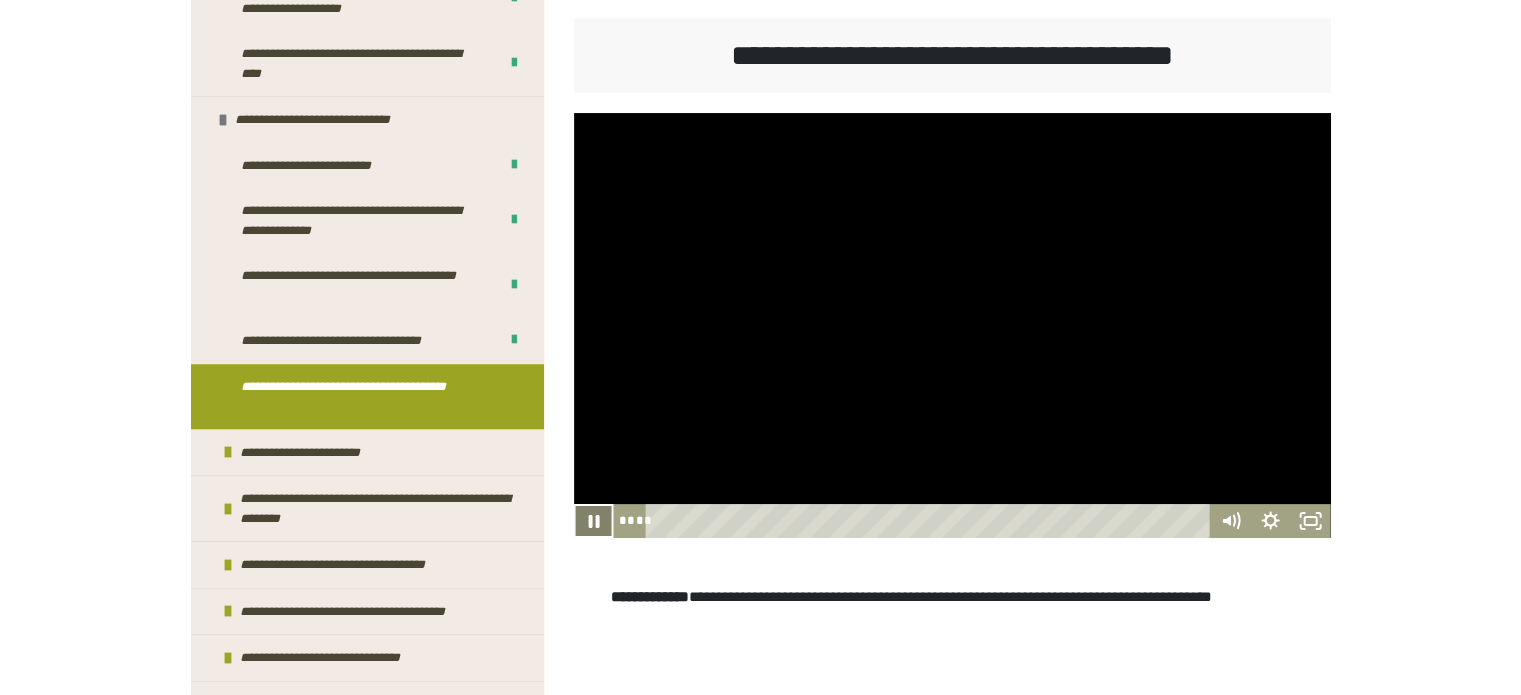 type 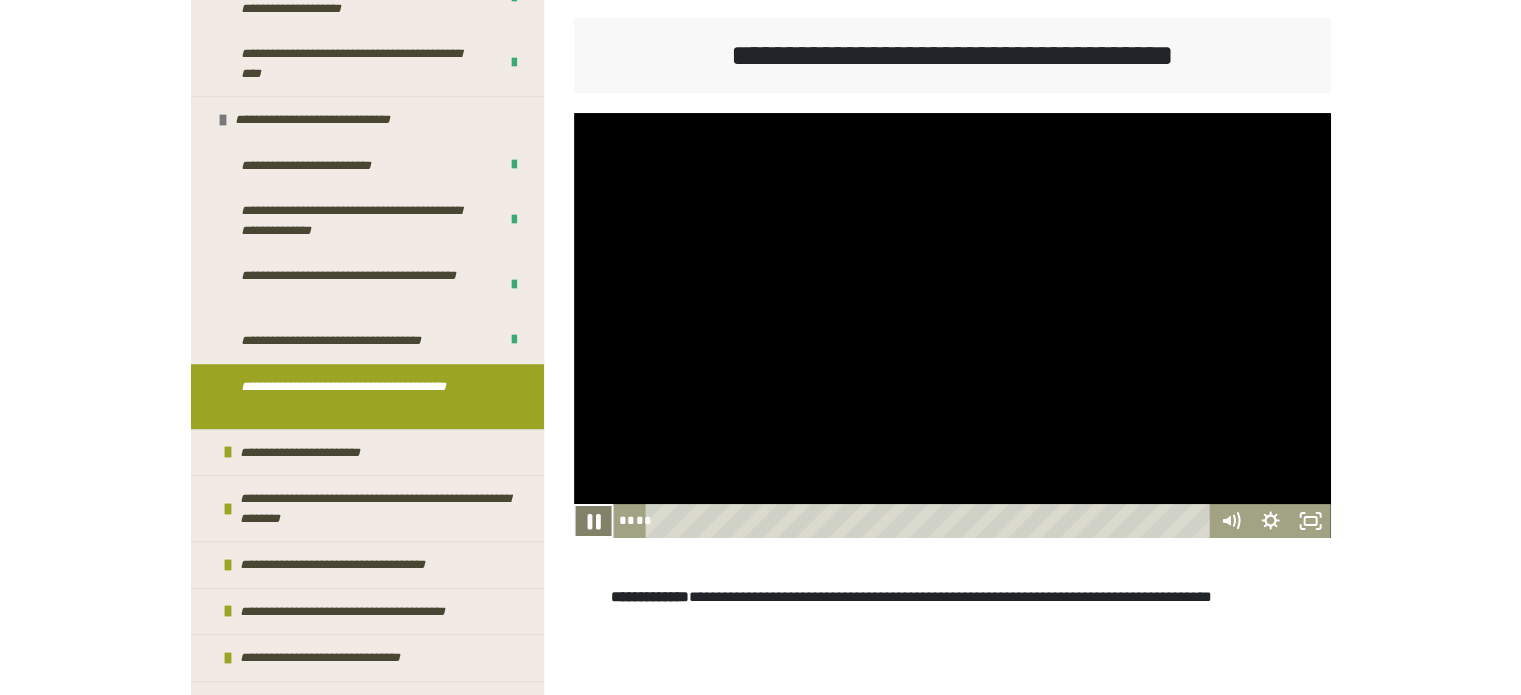 click 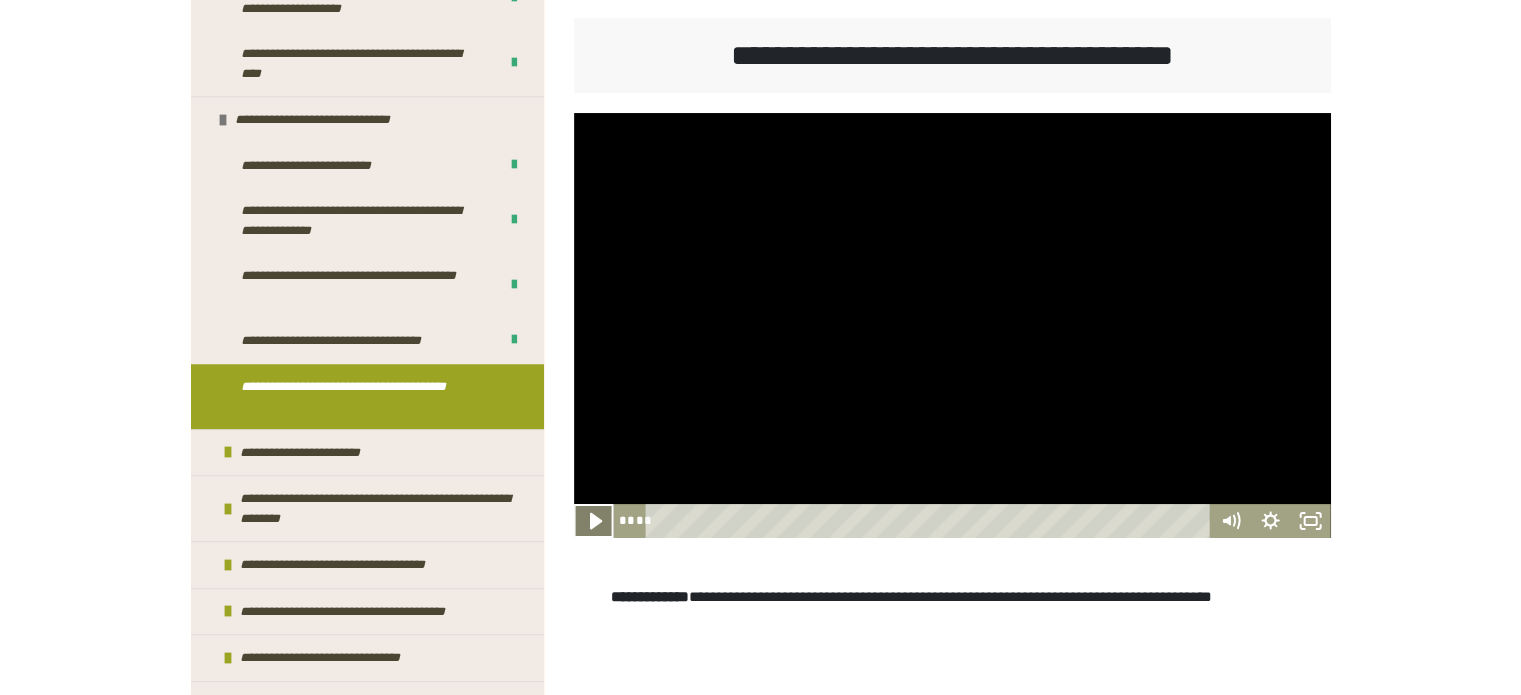 click 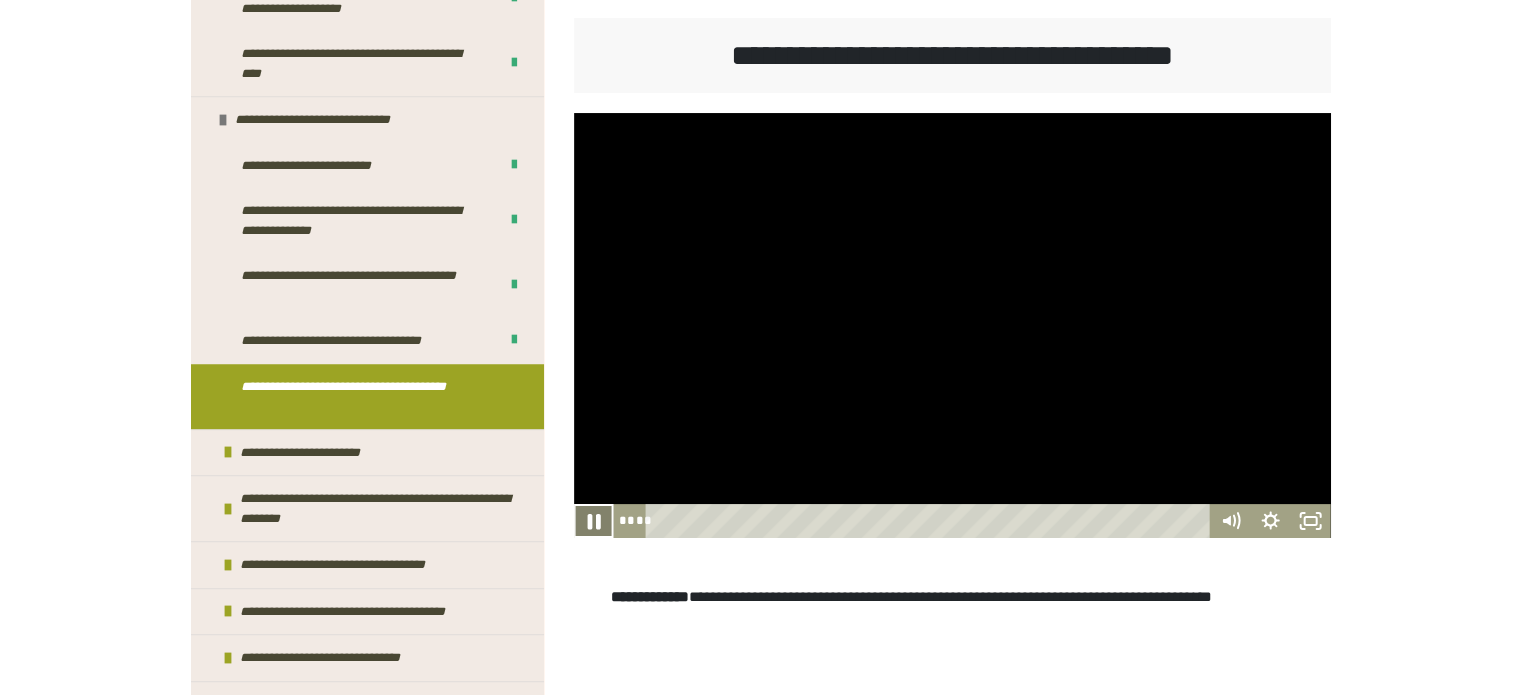 click 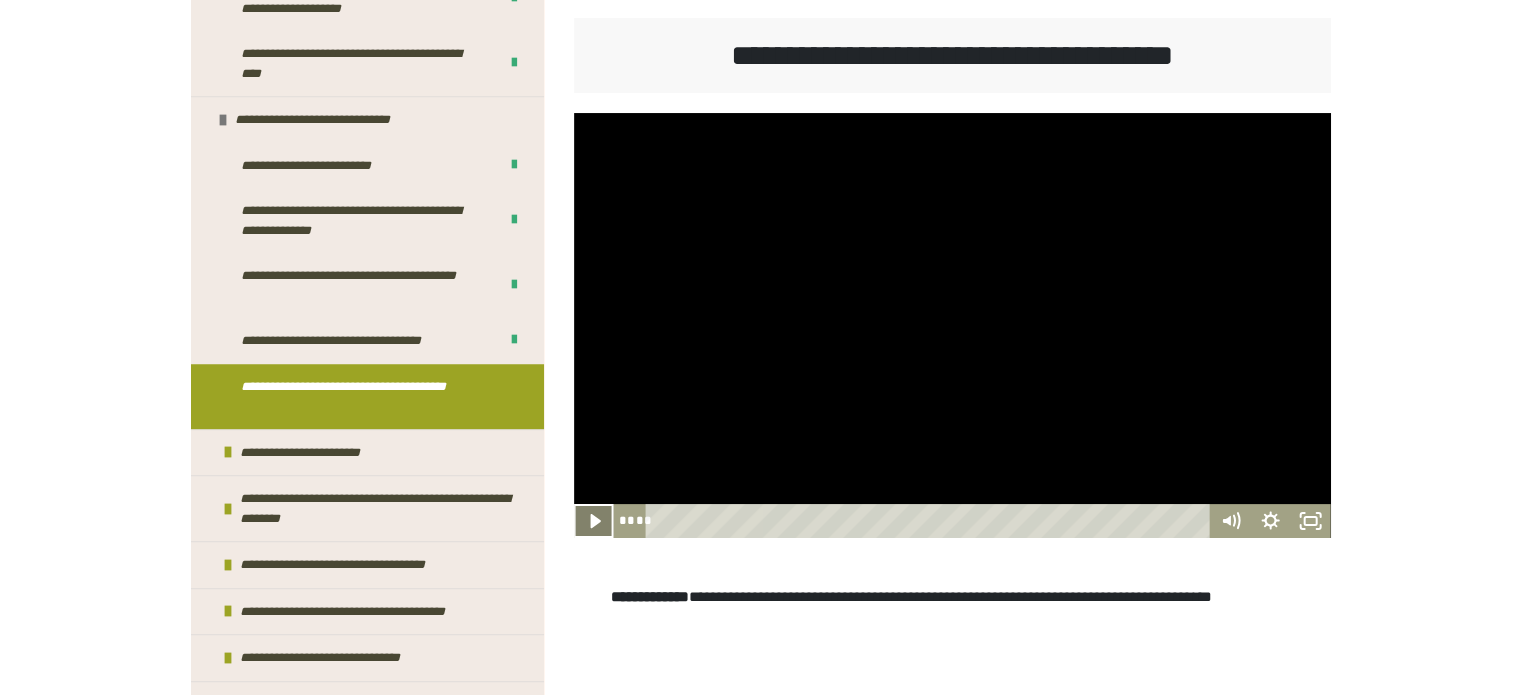 click 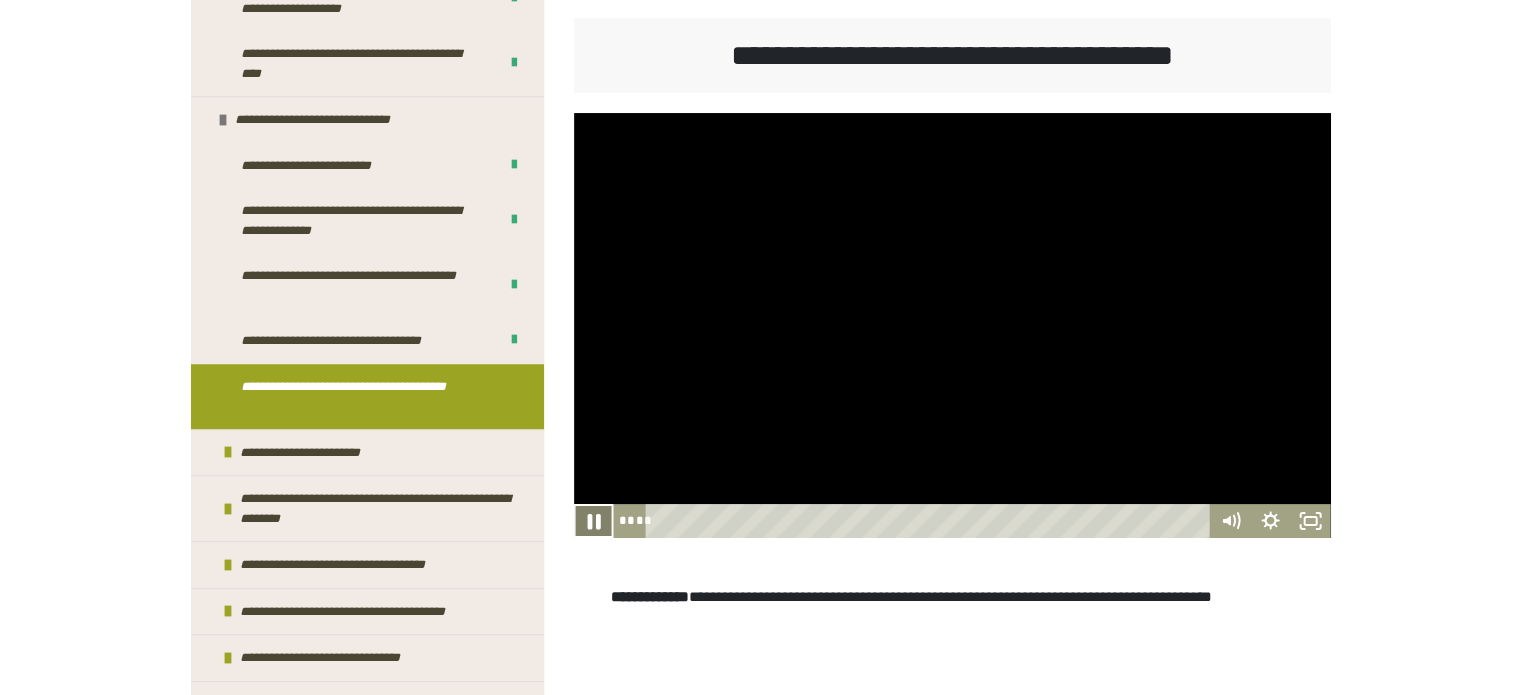 click 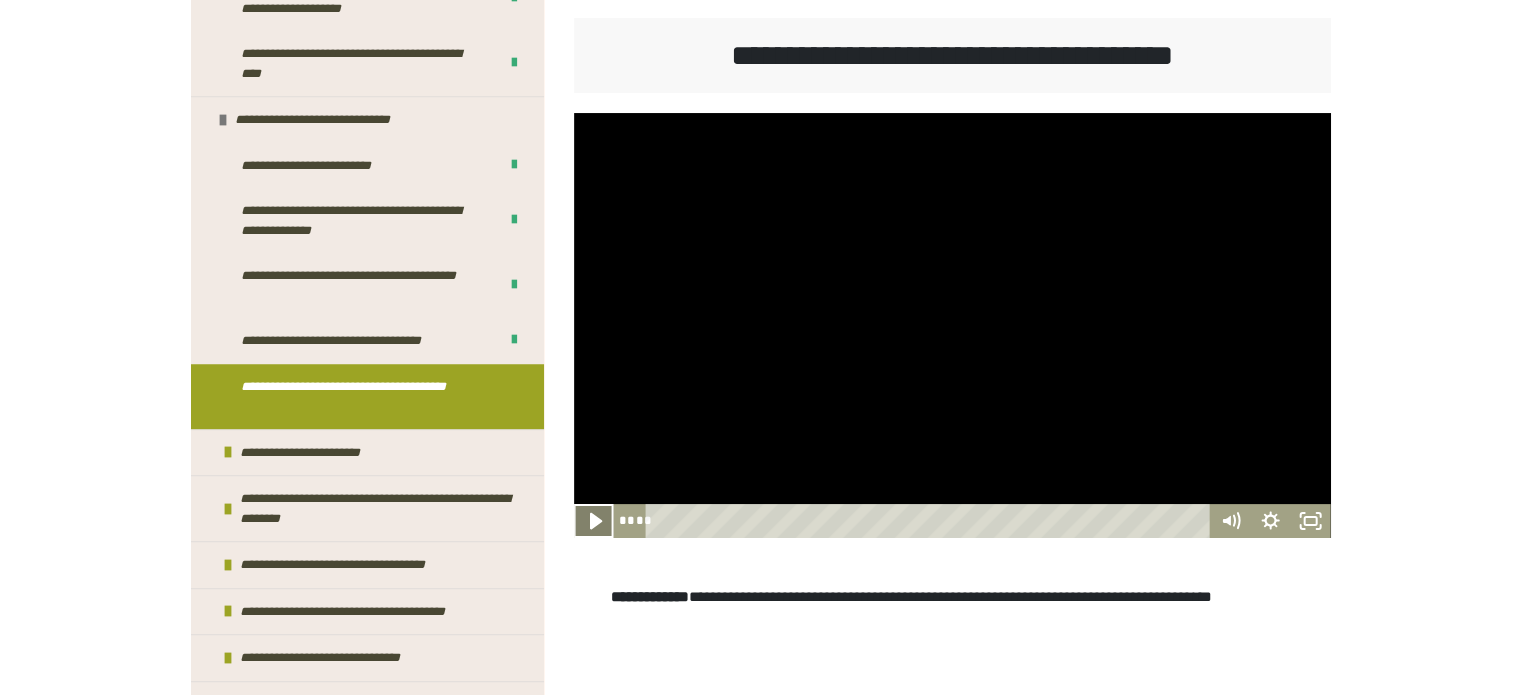 click 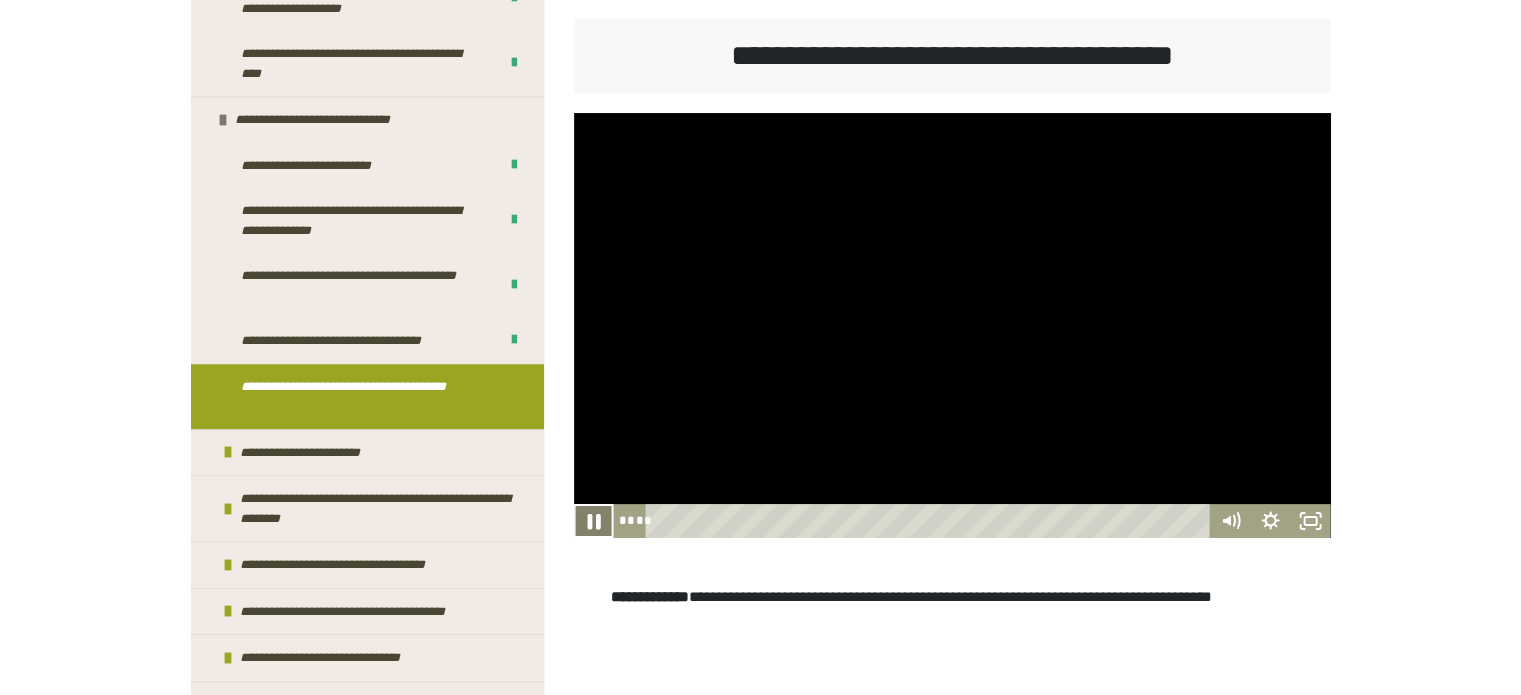 click 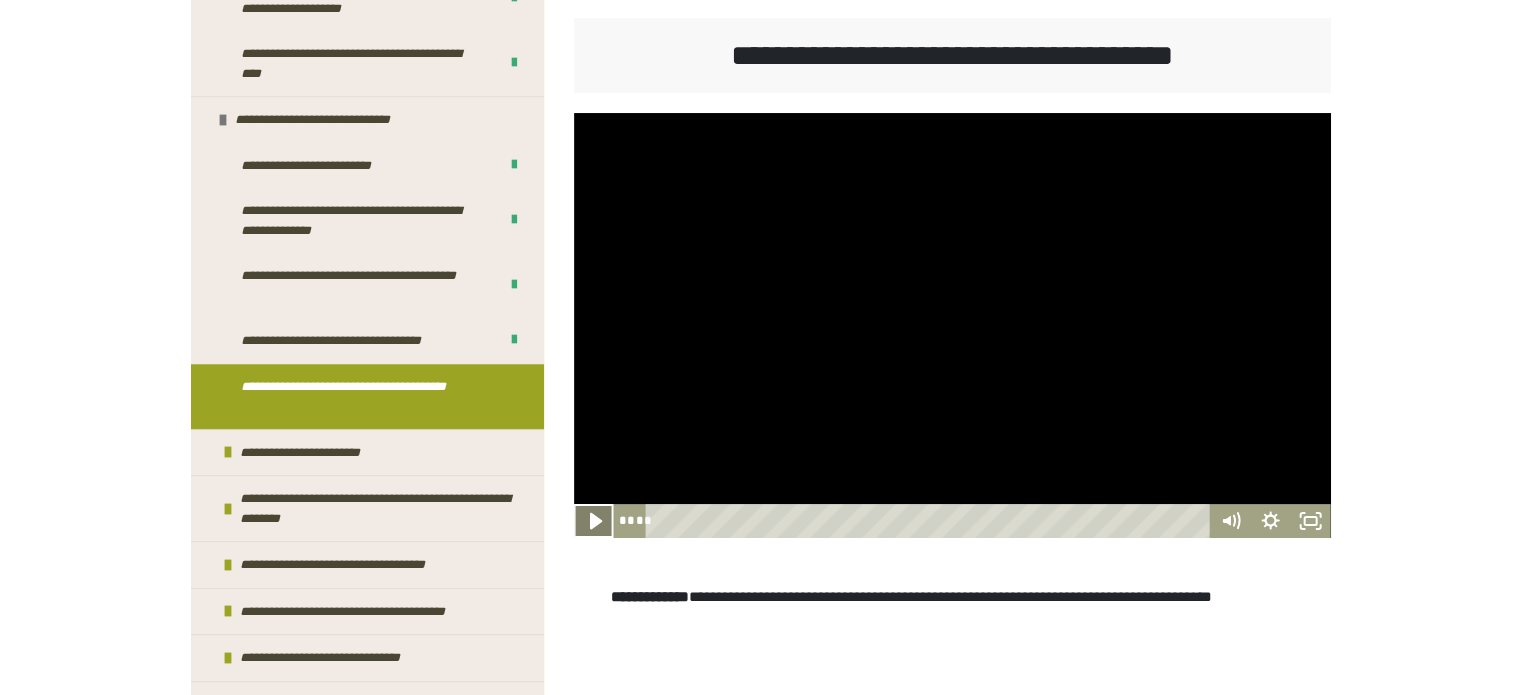 click 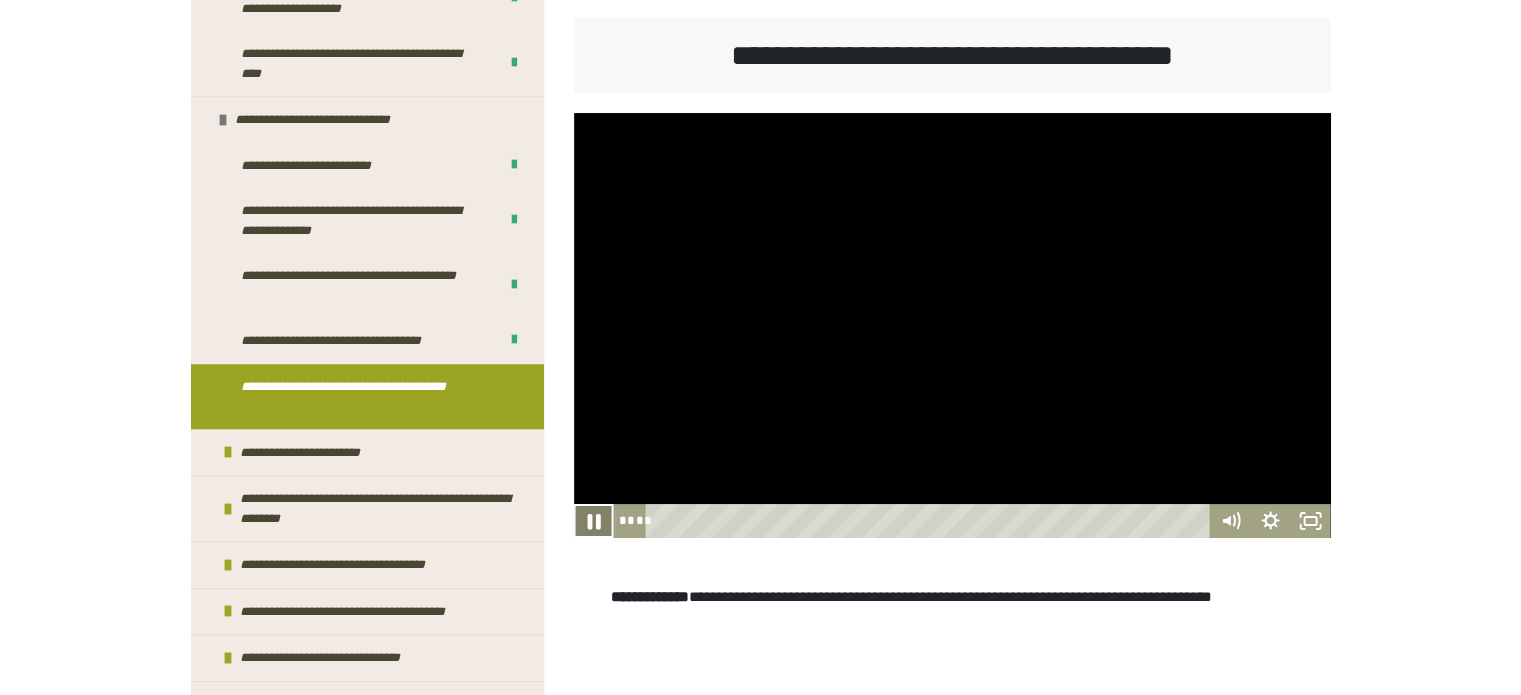 click 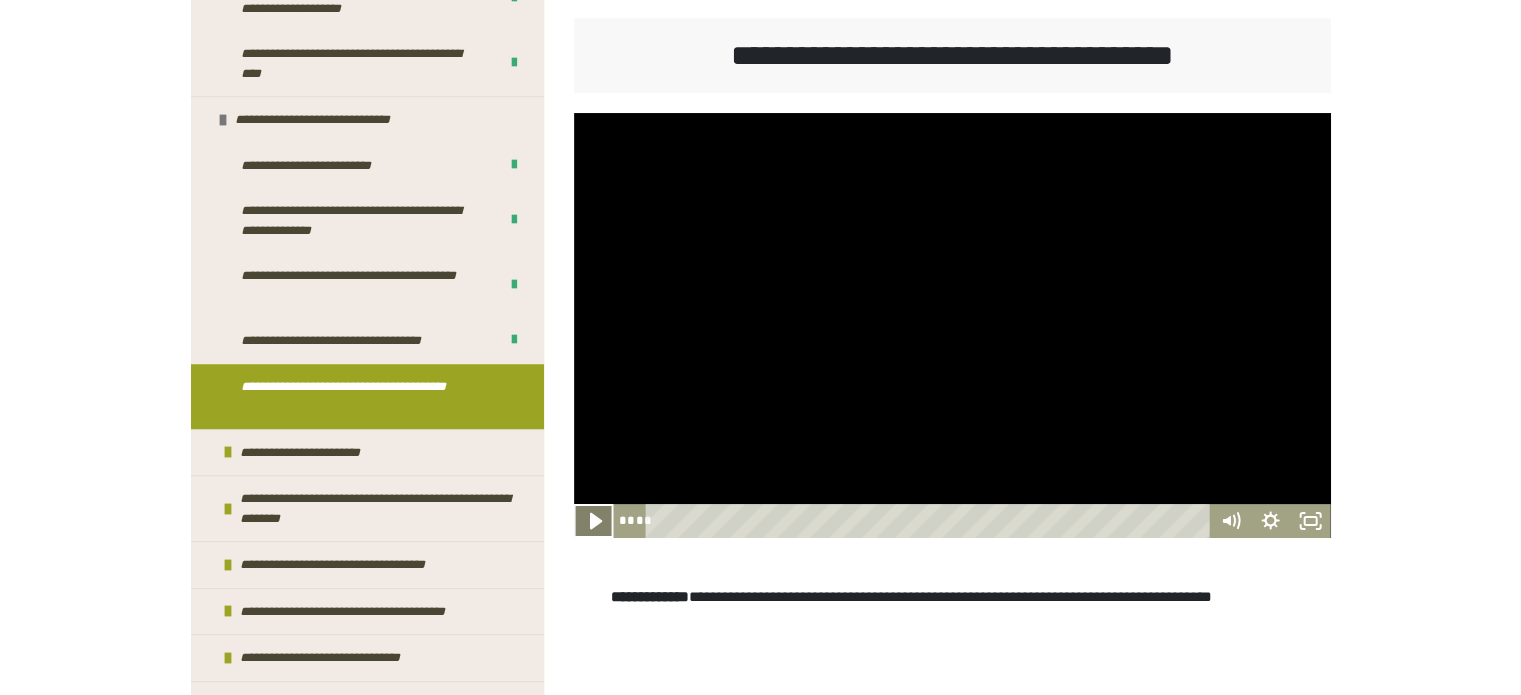click 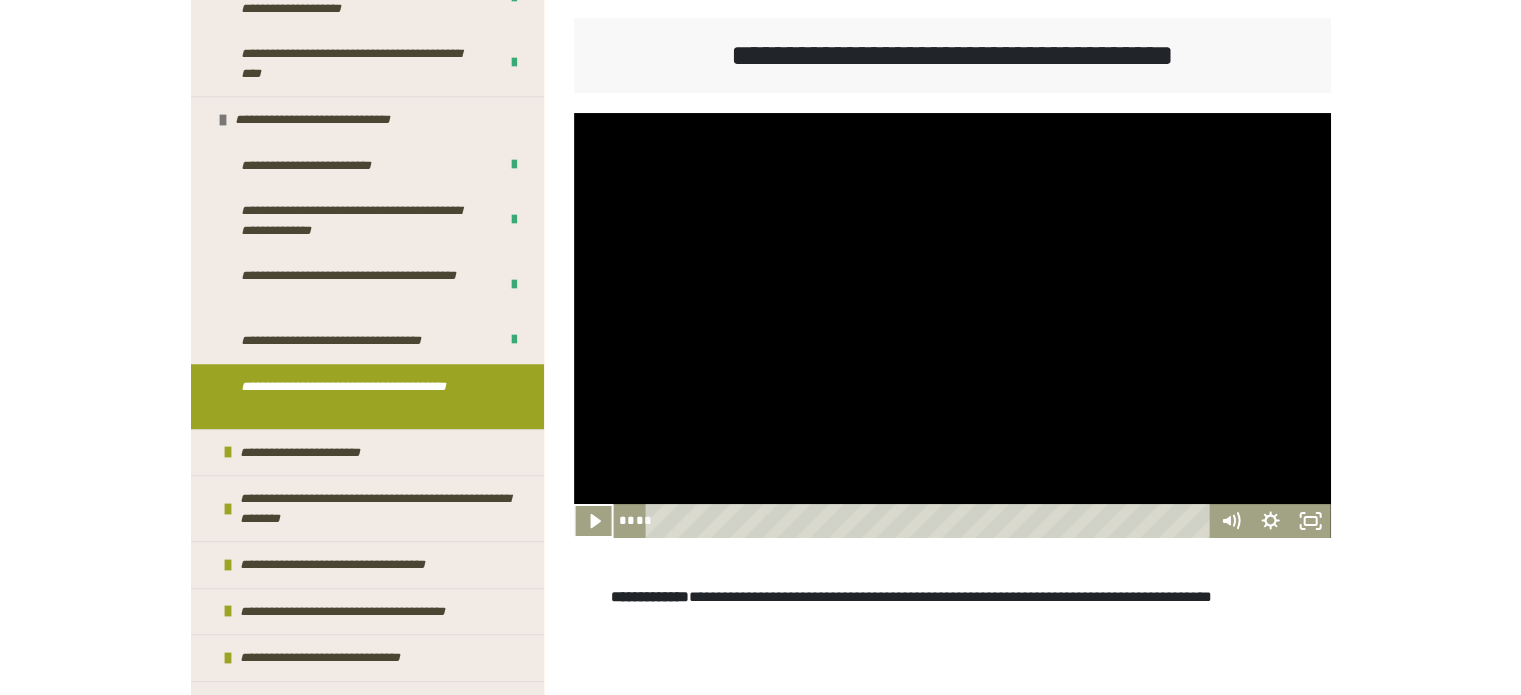 scroll, scrollTop: 484, scrollLeft: 0, axis: vertical 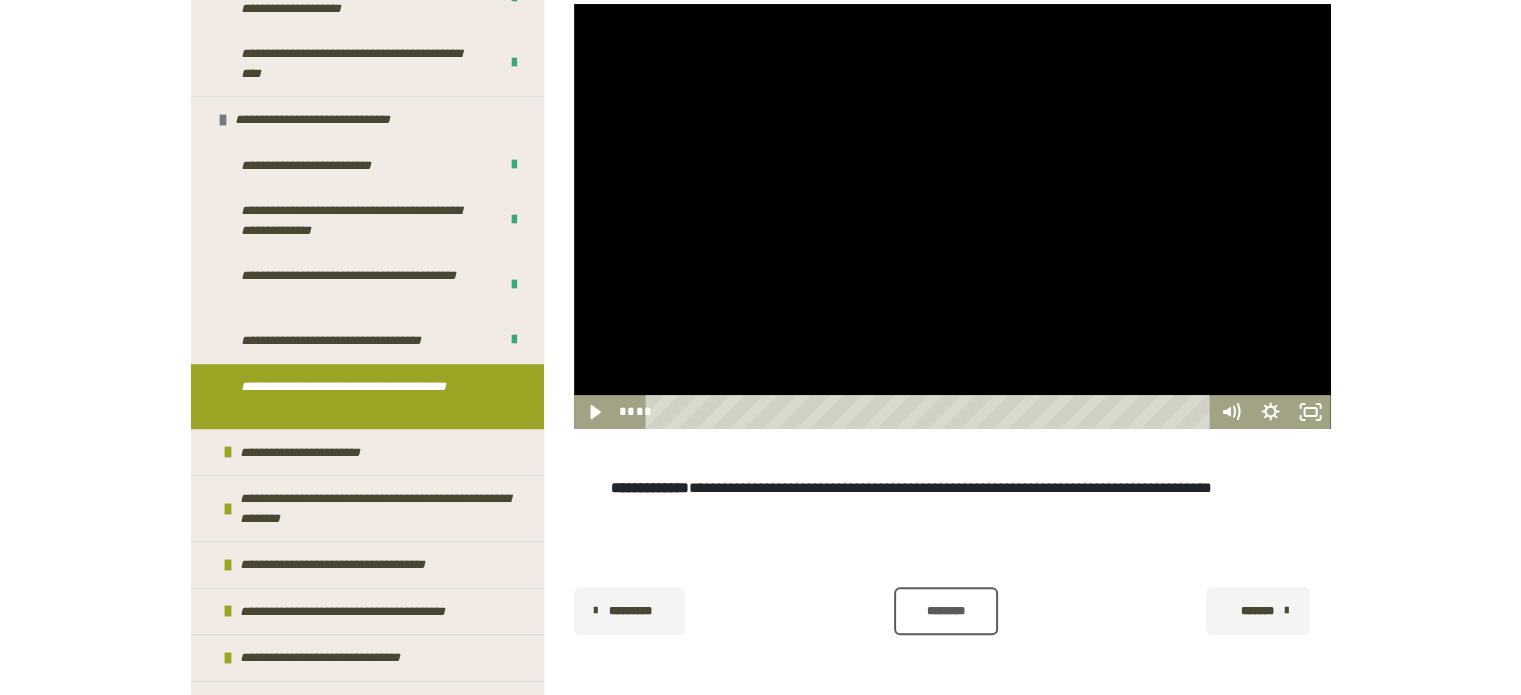 click on "********" at bounding box center (945, 611) 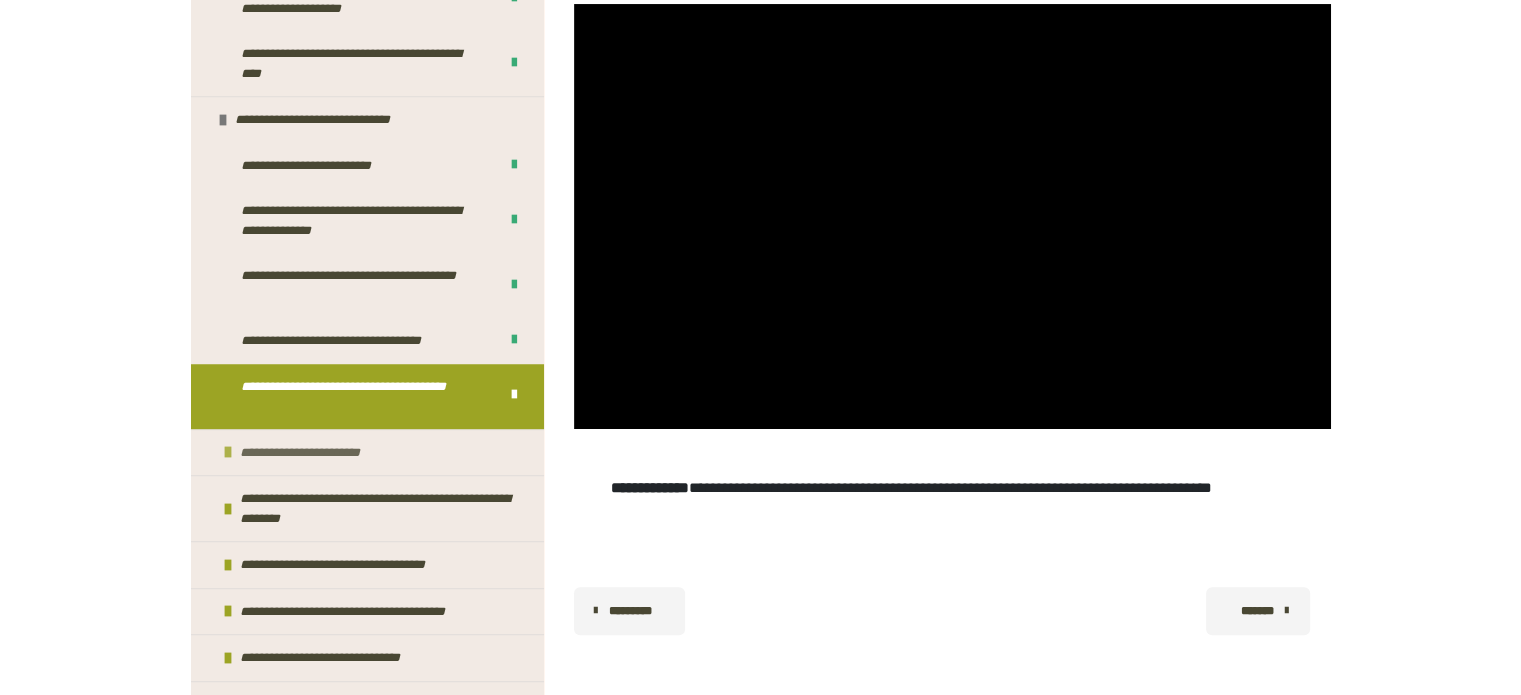 click on "**********" at bounding box center [367, 452] 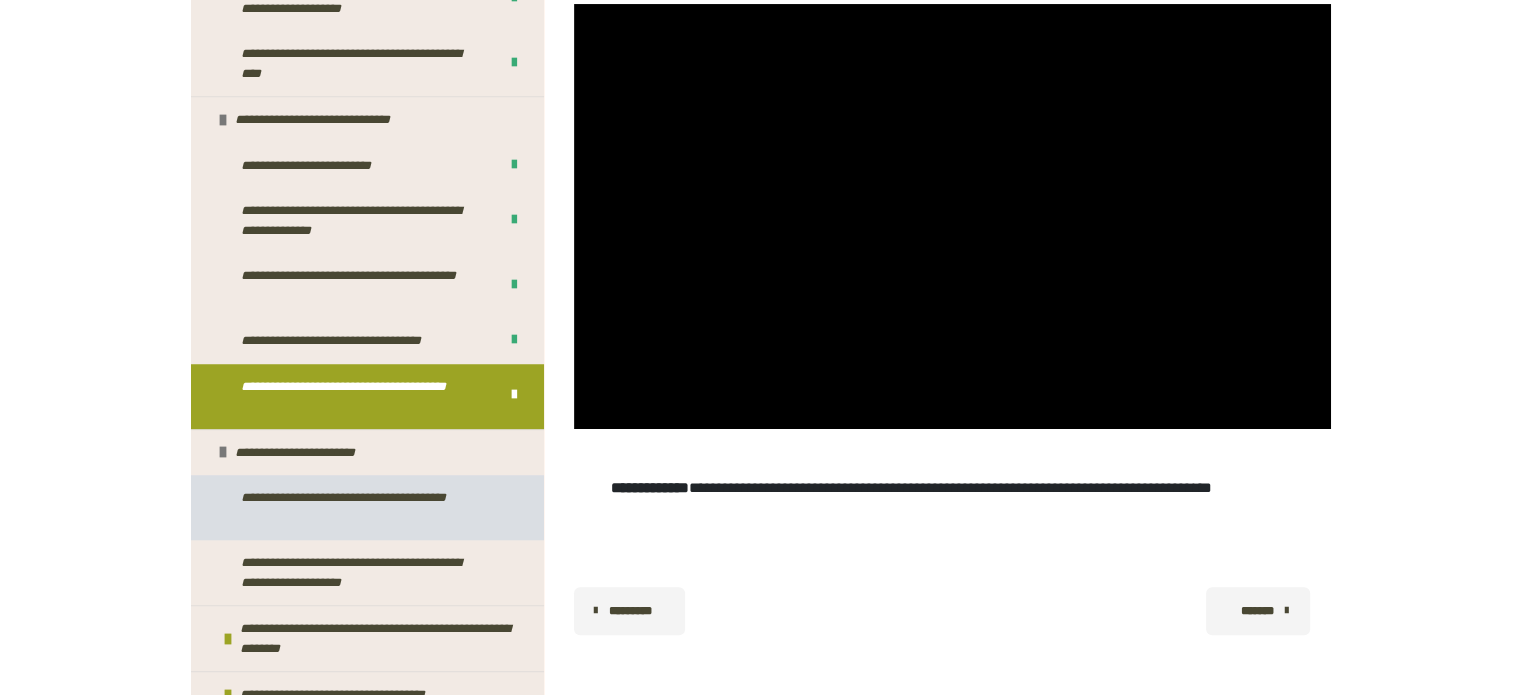 click on "**********" at bounding box center [362, 507] 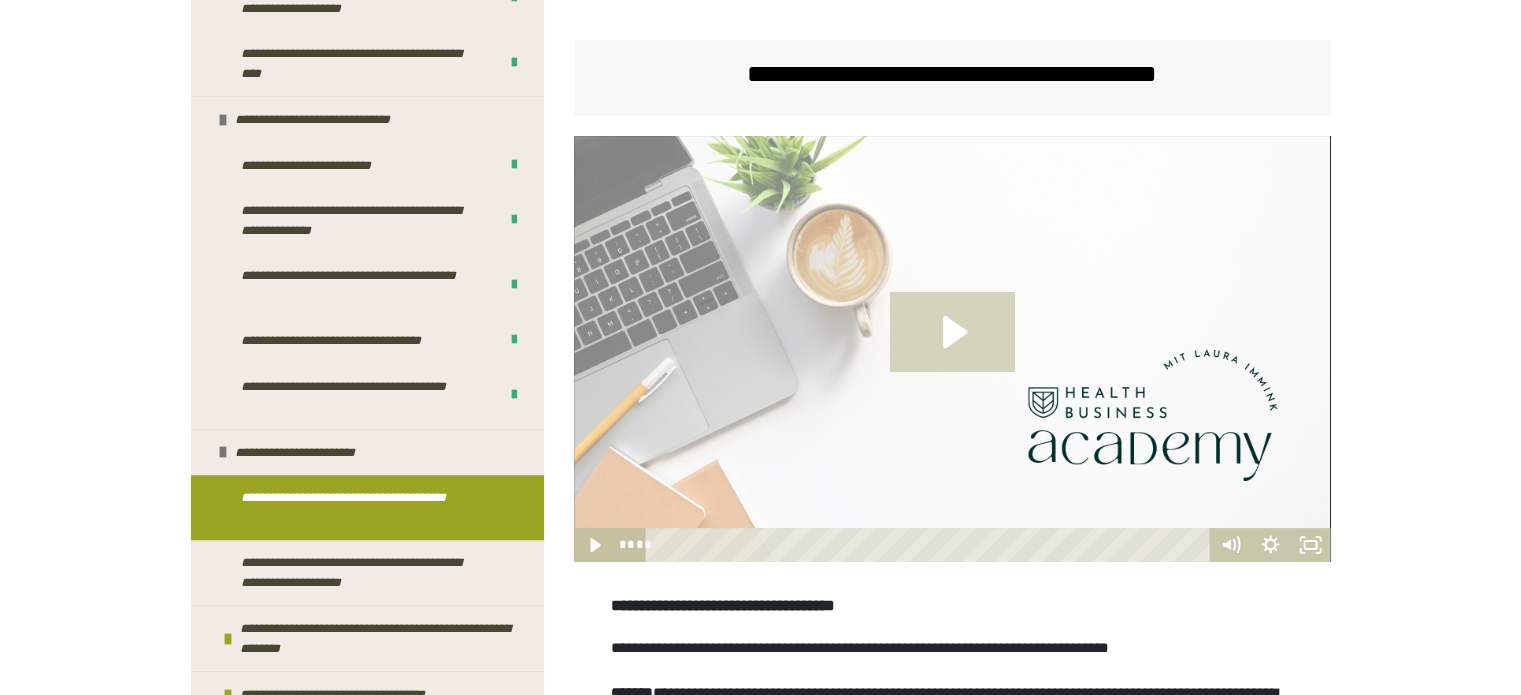 click 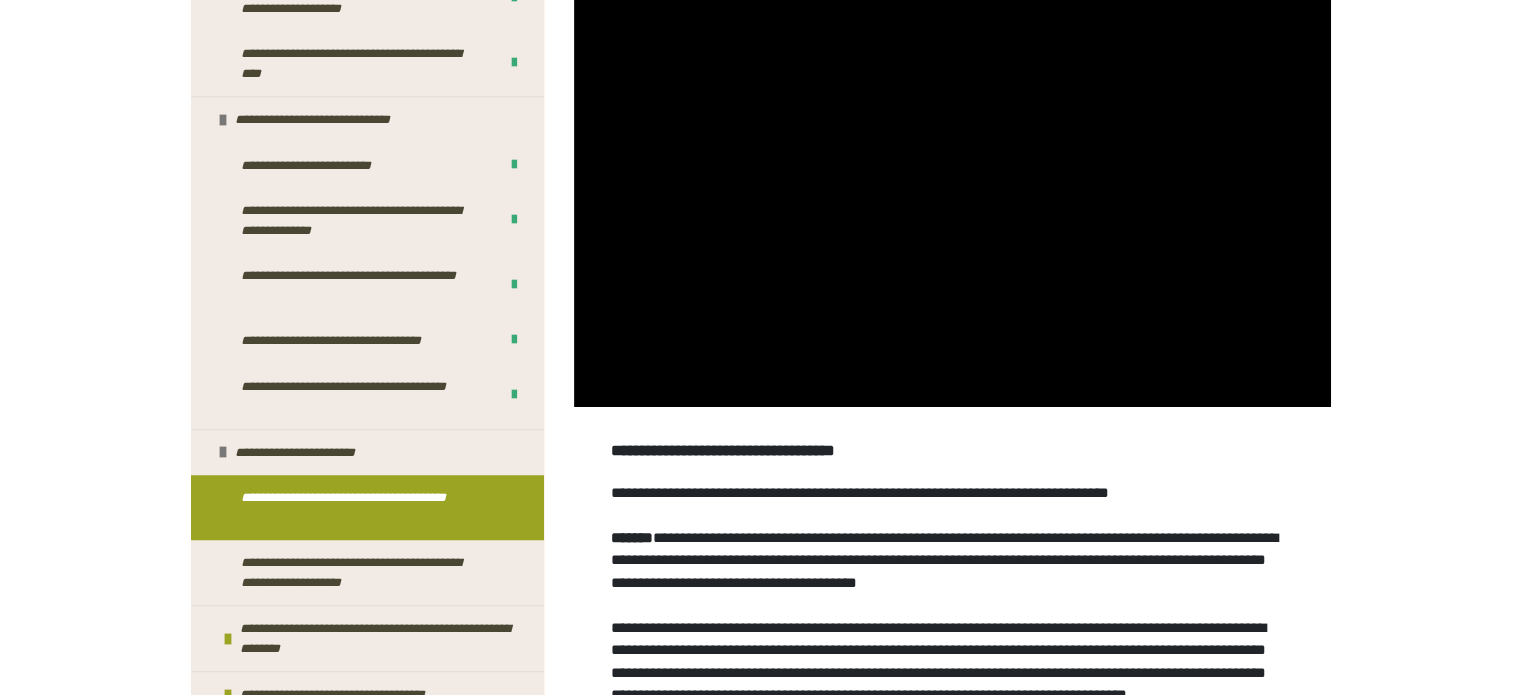 scroll, scrollTop: 472, scrollLeft: 0, axis: vertical 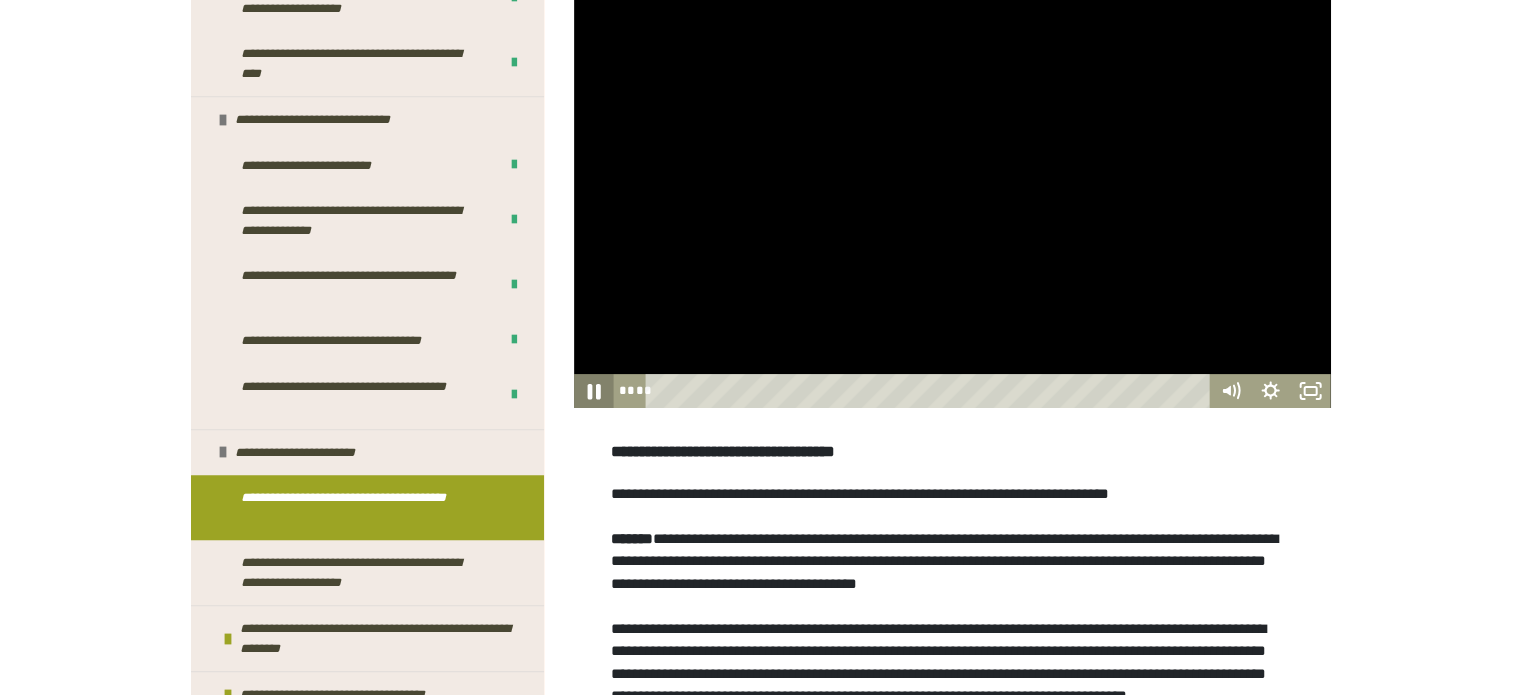 click 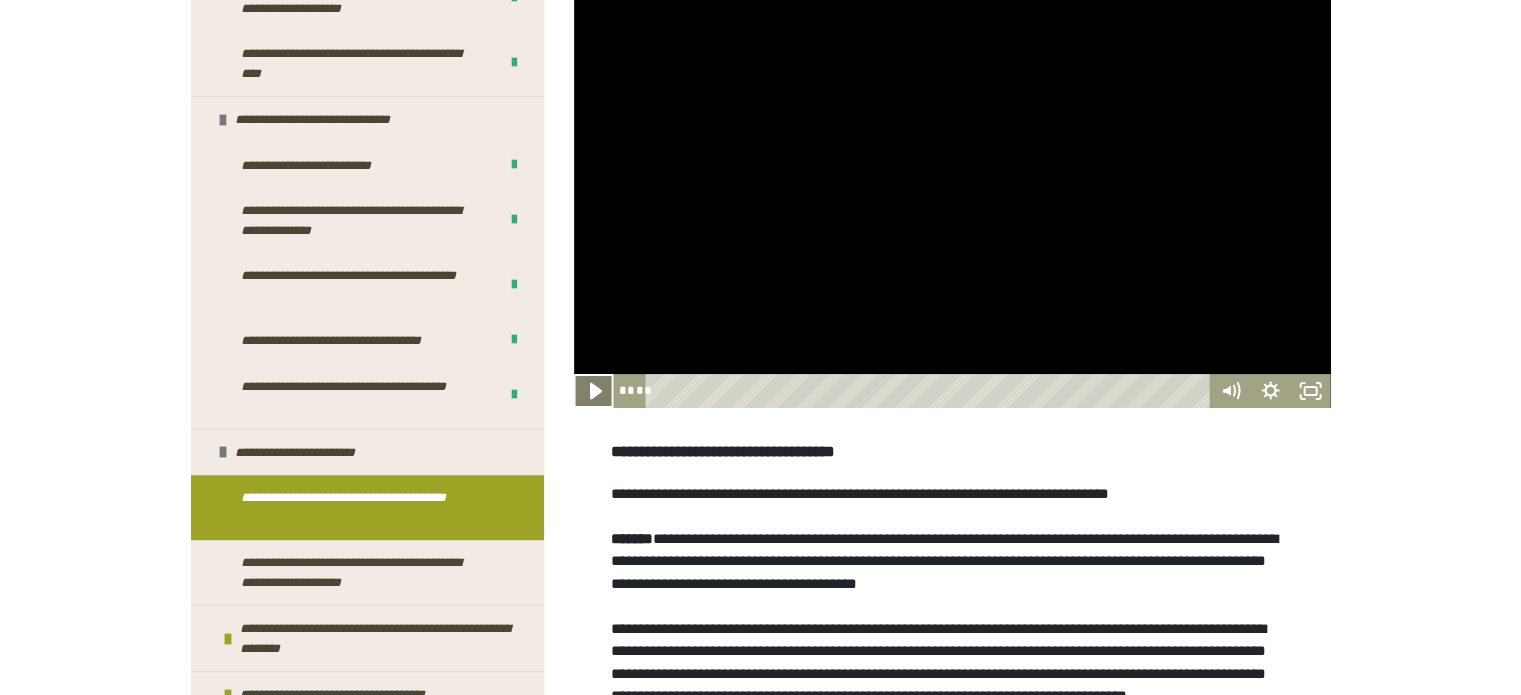 click 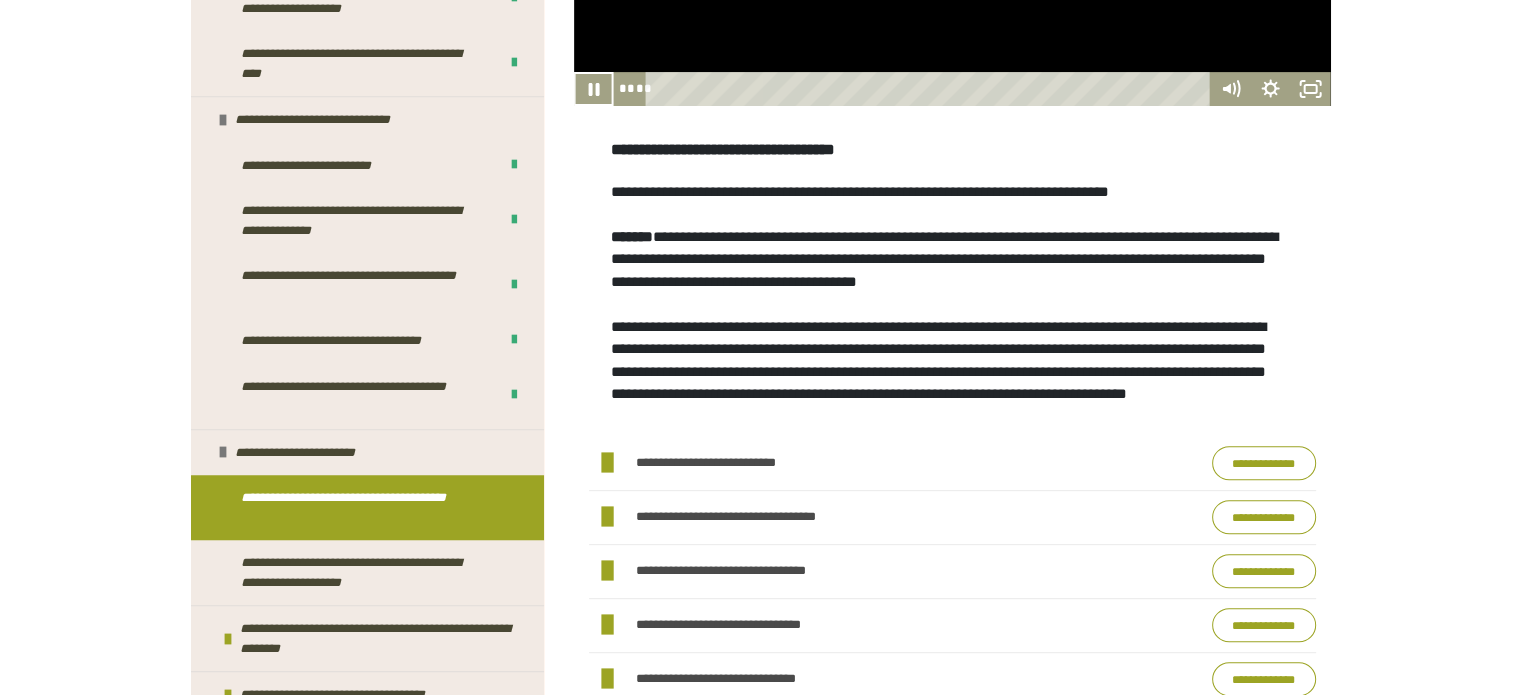 scroll, scrollTop: 776, scrollLeft: 0, axis: vertical 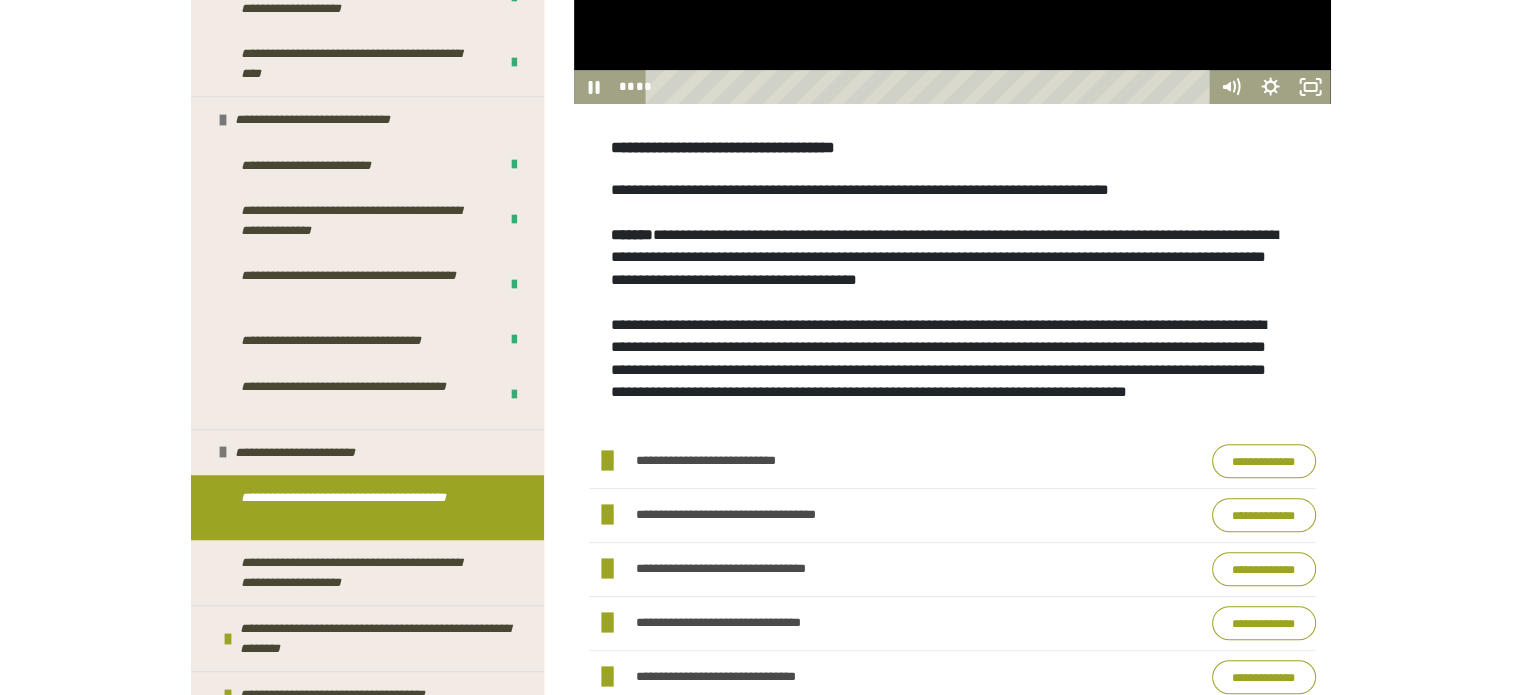 click on "**********" at bounding box center [1264, 461] 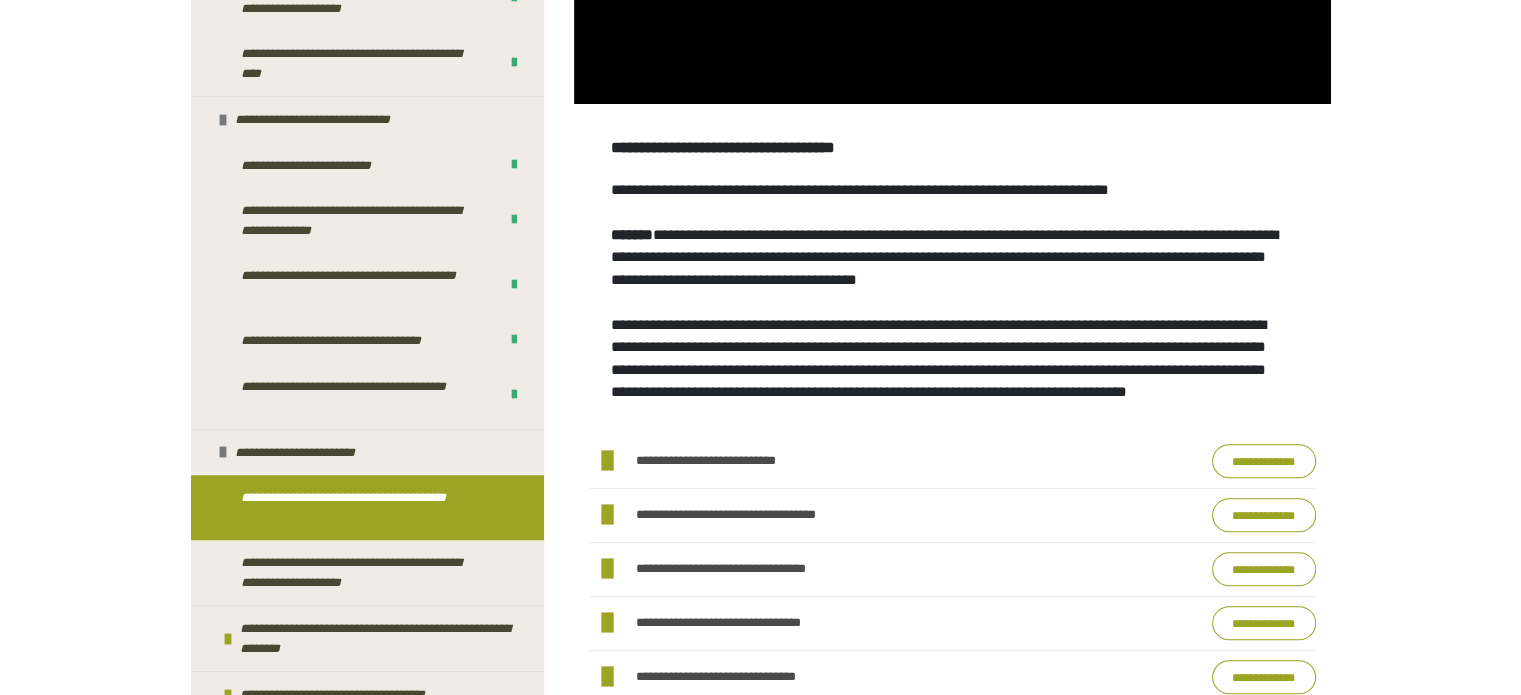 click on "**********" at bounding box center (1264, 515) 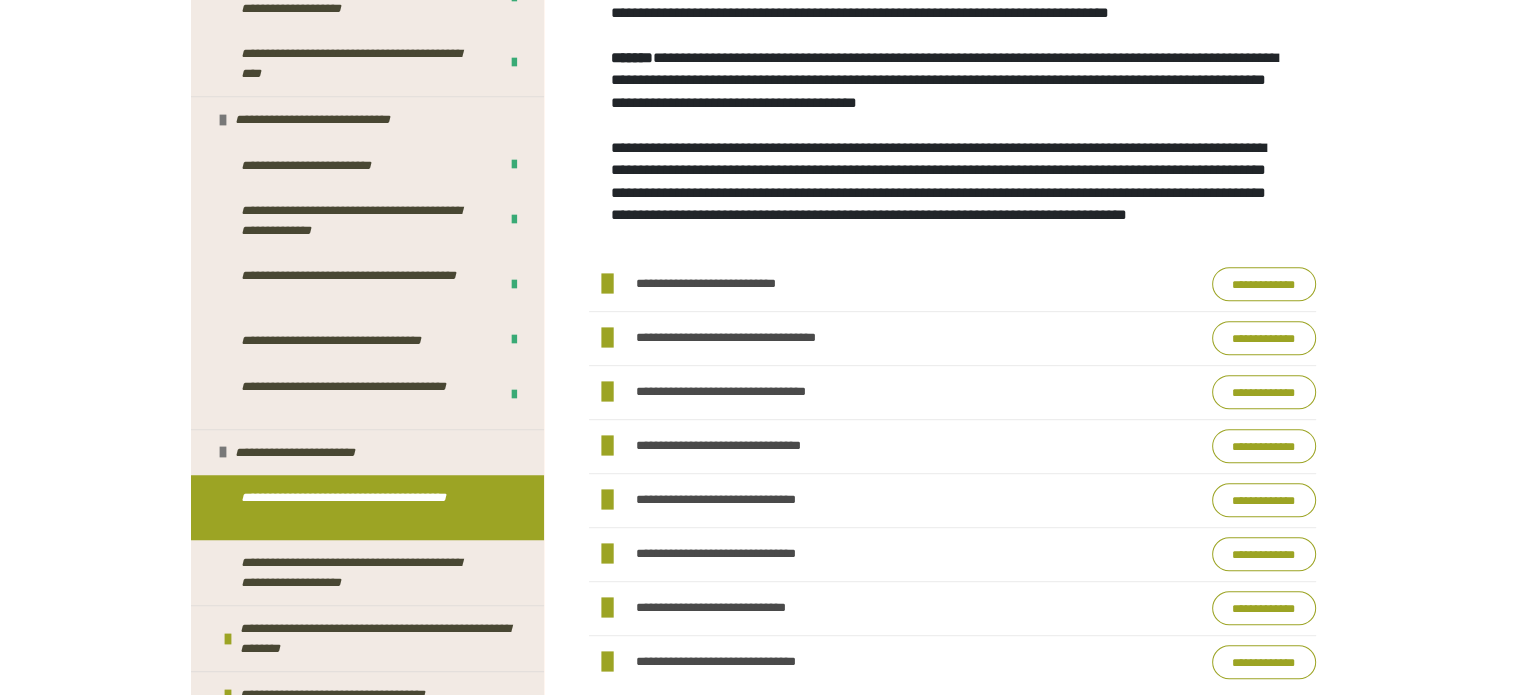 scroll, scrollTop: 956, scrollLeft: 0, axis: vertical 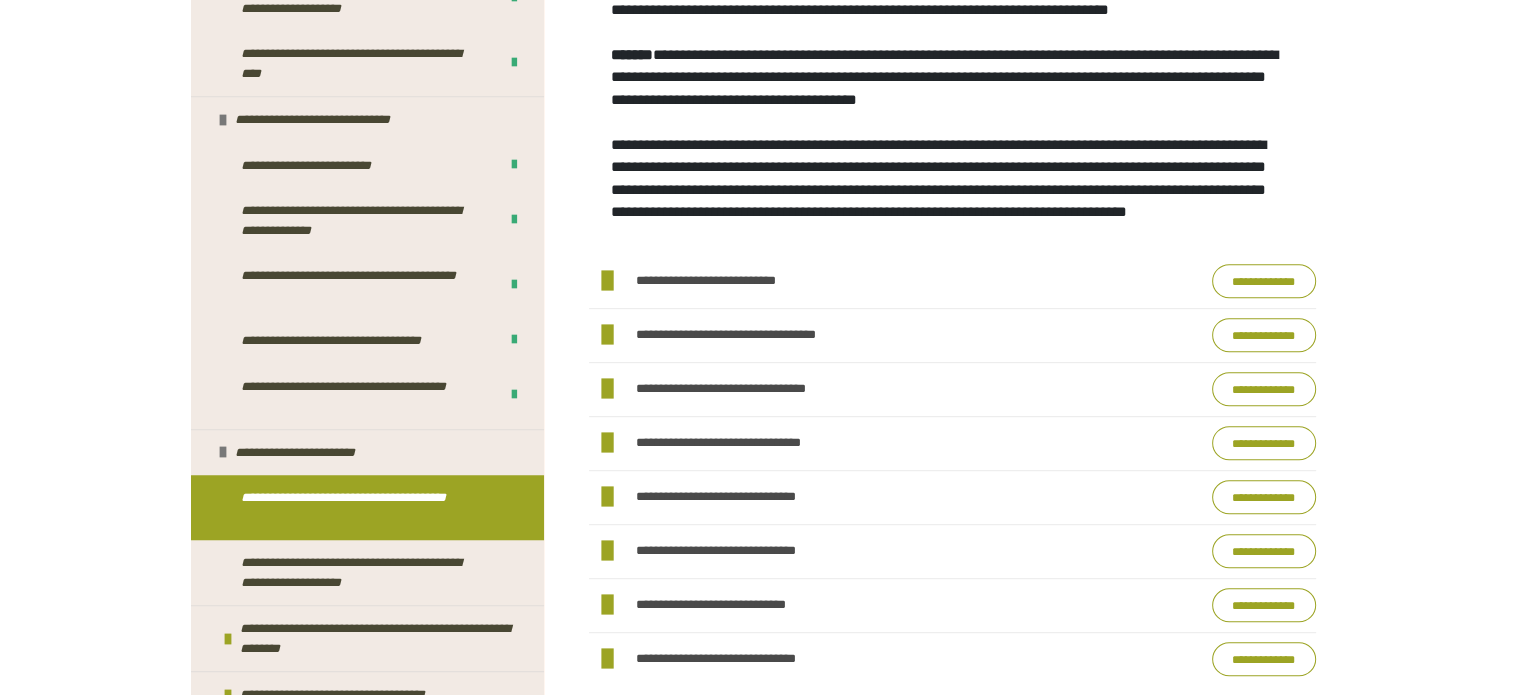 click on "**********" at bounding box center (1264, 497) 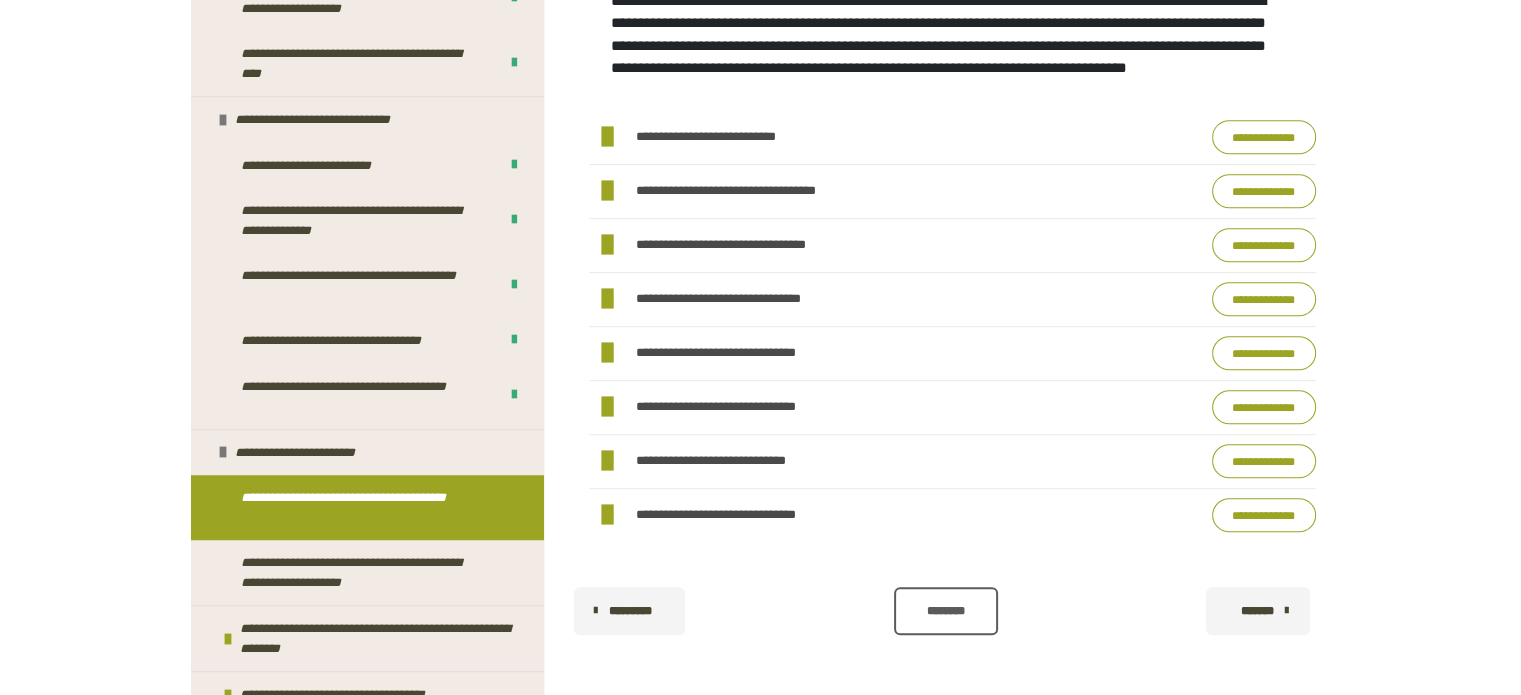 scroll, scrollTop: 1108, scrollLeft: 0, axis: vertical 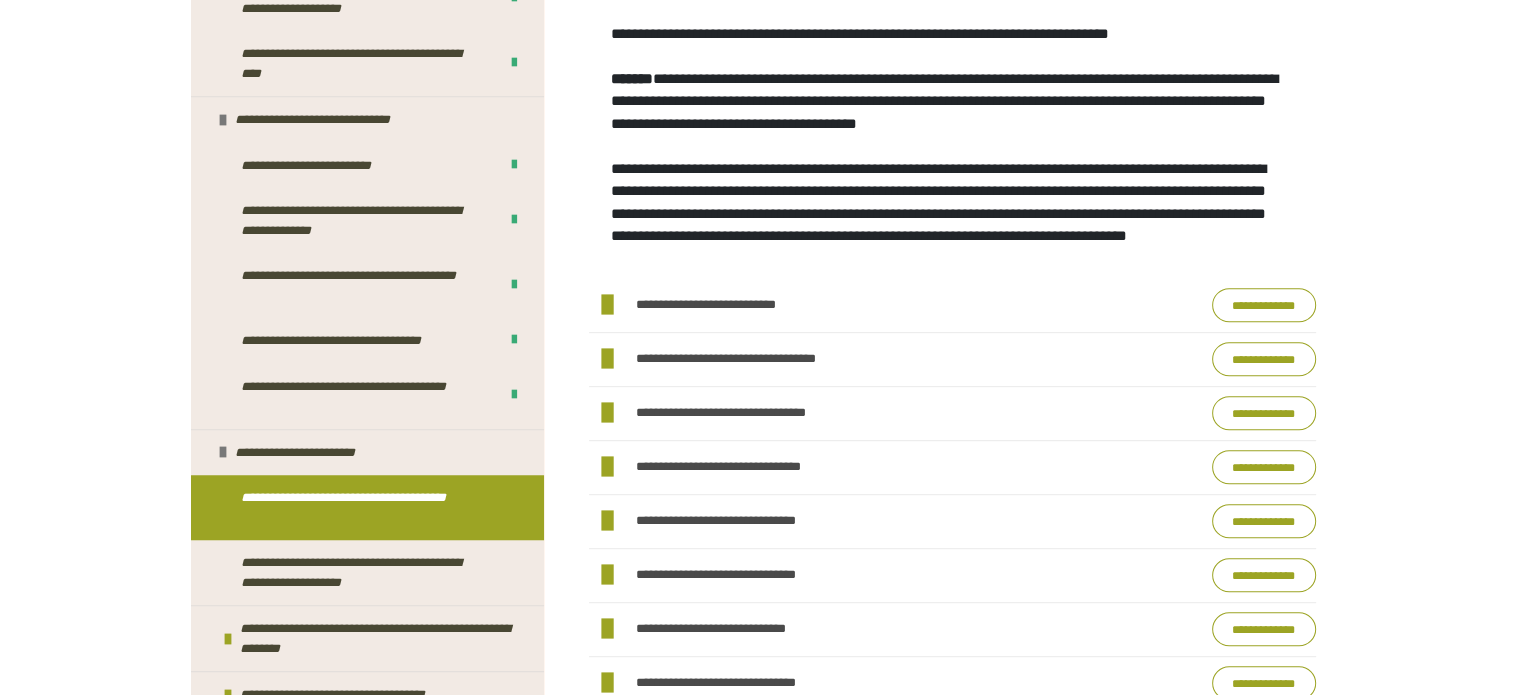 drag, startPoint x: 1435, startPoint y: 429, endPoint x: 1475, endPoint y: 184, distance: 248.24384 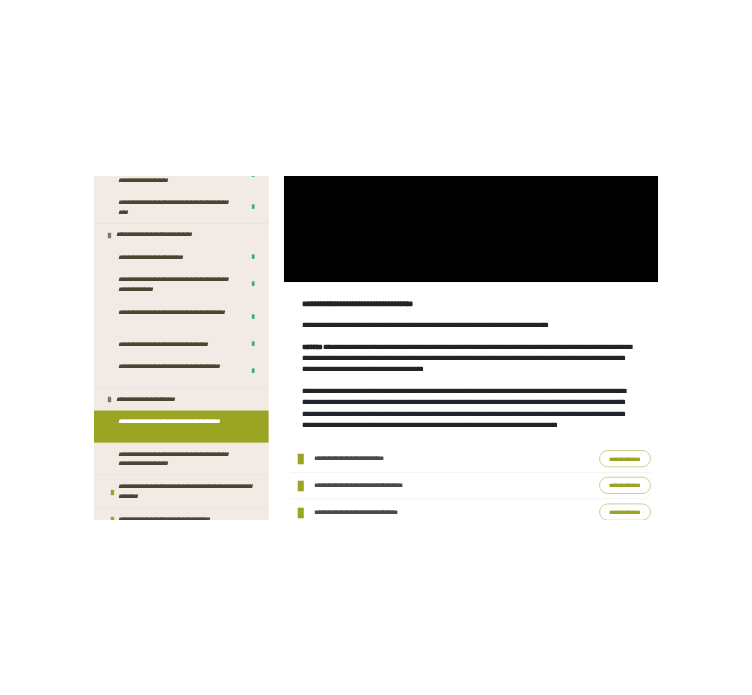 scroll, scrollTop: 358, scrollLeft: 0, axis: vertical 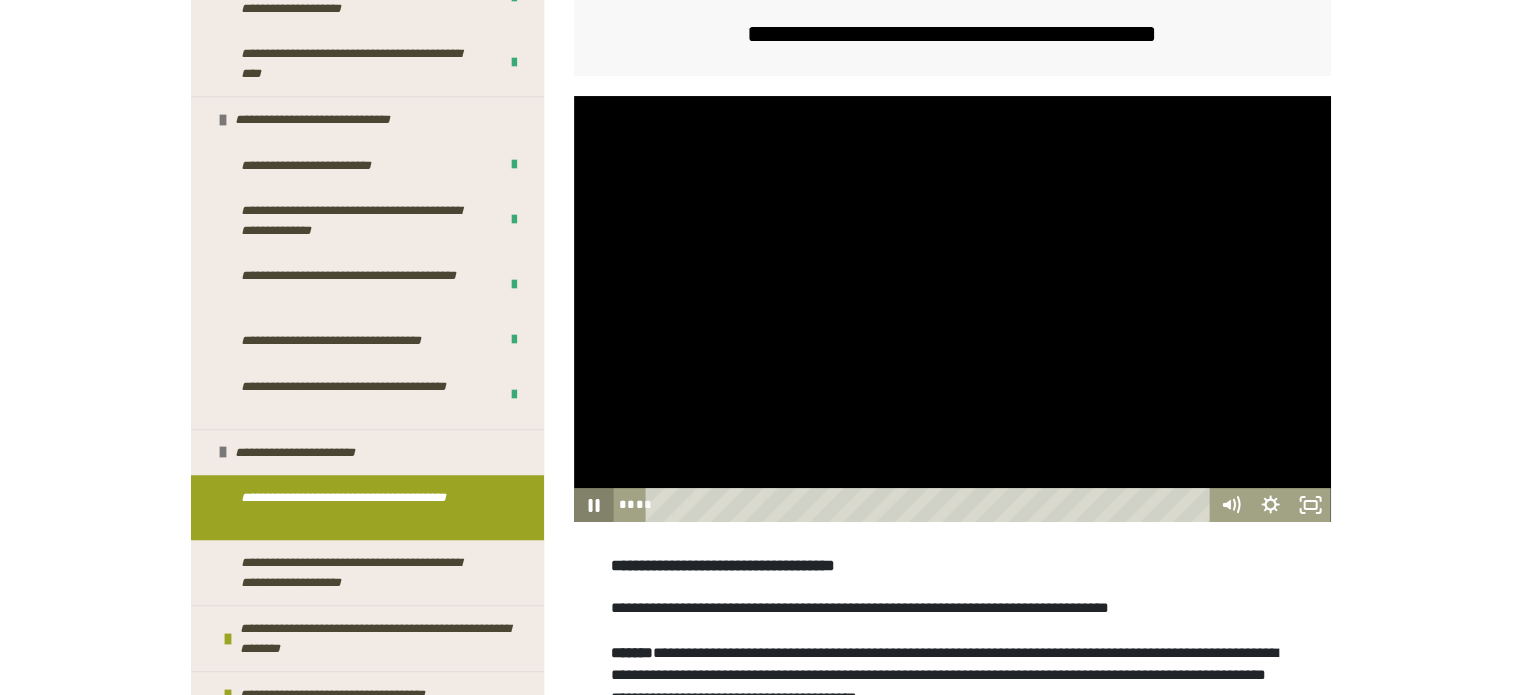 click 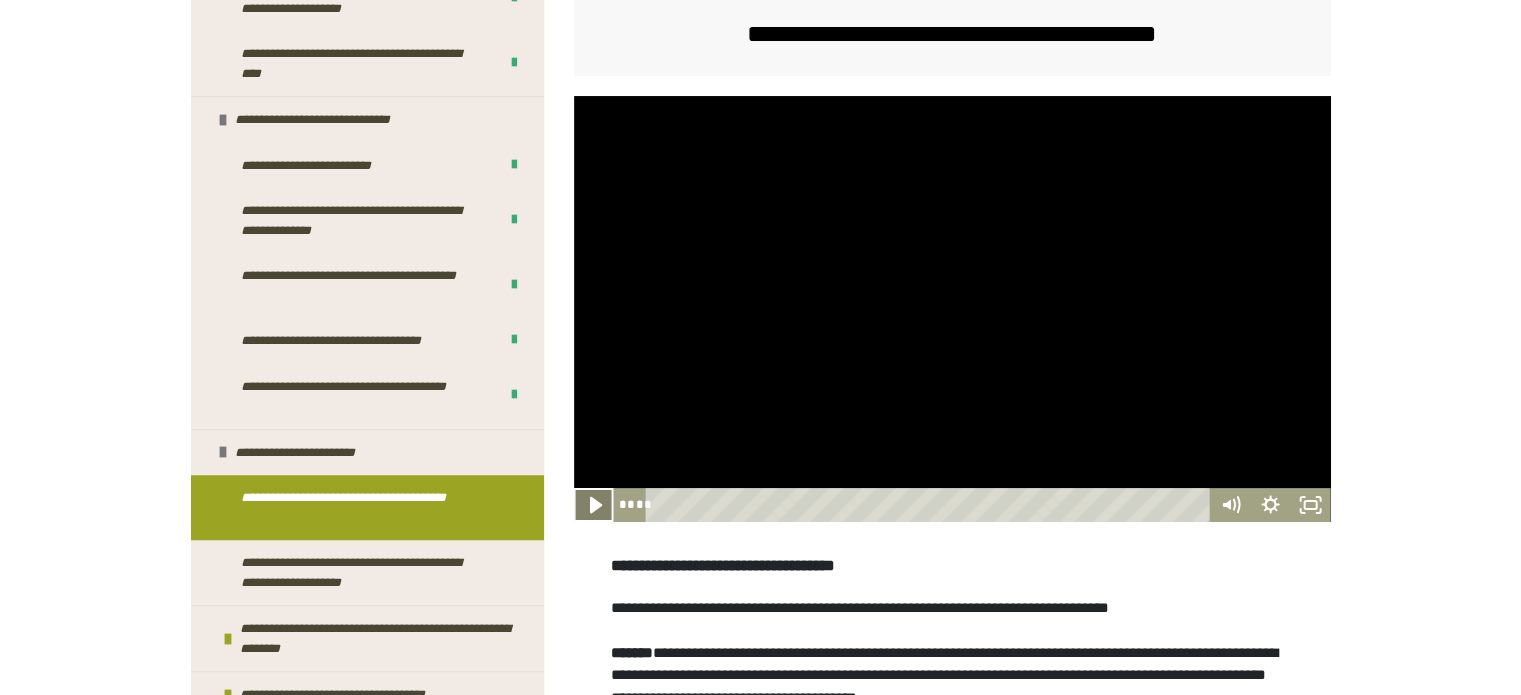 click 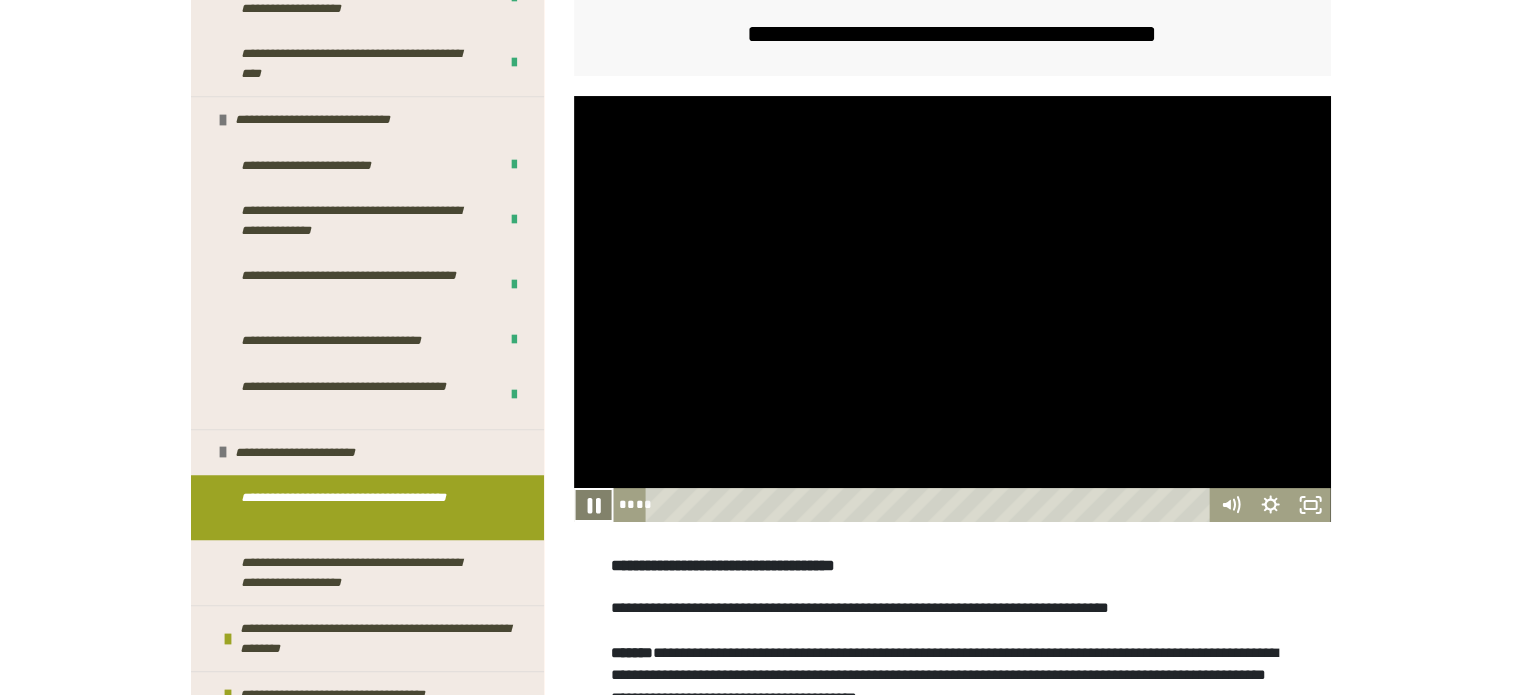 click 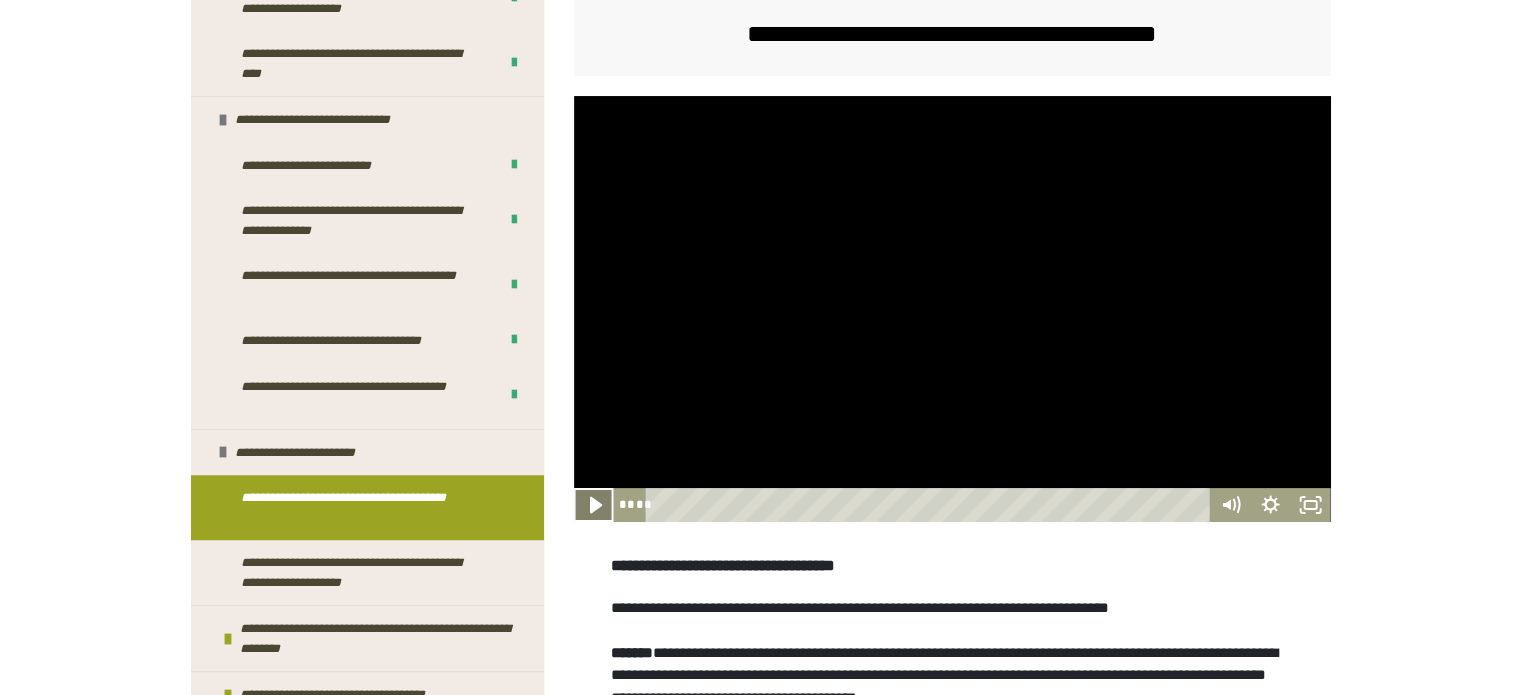 click 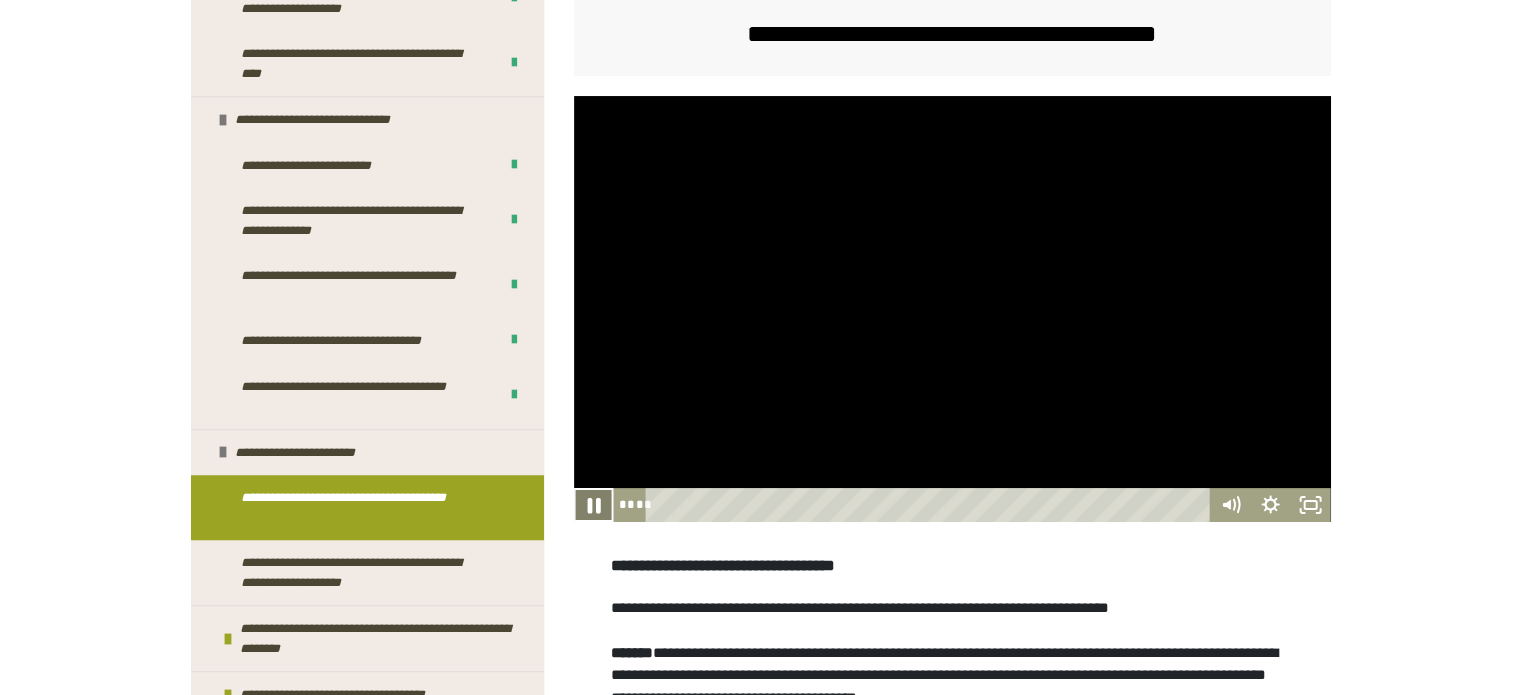 click 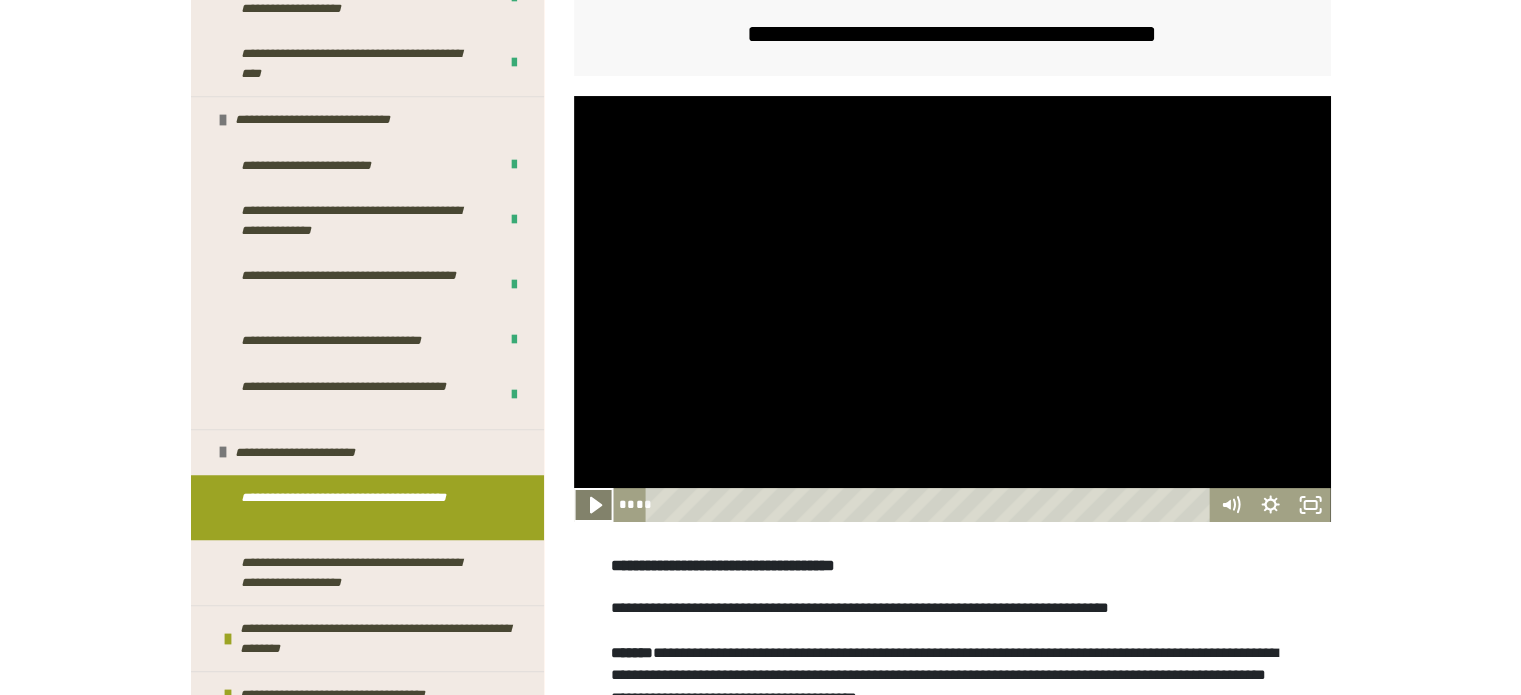 click 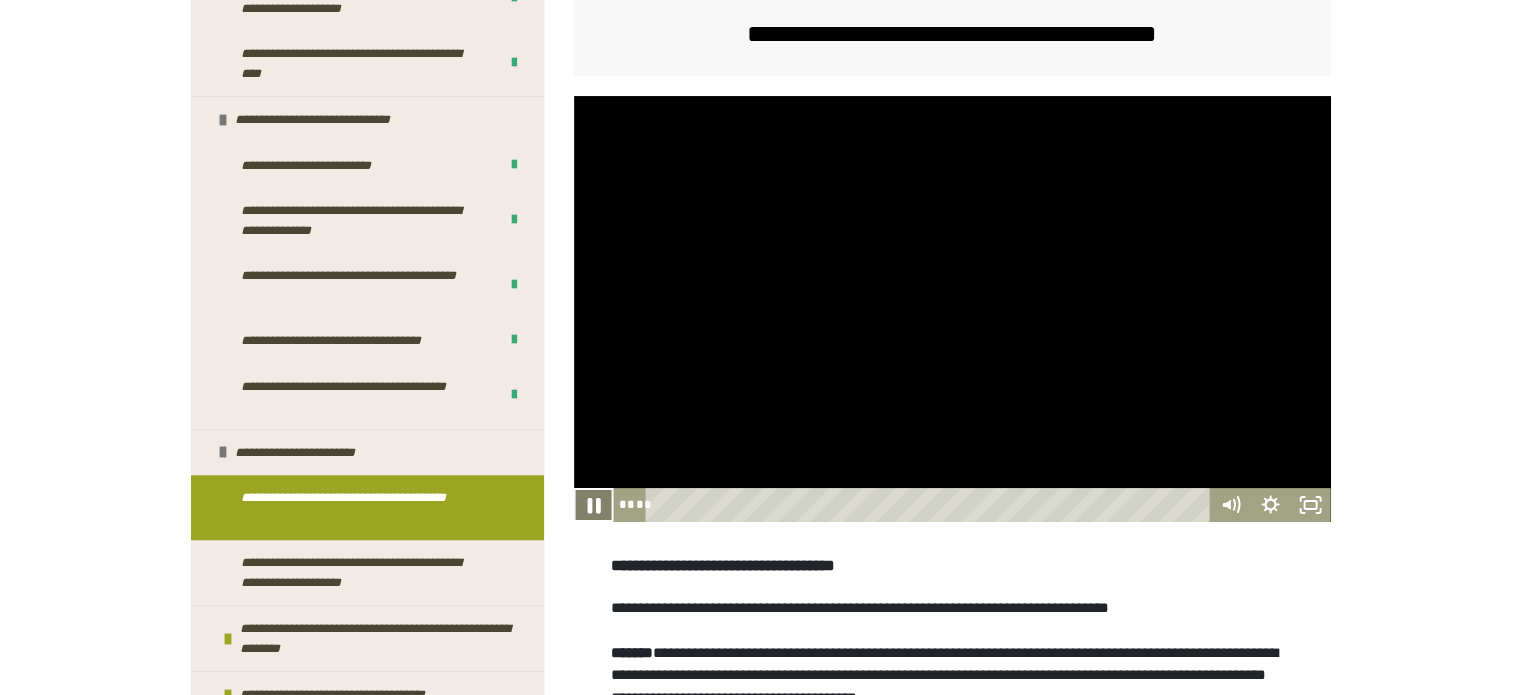 click 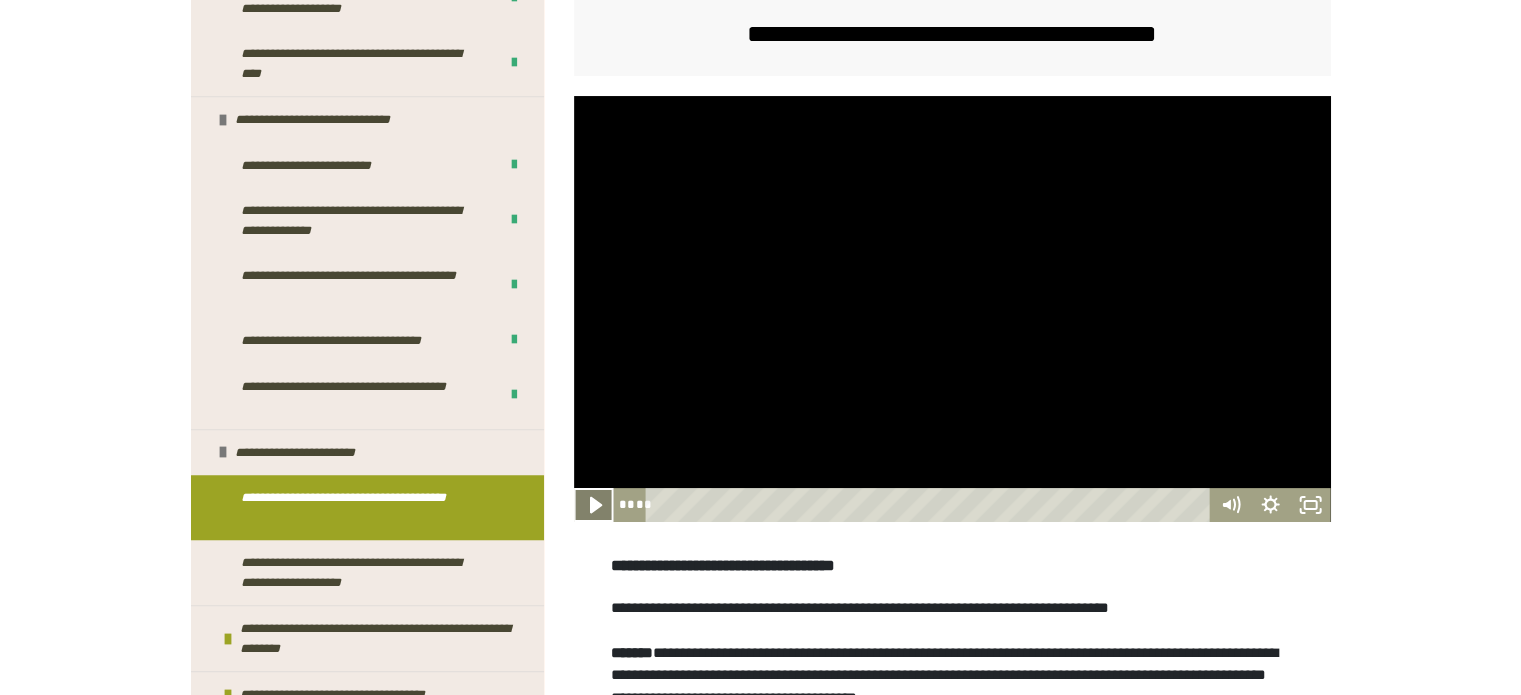 click 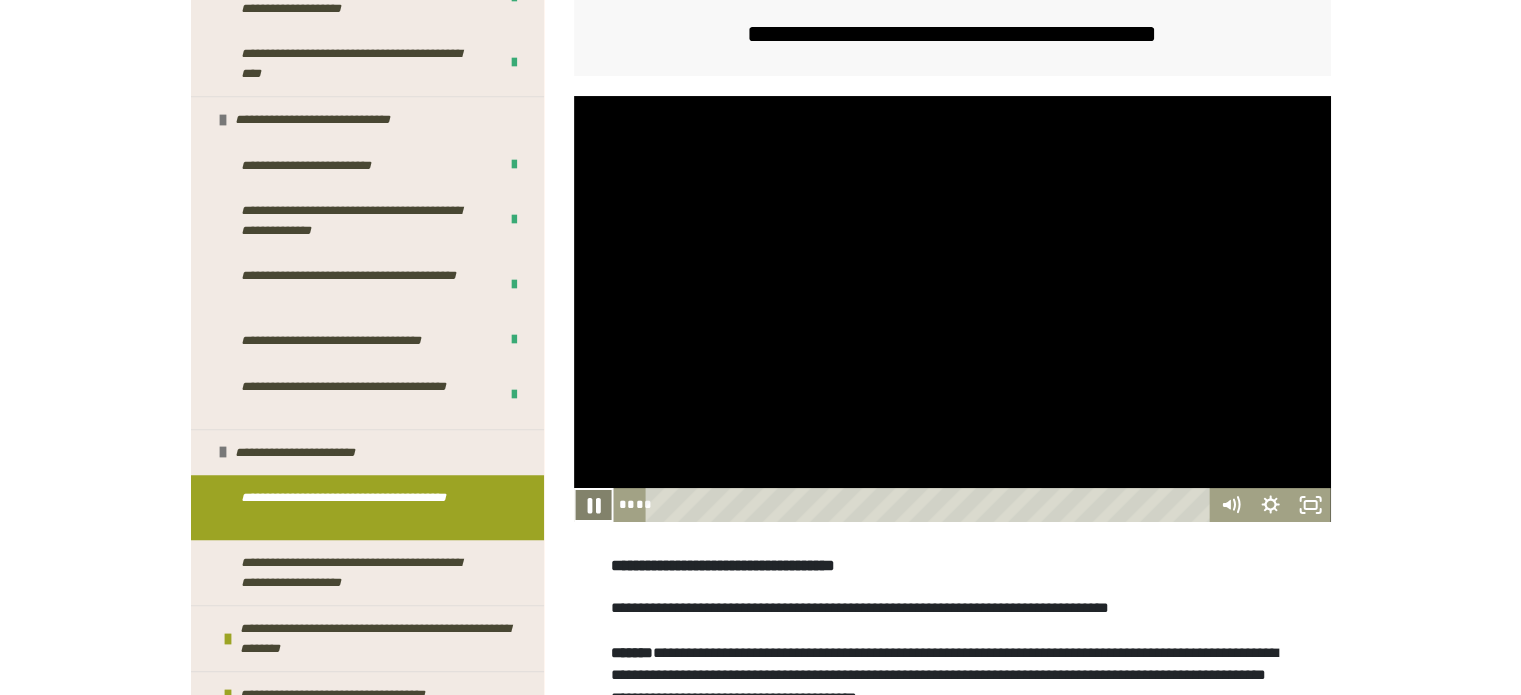 click 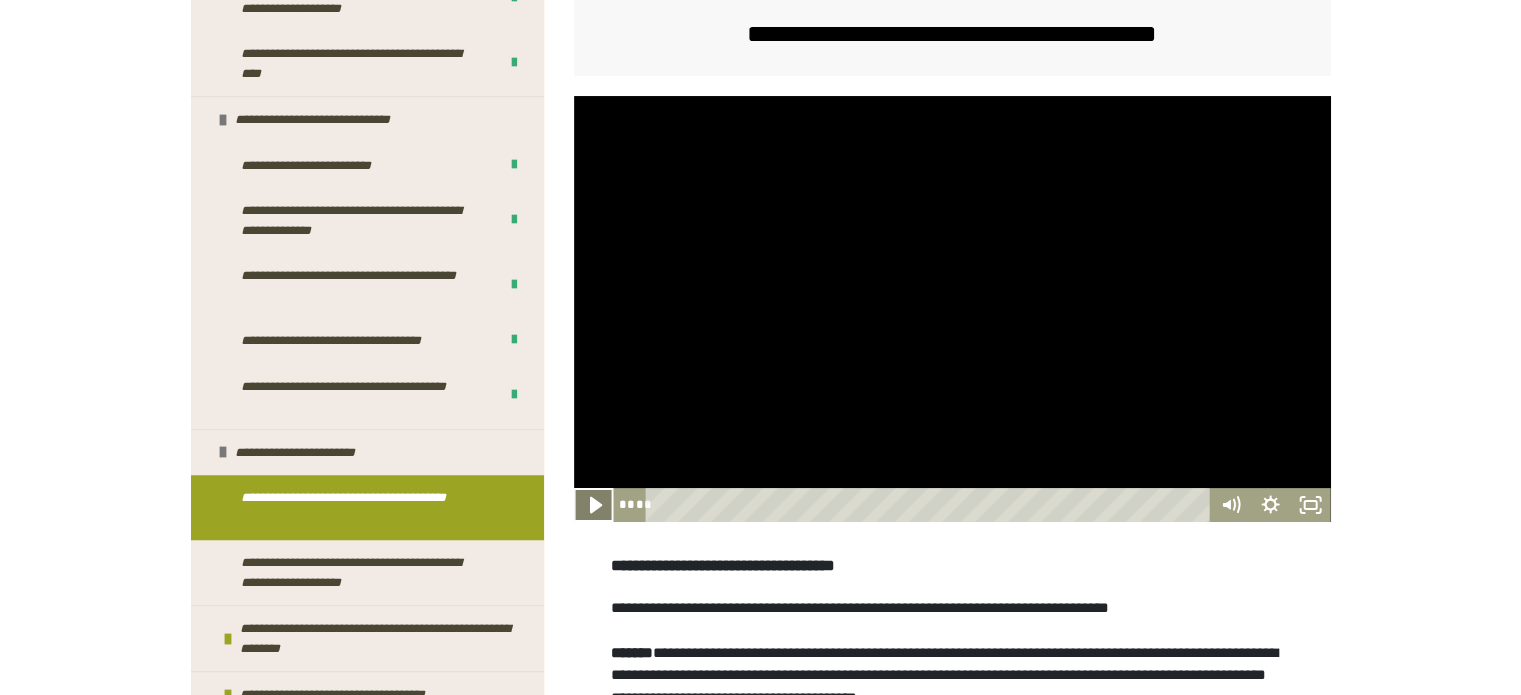 click 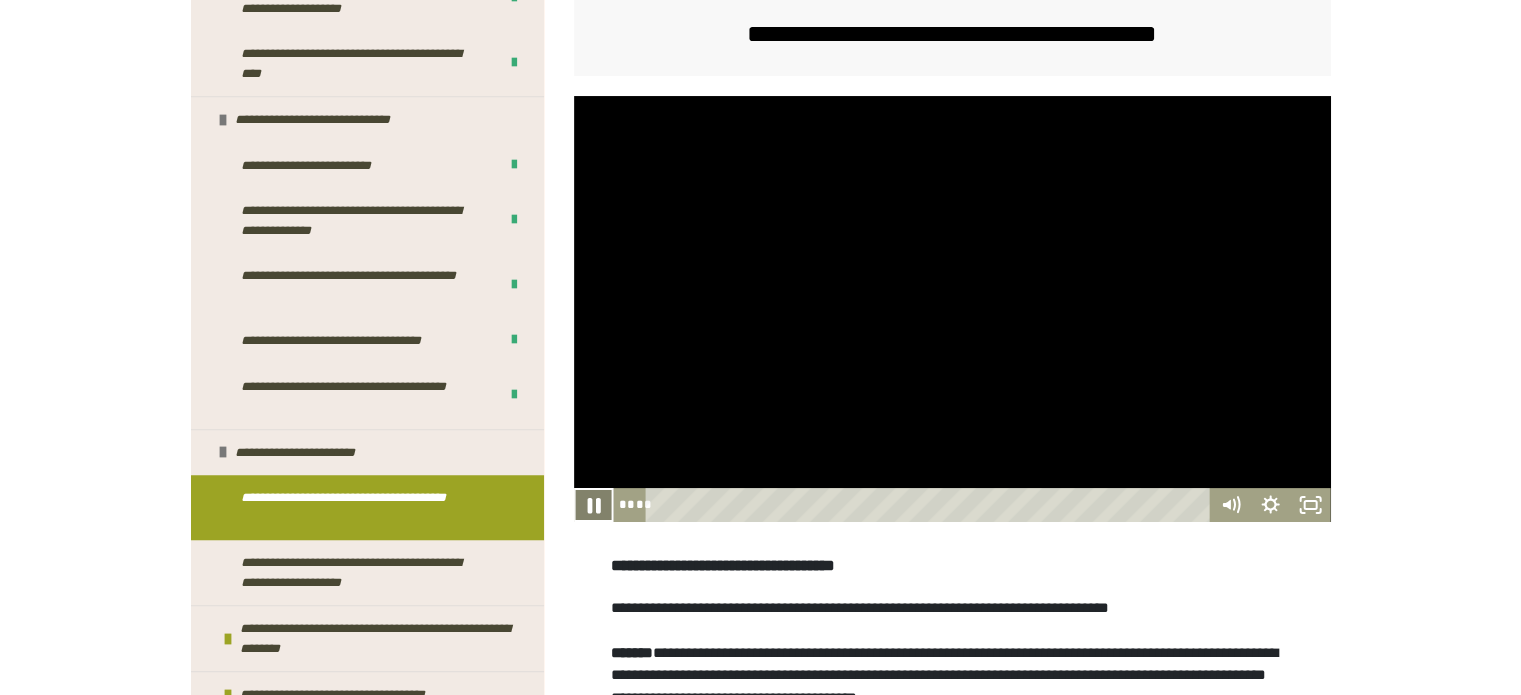 click 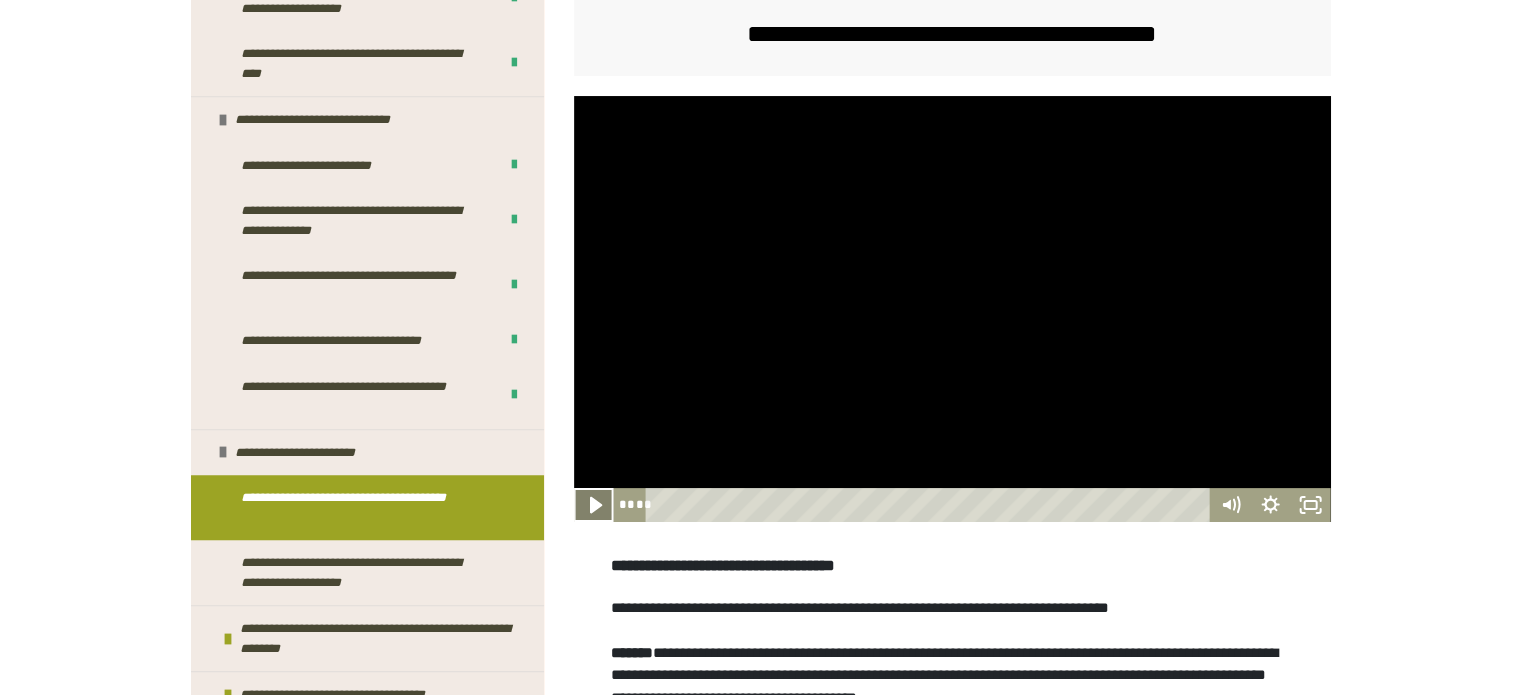 click 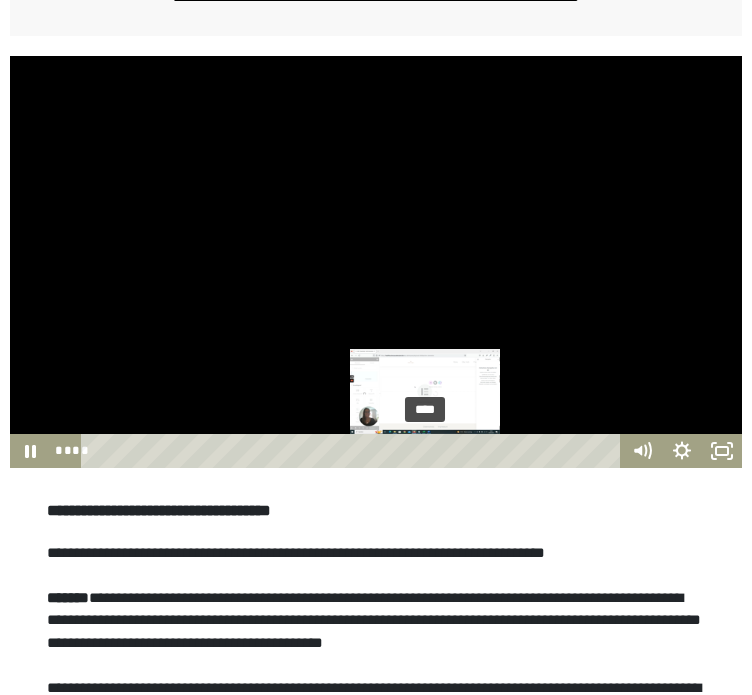 click on "****" at bounding box center (354, 451) 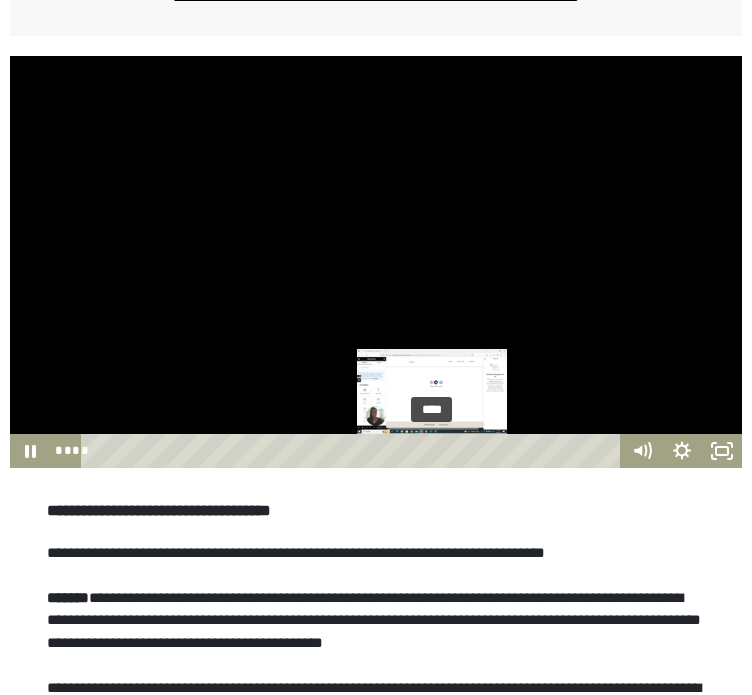 click on "****" at bounding box center (354, 451) 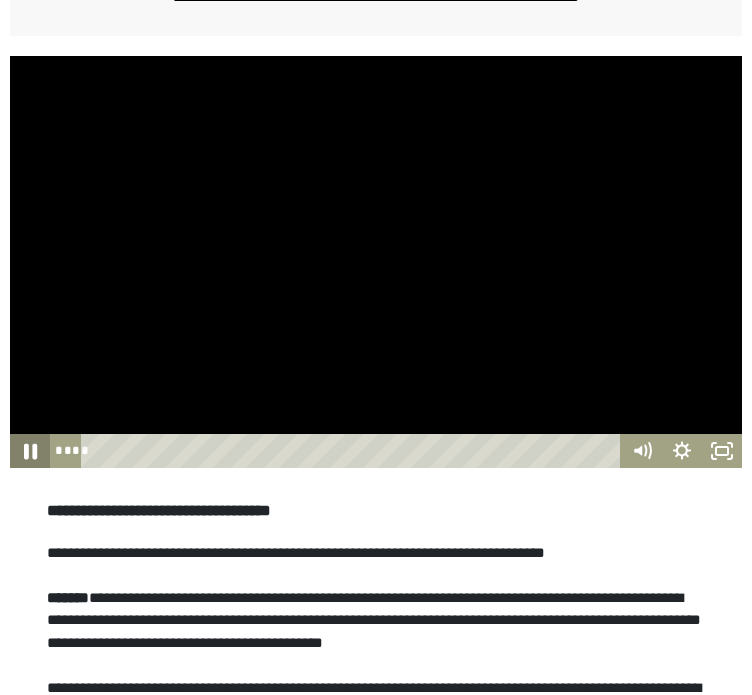 click 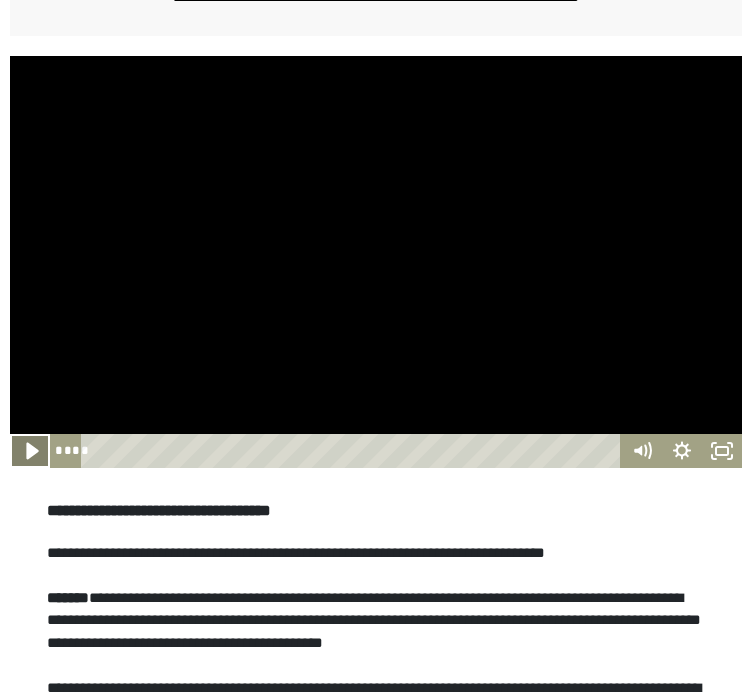 click 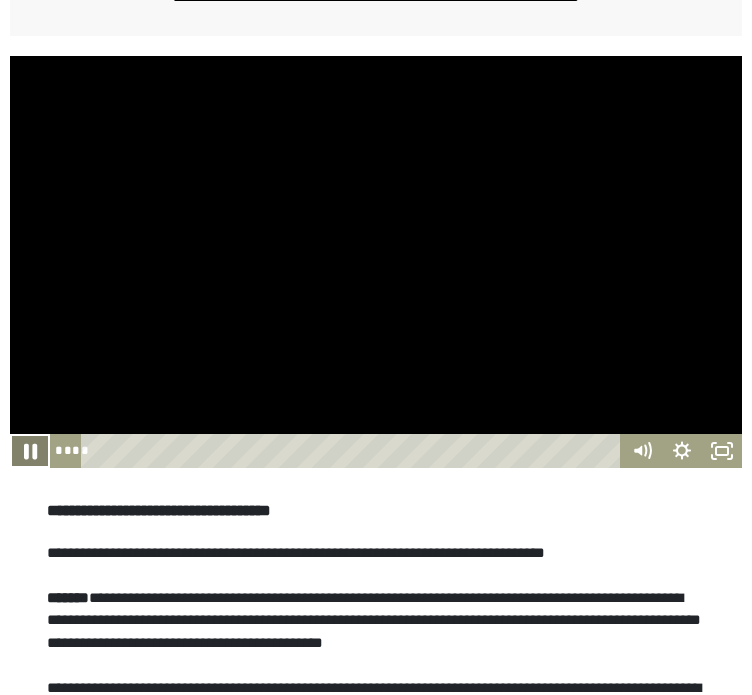 click 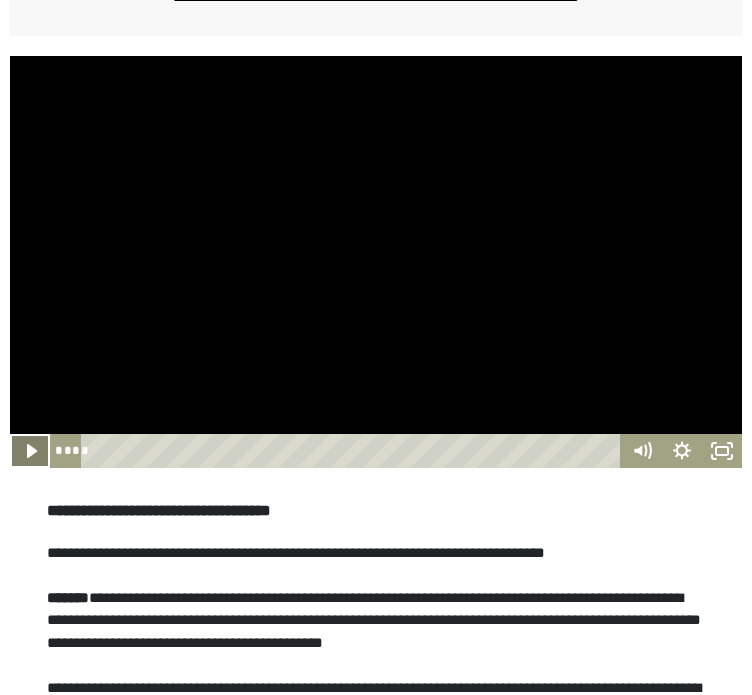click 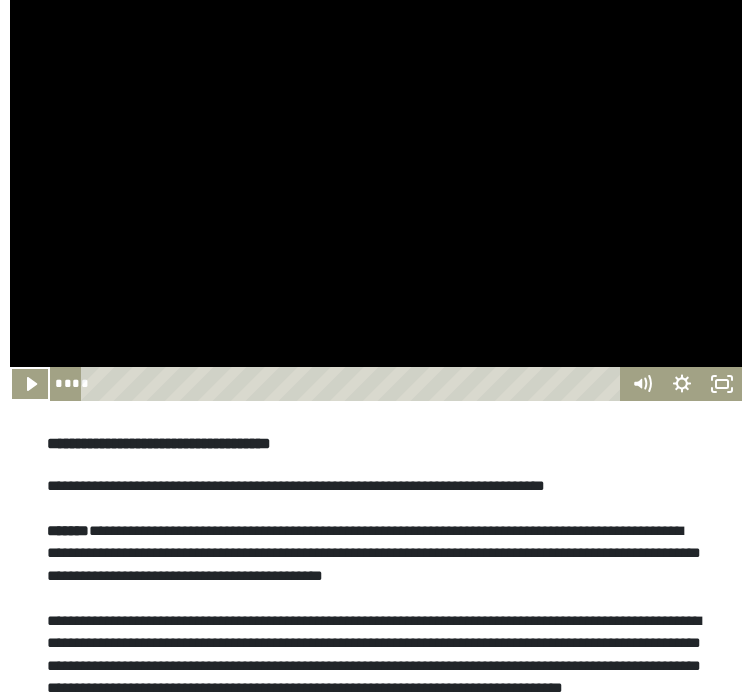scroll, scrollTop: 426, scrollLeft: 0, axis: vertical 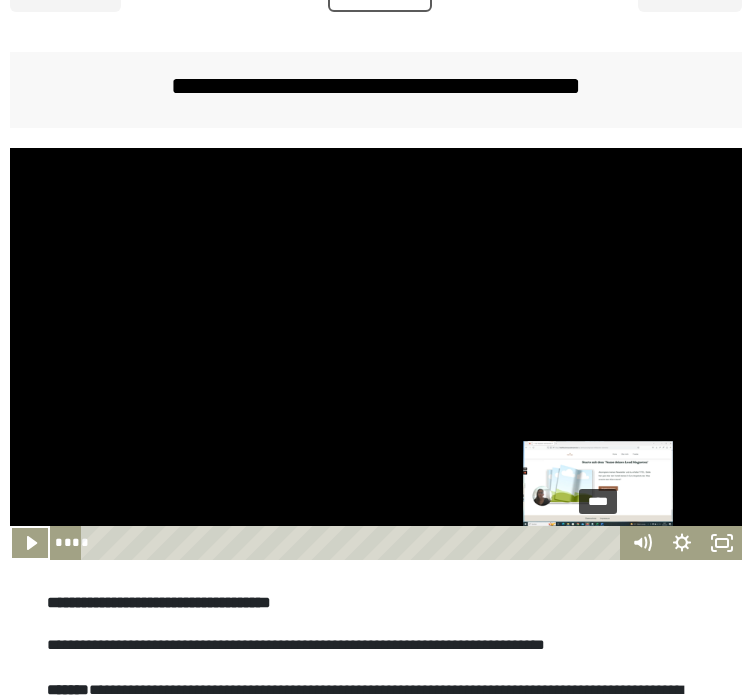 click on "****" at bounding box center (354, 543) 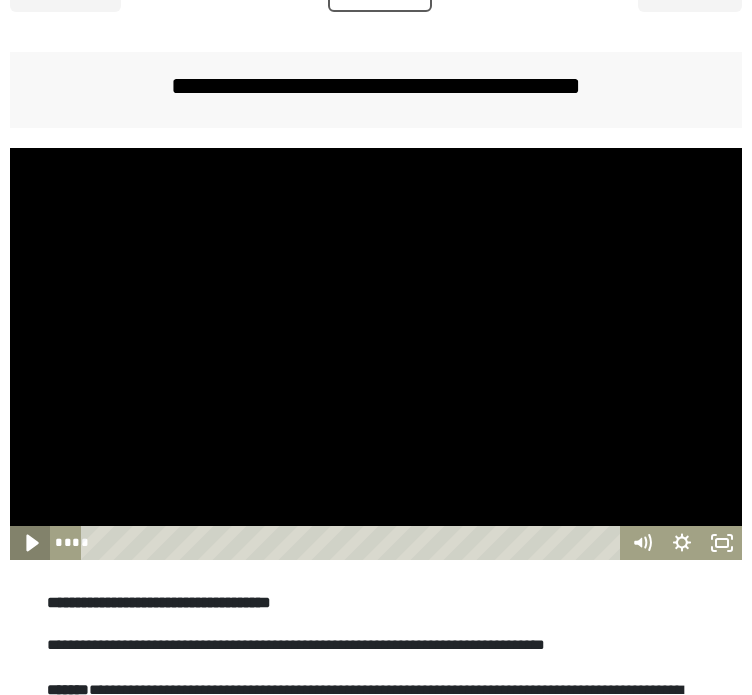 click 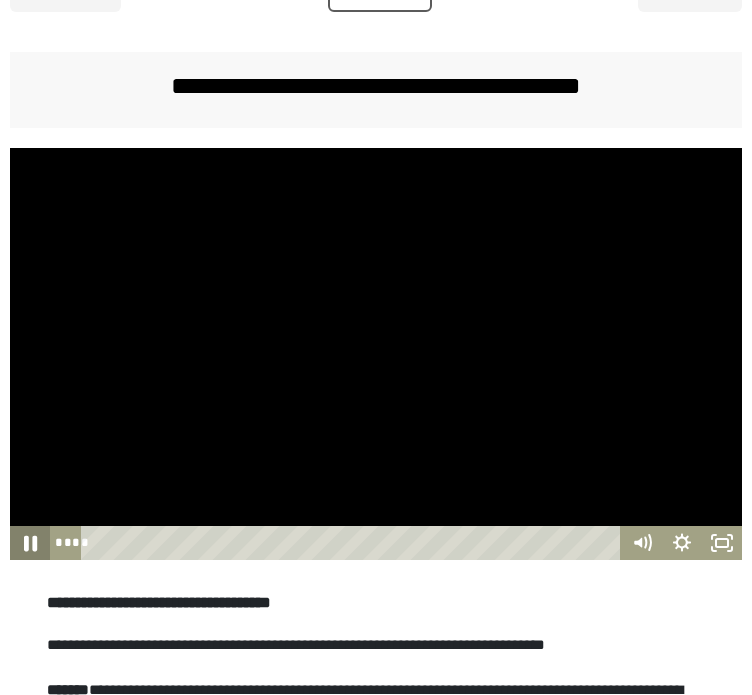 click 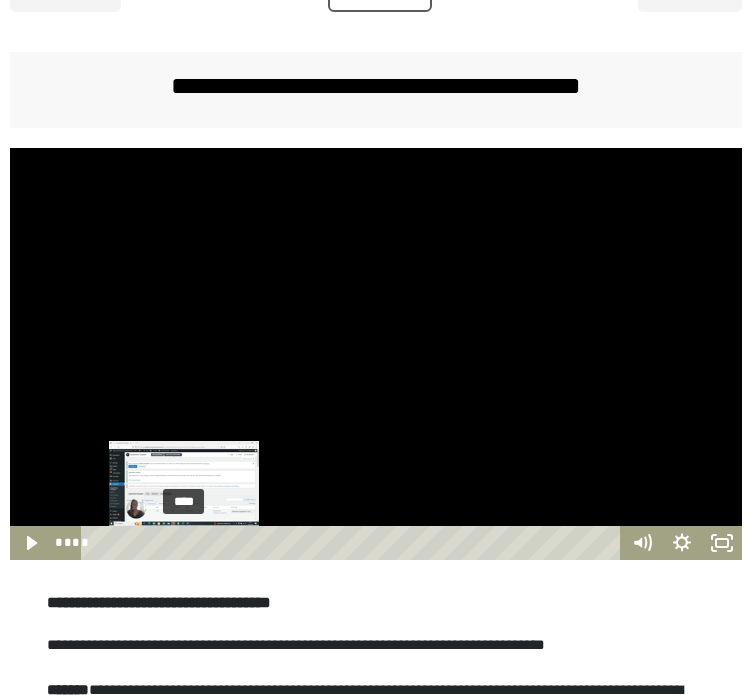 click on "****" at bounding box center (354, 543) 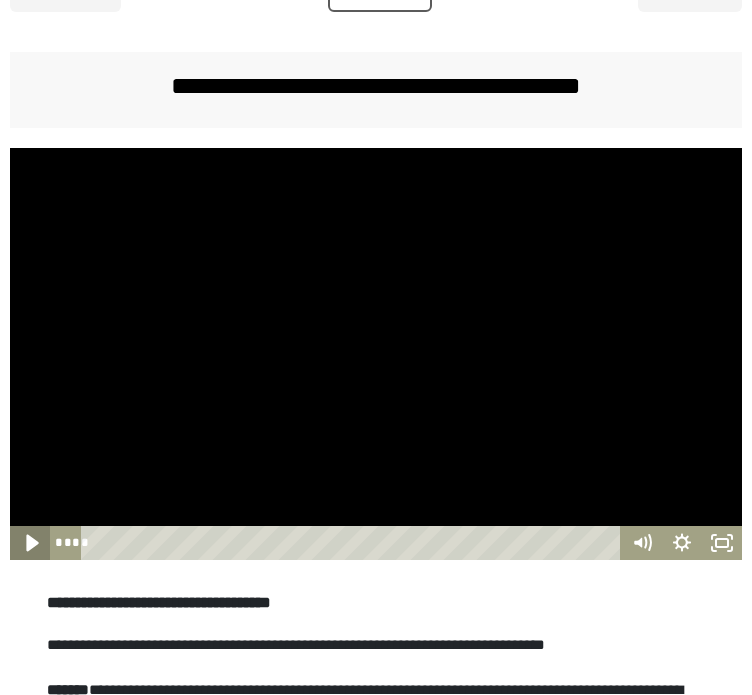 click 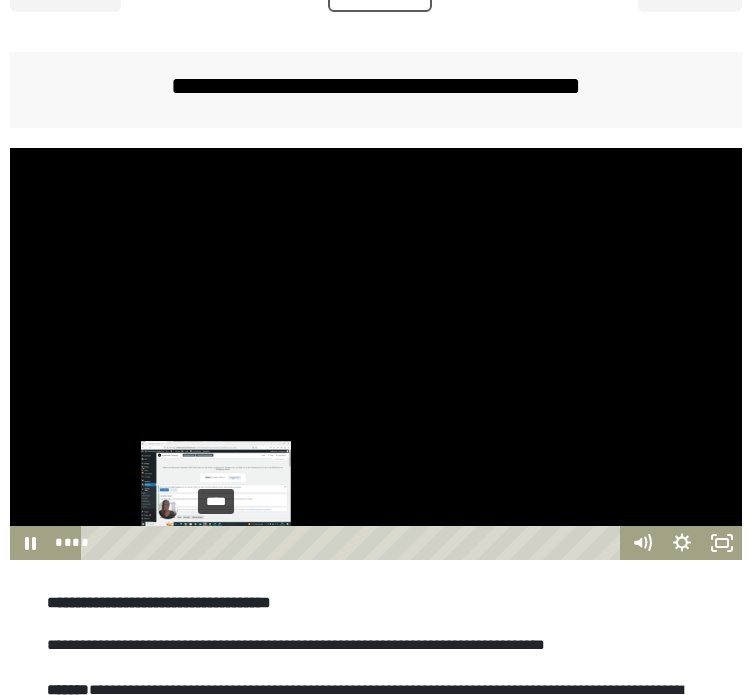 click on "****" at bounding box center (354, 543) 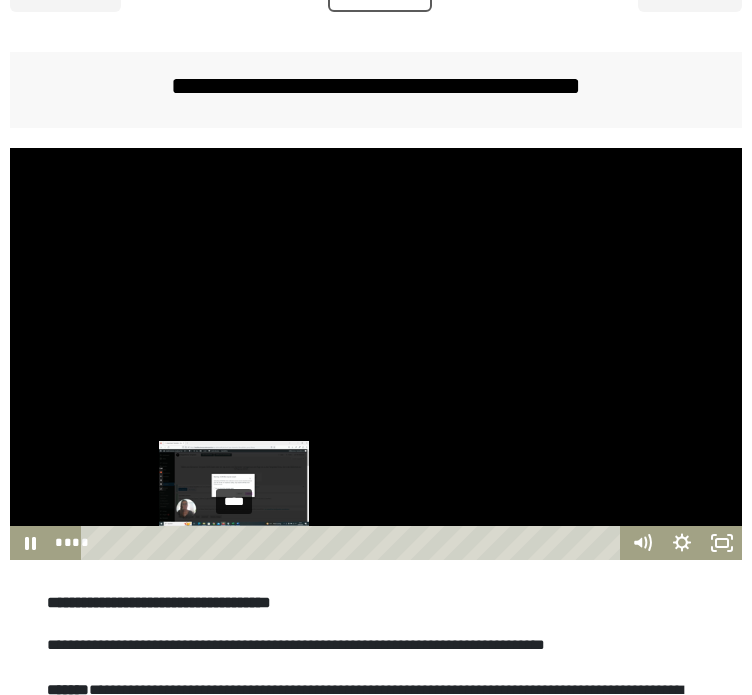 click on "****" at bounding box center (354, 543) 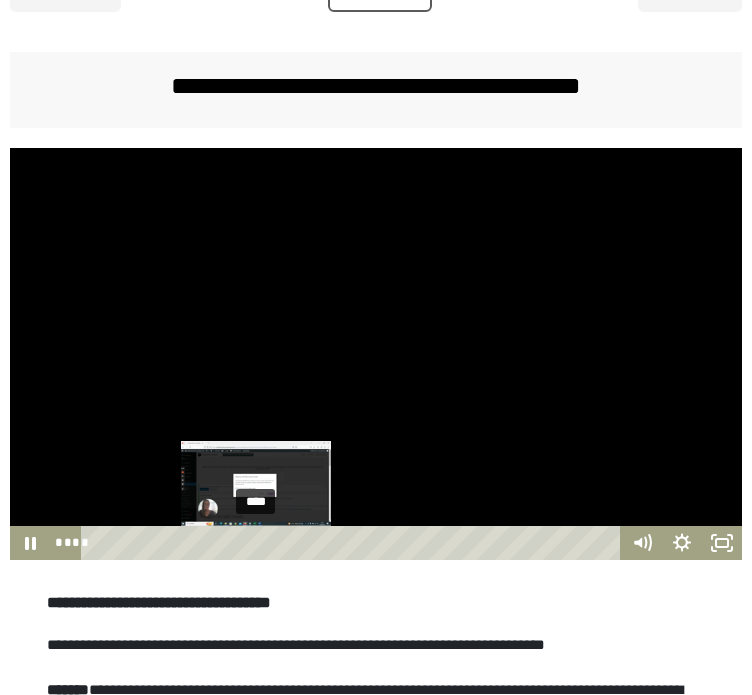 click on "****" at bounding box center (354, 543) 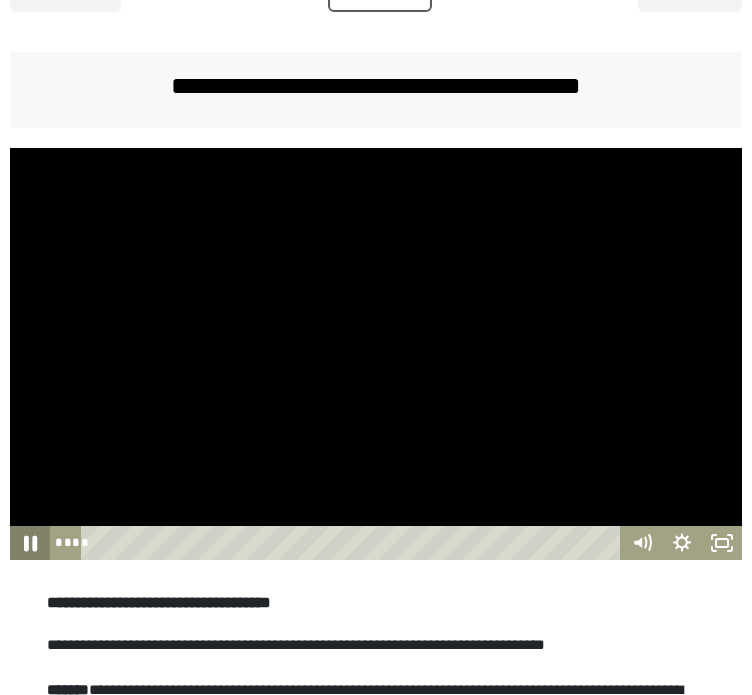 click 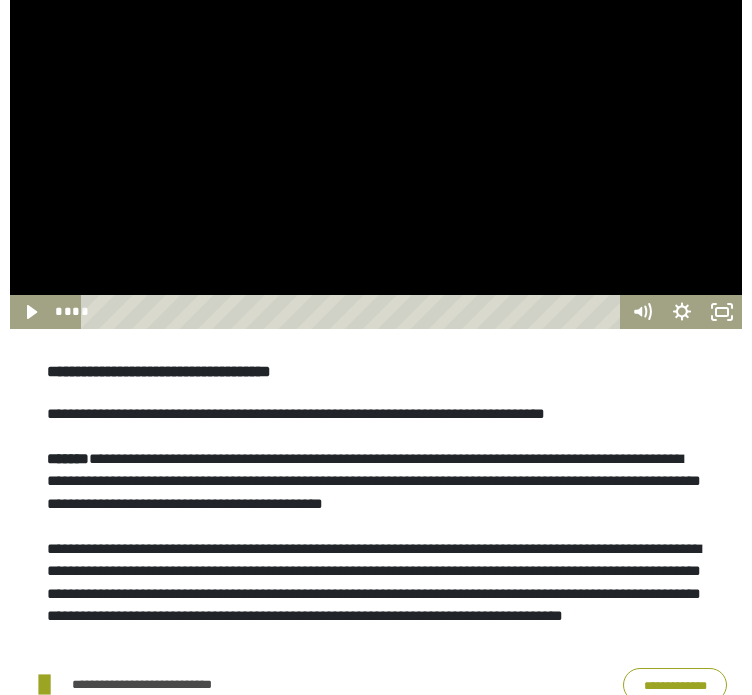 scroll, scrollTop: 490, scrollLeft: 0, axis: vertical 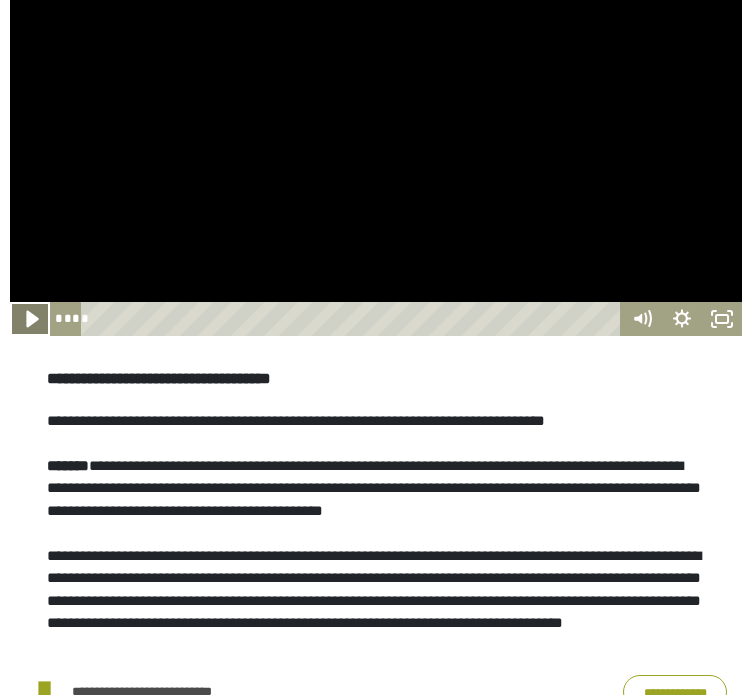 click 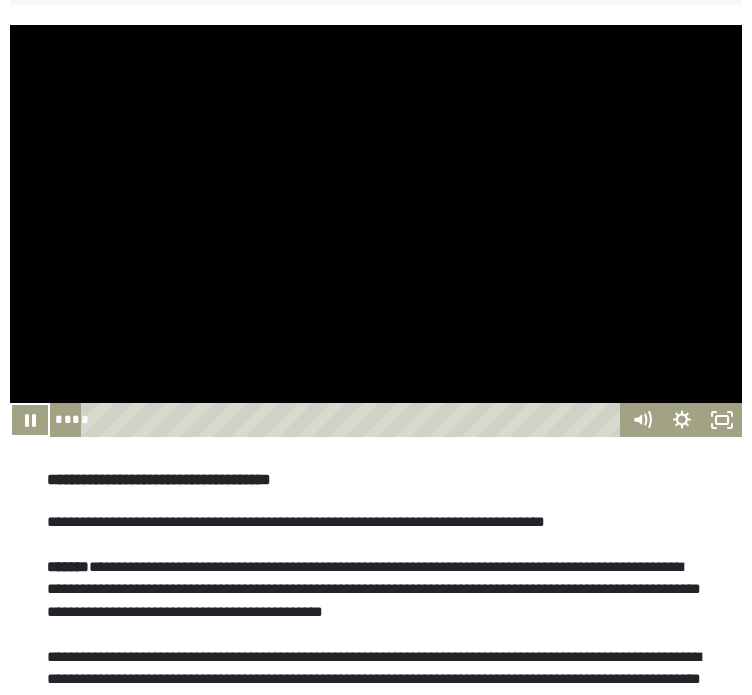 scroll, scrollTop: 388, scrollLeft: 0, axis: vertical 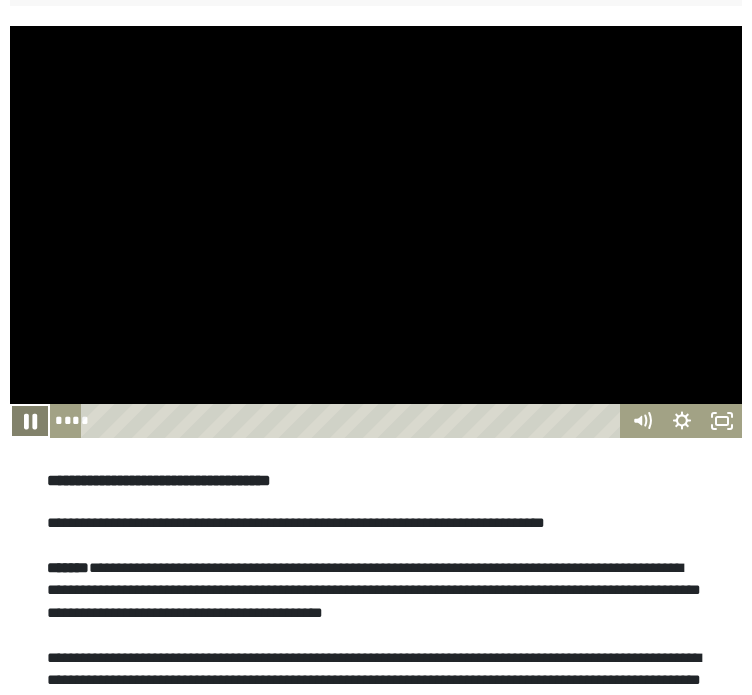 click 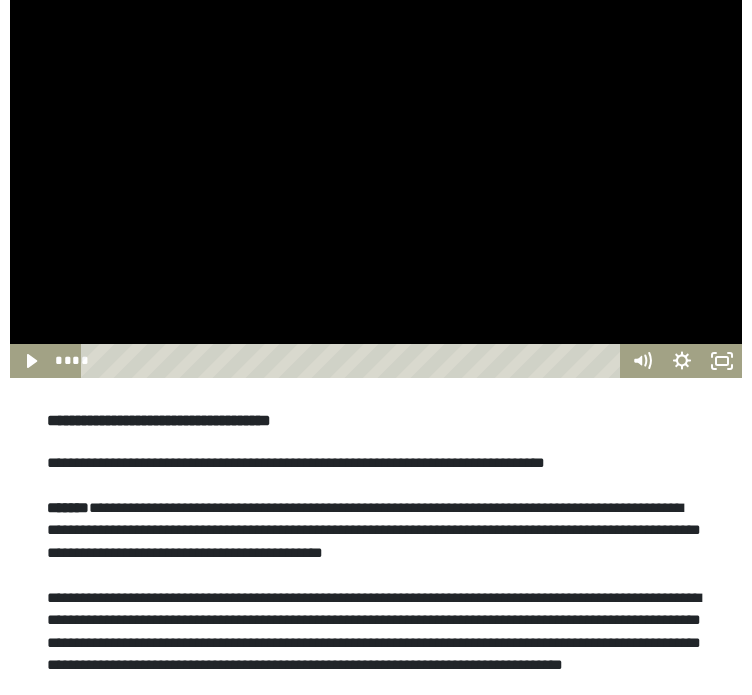 scroll, scrollTop: 404, scrollLeft: 0, axis: vertical 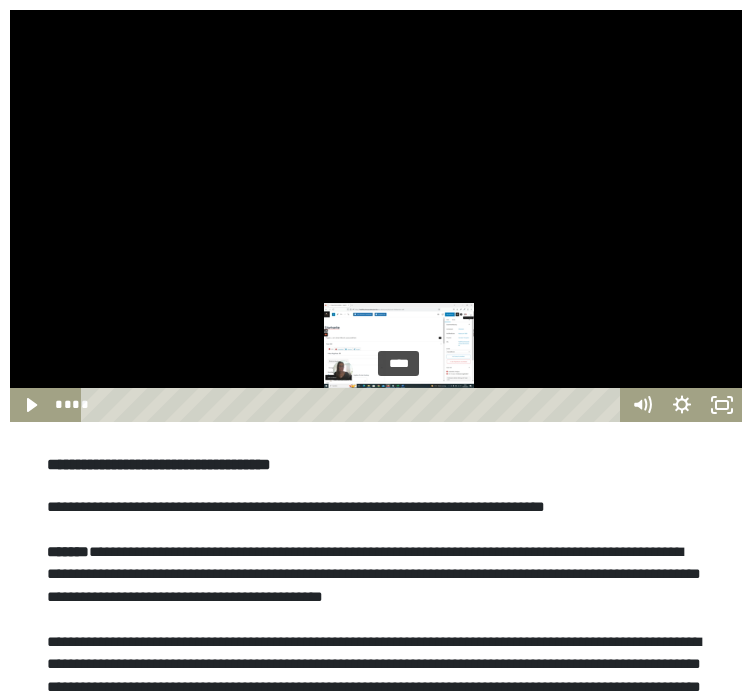 click on "****" at bounding box center (354, 405) 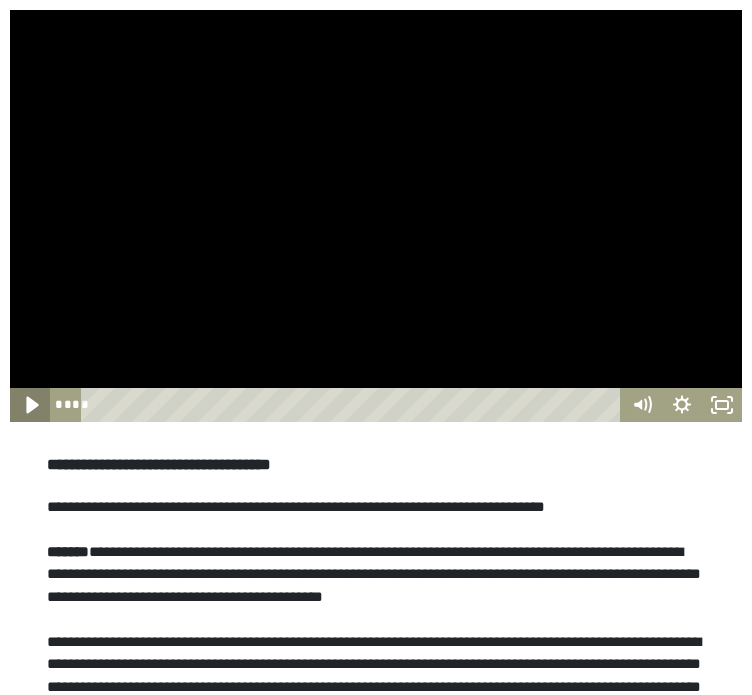 click 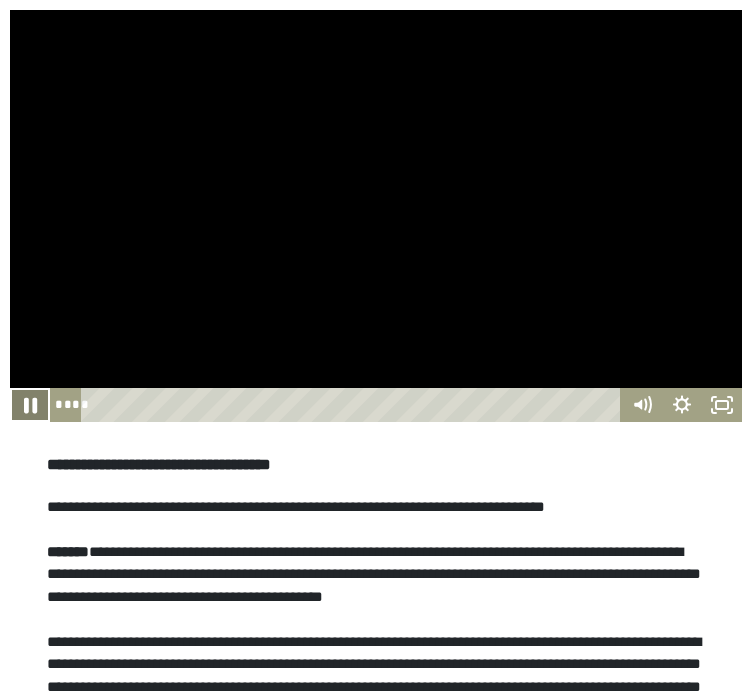 click 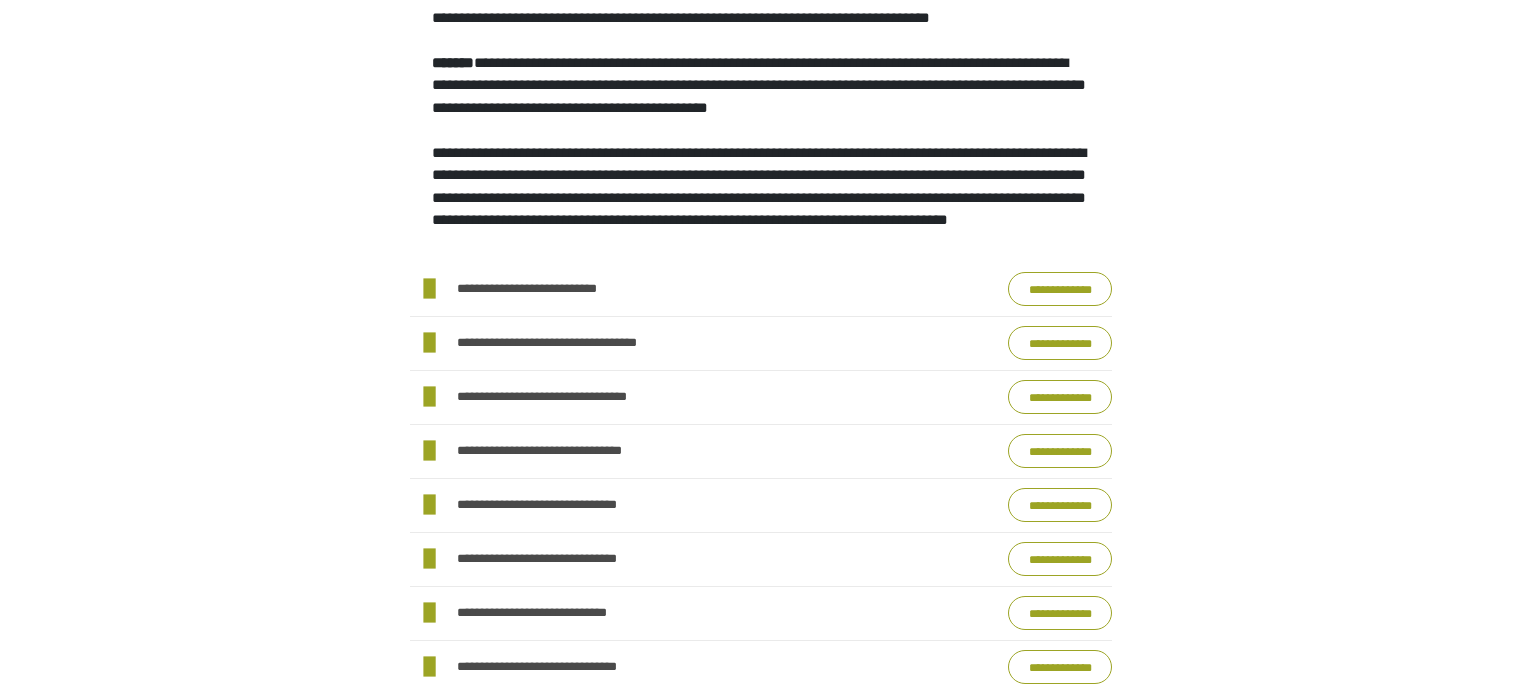 scroll, scrollTop: 1074, scrollLeft: 0, axis: vertical 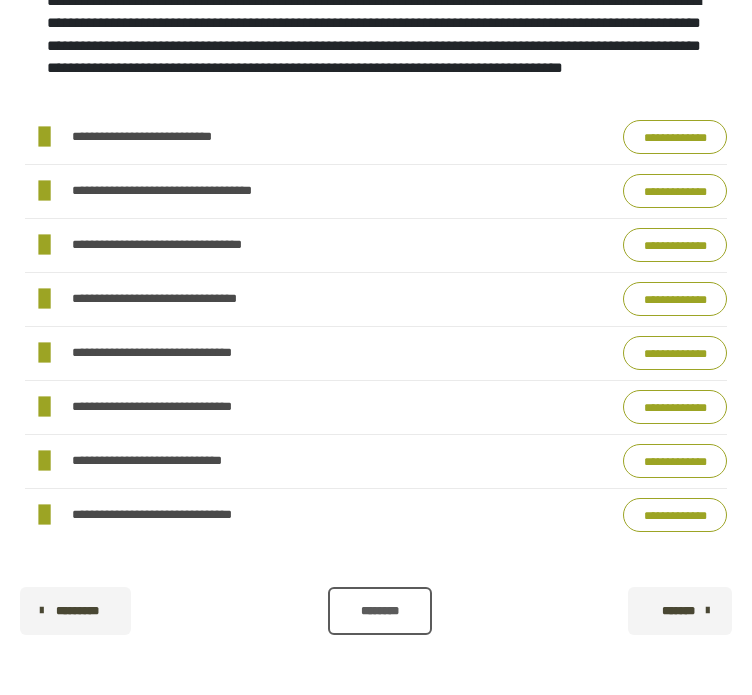 click on "********" at bounding box center [380, 611] 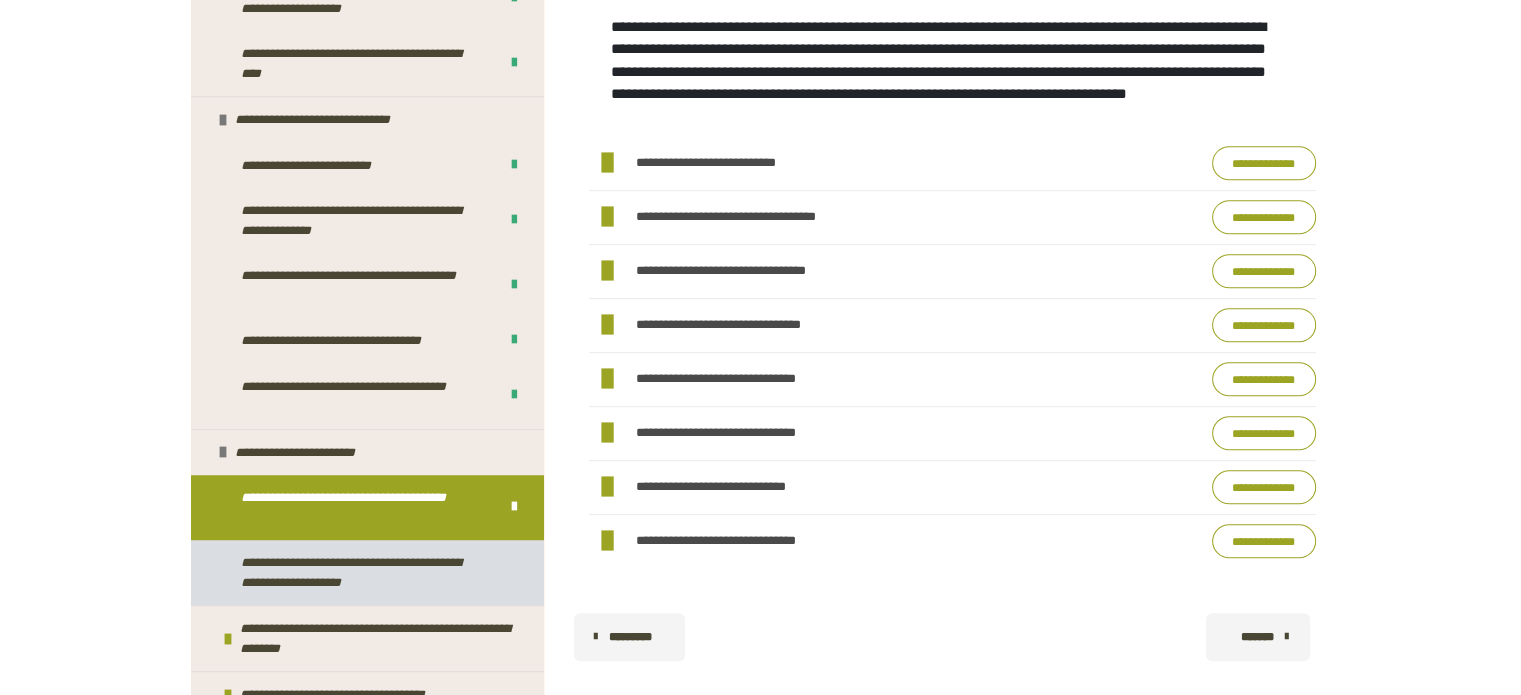 click on "**********" at bounding box center [367, 572] 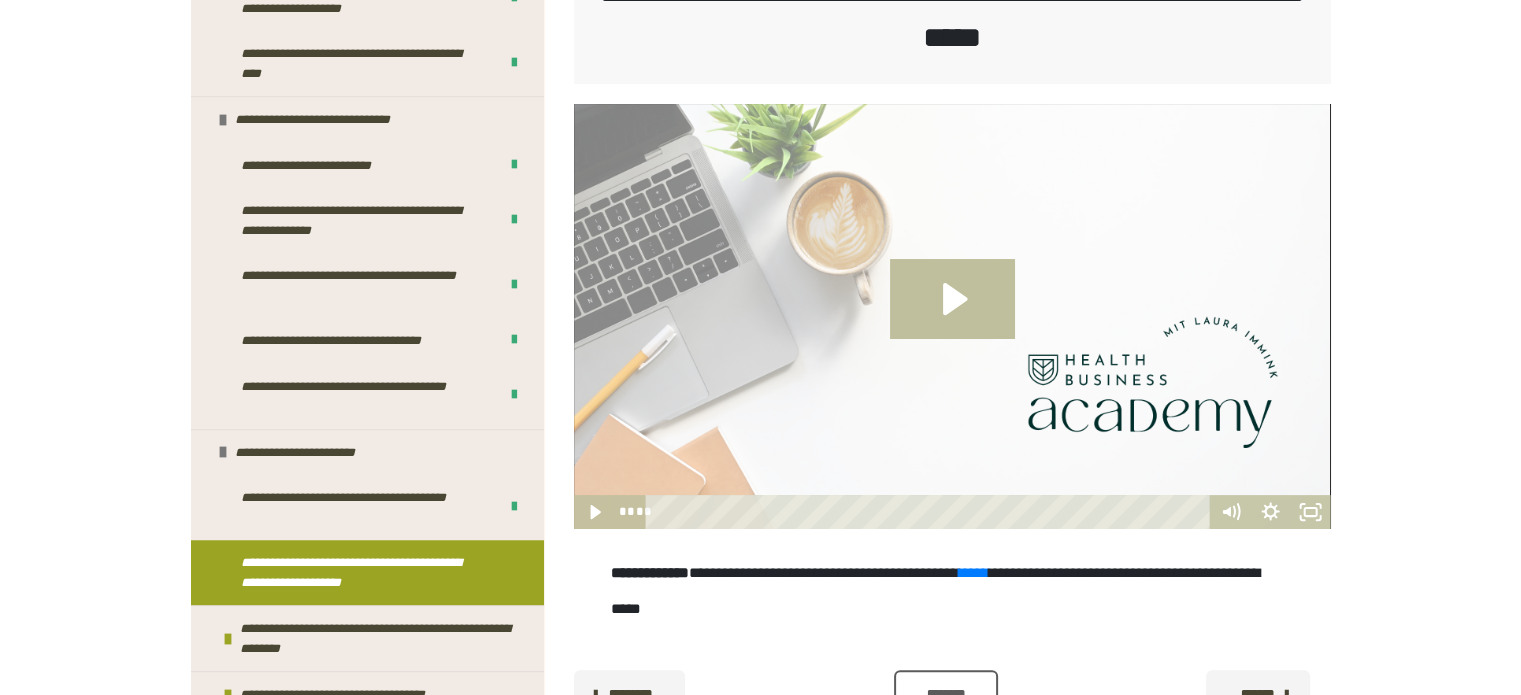 scroll, scrollTop: 404, scrollLeft: 0, axis: vertical 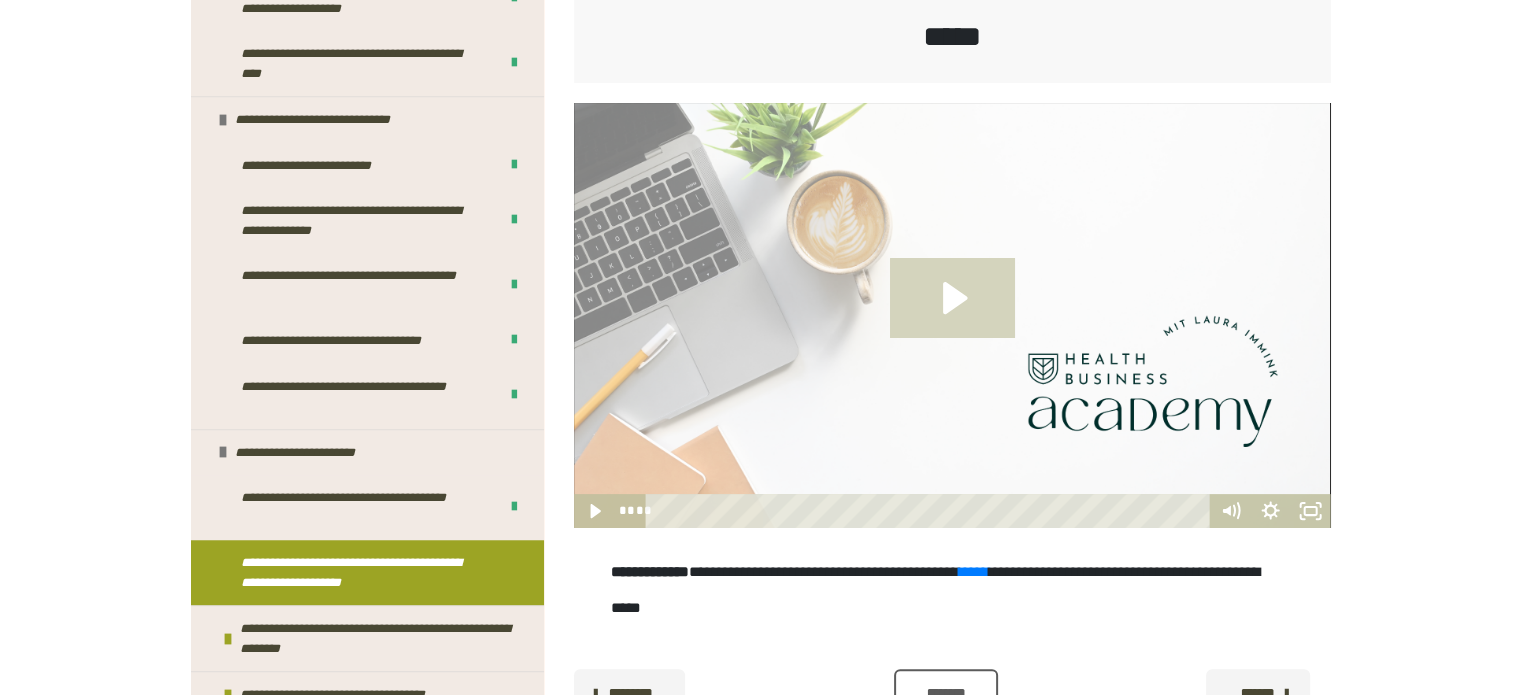 click 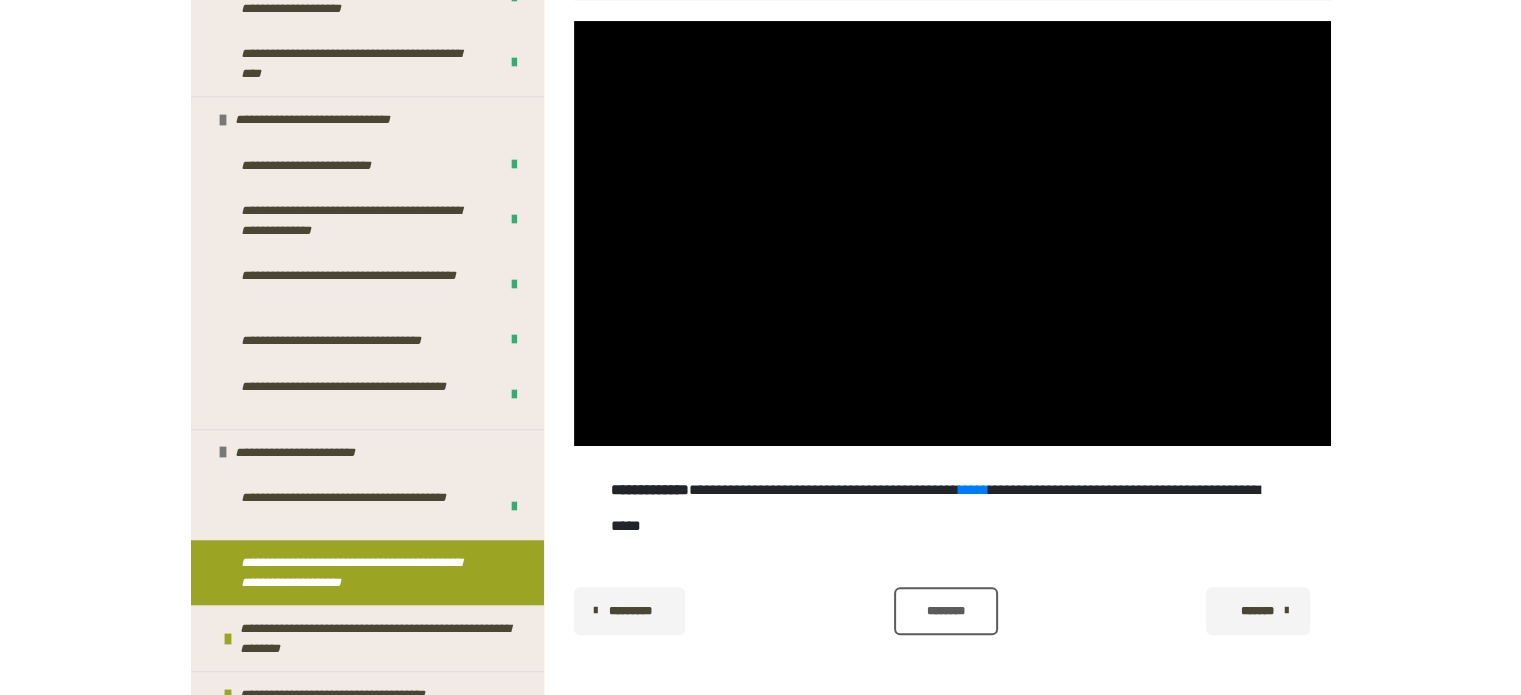 scroll, scrollTop: 486, scrollLeft: 0, axis: vertical 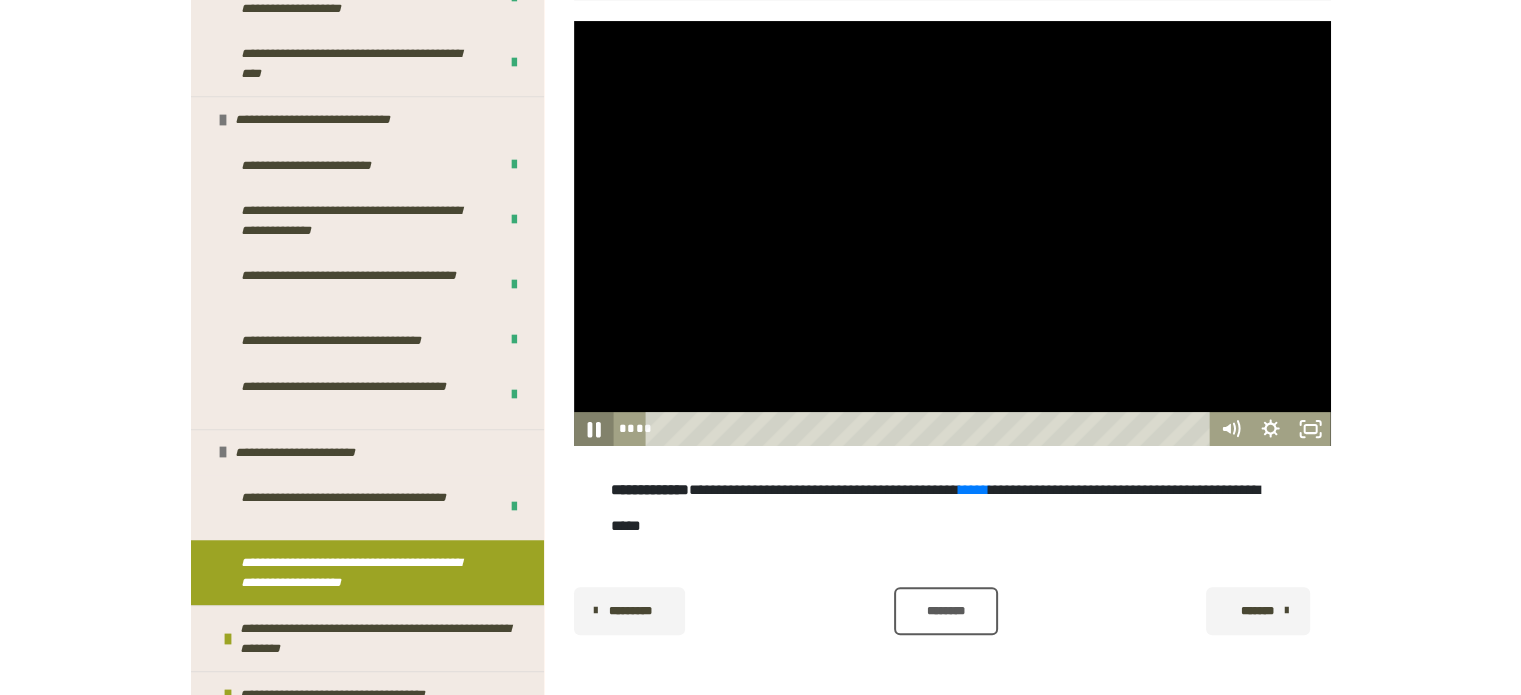click 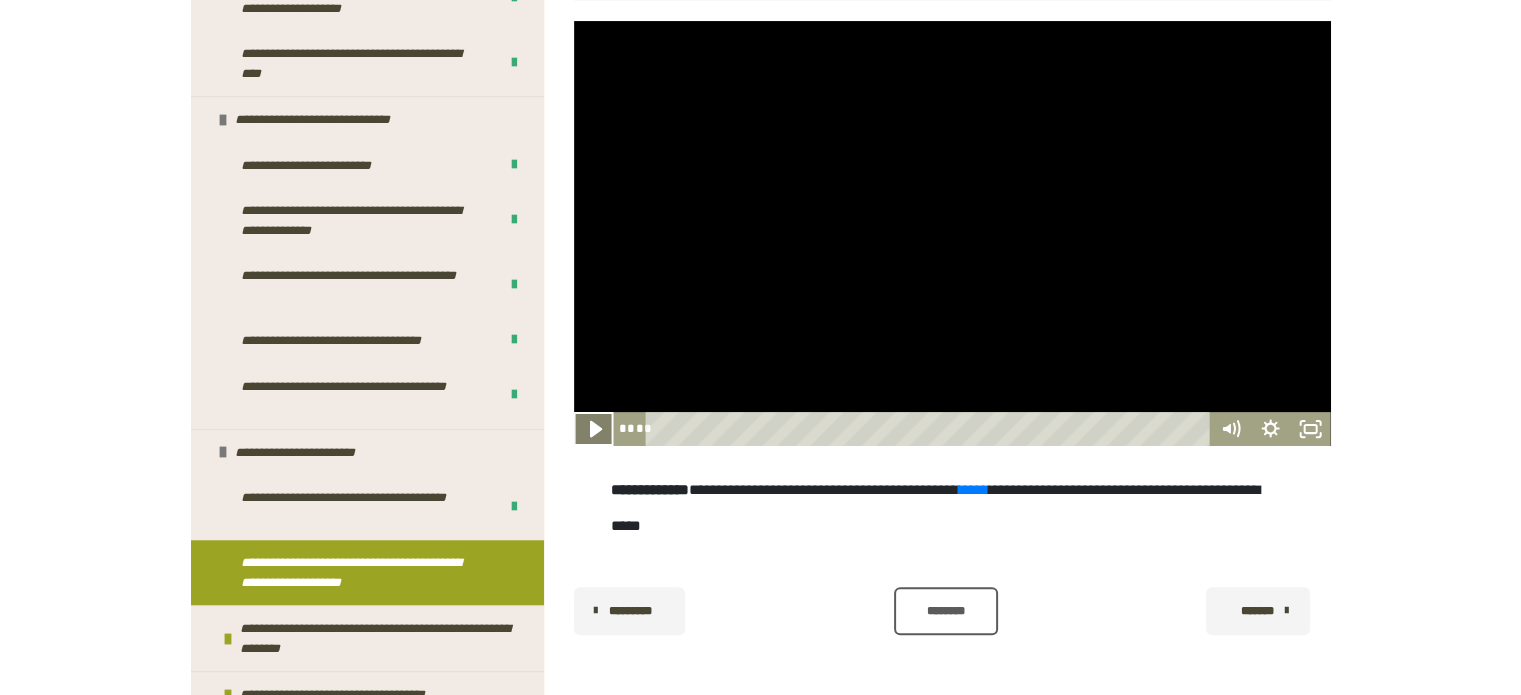 click 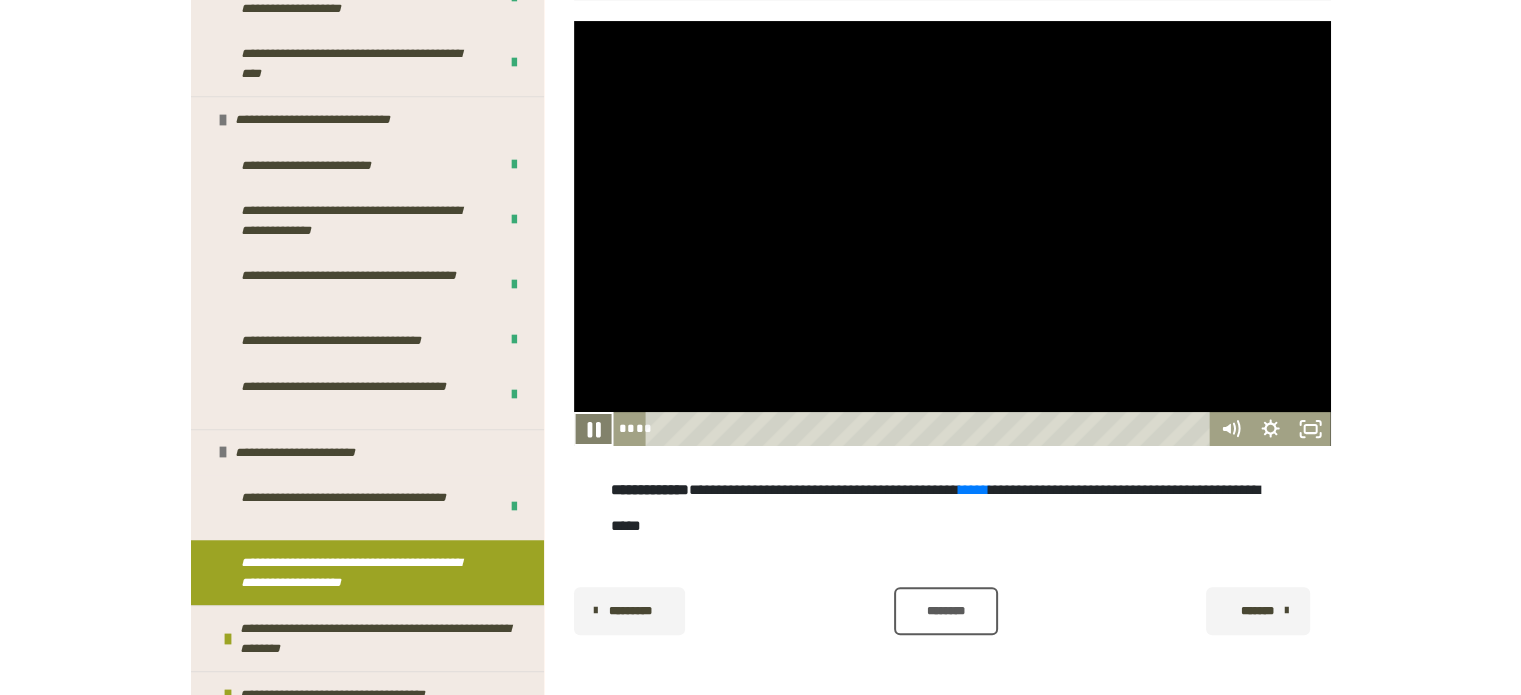click 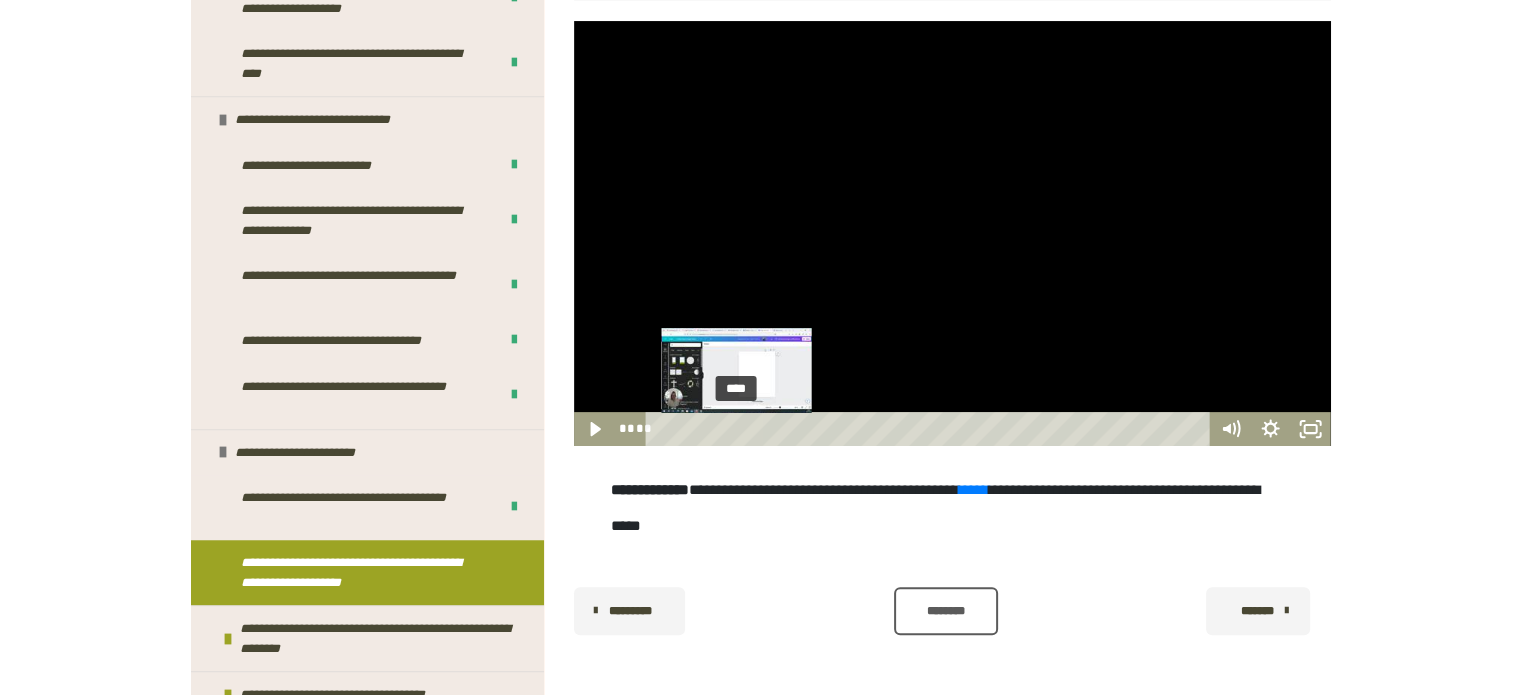 click on "****" at bounding box center (930, 429) 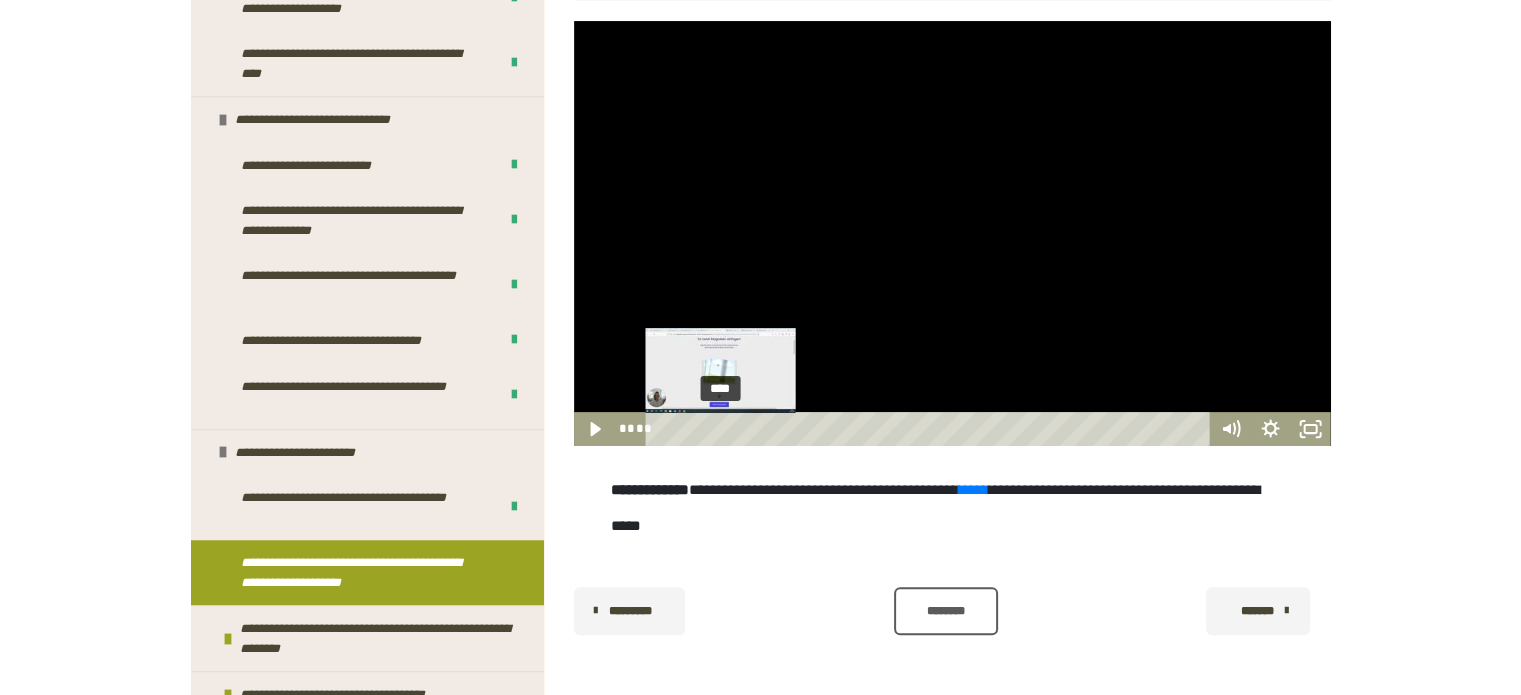 click on "****" at bounding box center (930, 429) 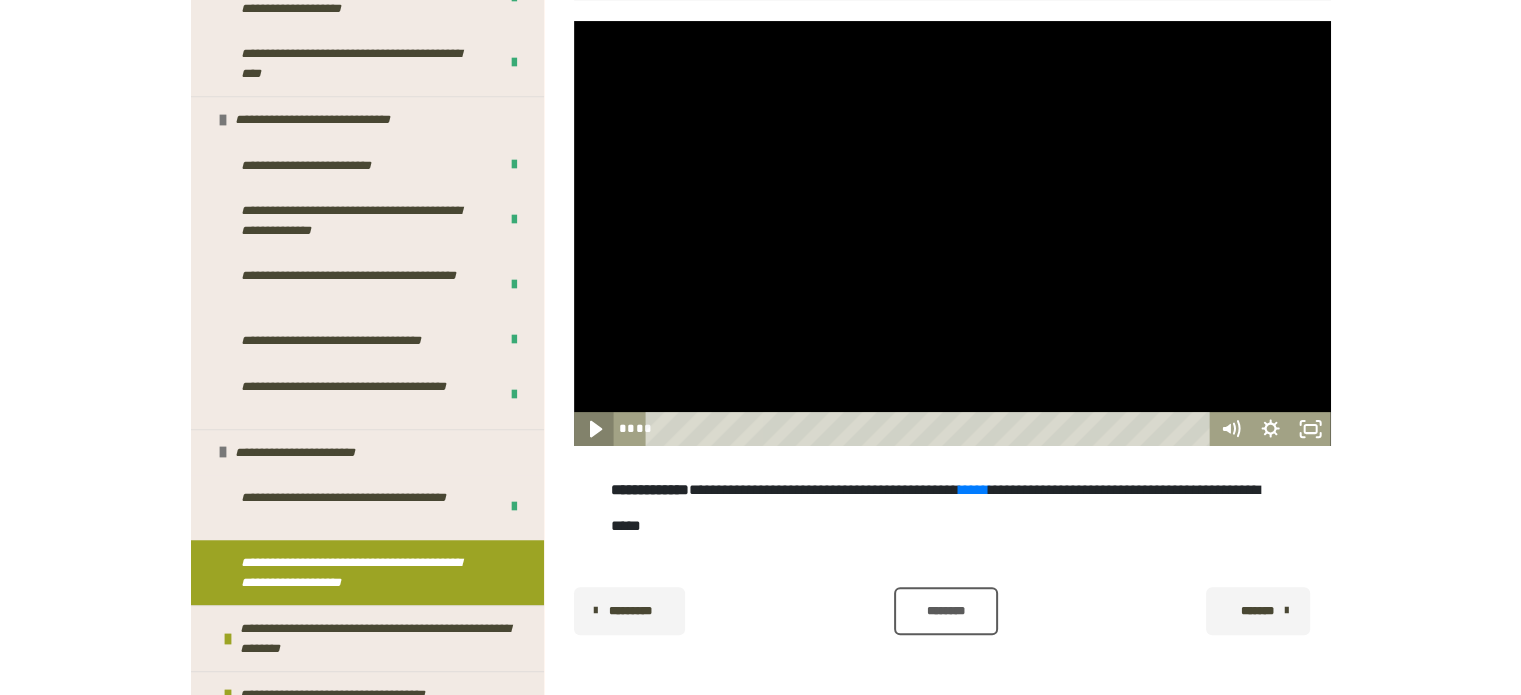 click 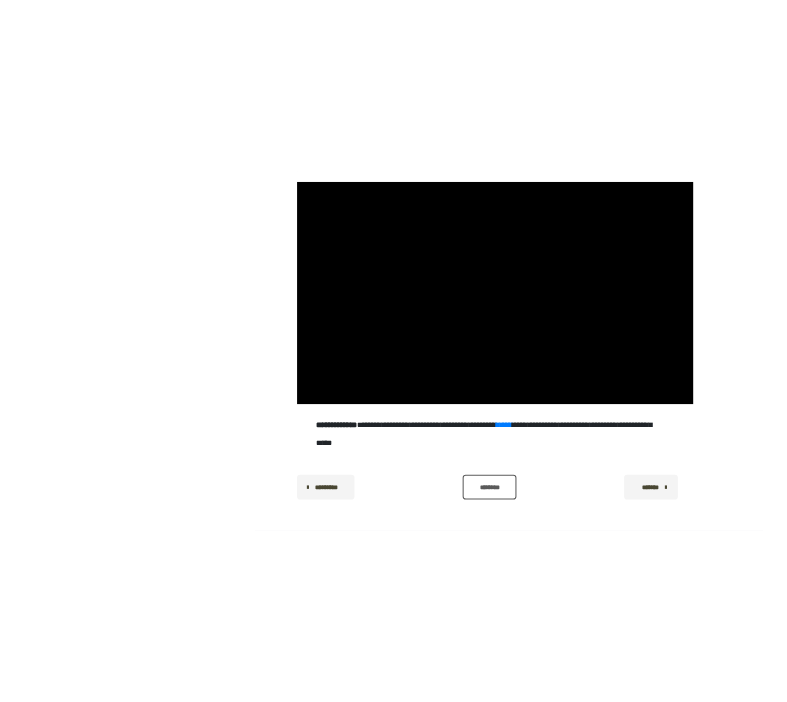 scroll, scrollTop: 465, scrollLeft: 0, axis: vertical 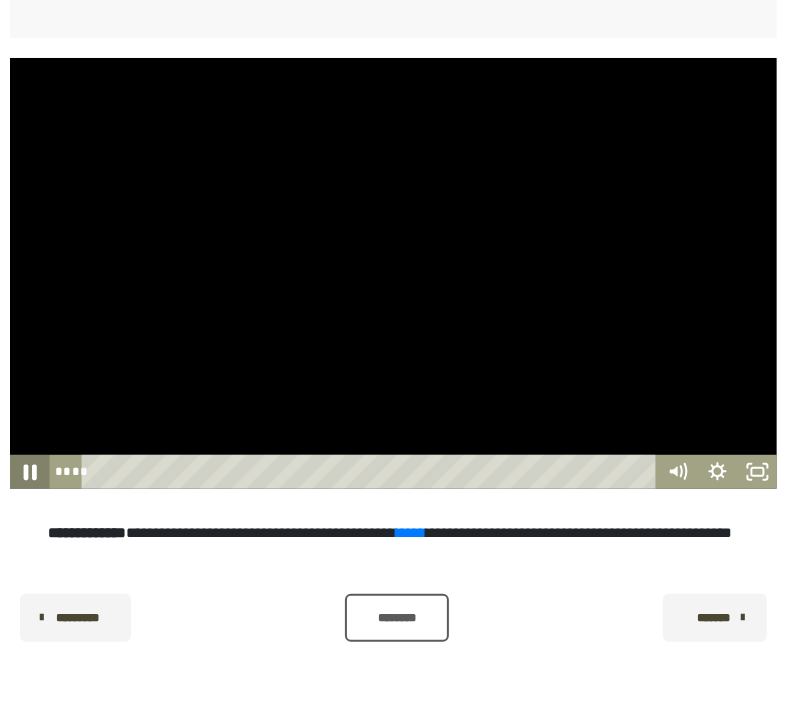 click 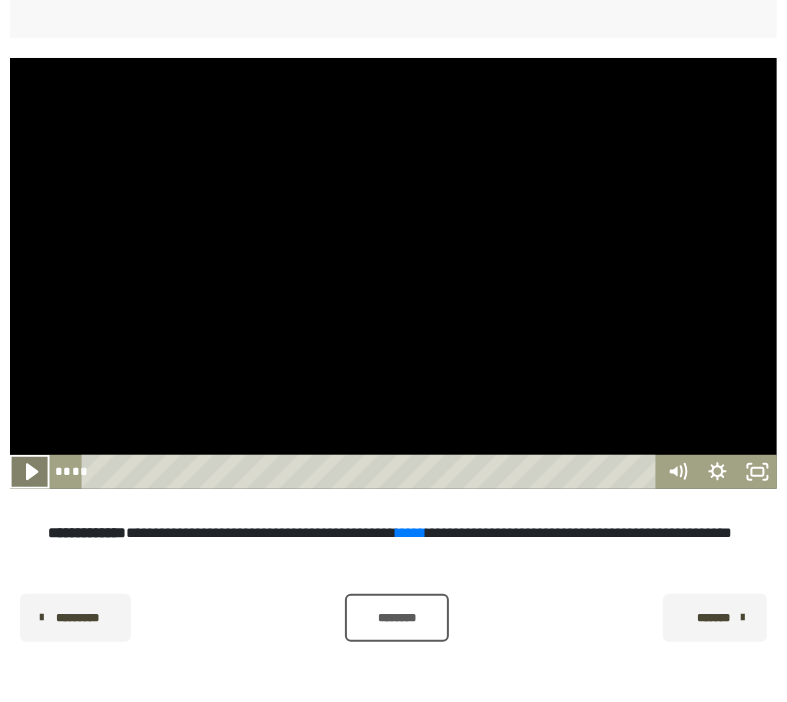 click 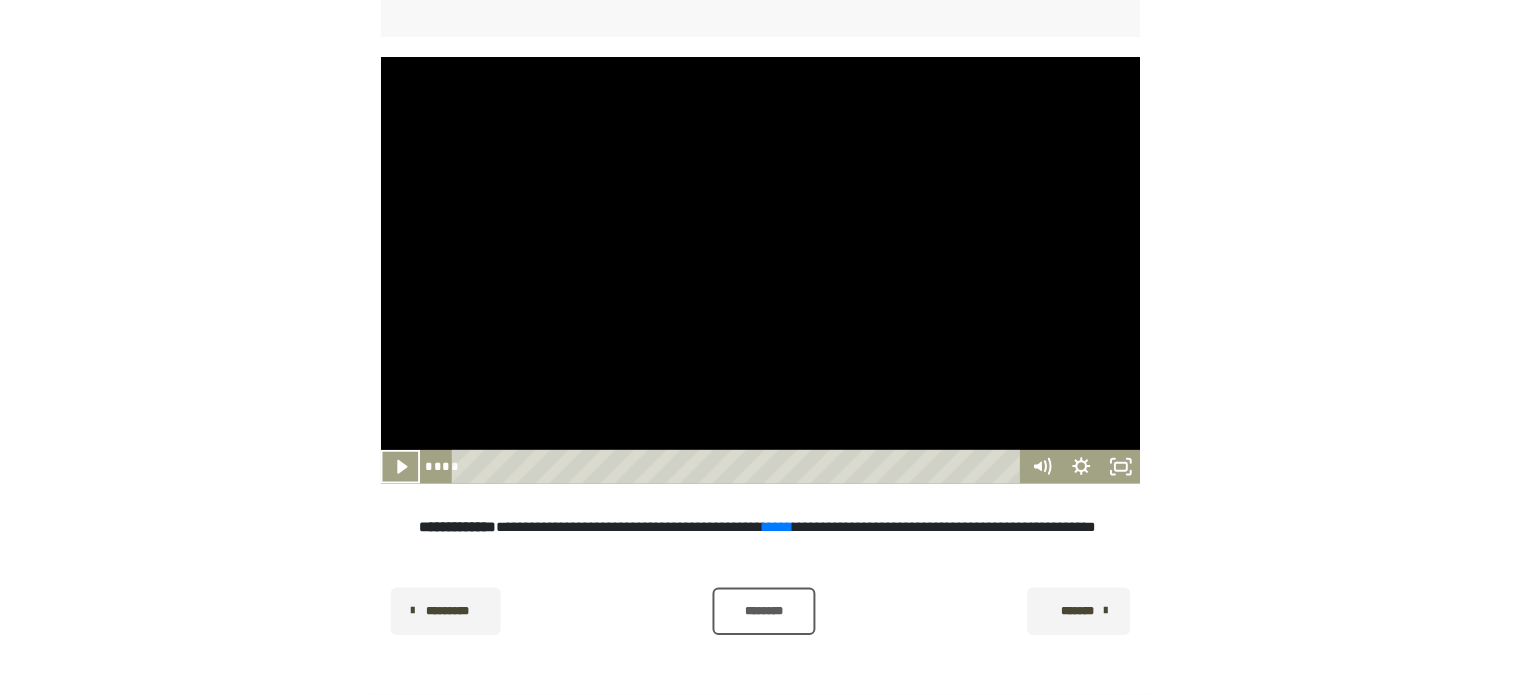 scroll, scrollTop: 476, scrollLeft: 0, axis: vertical 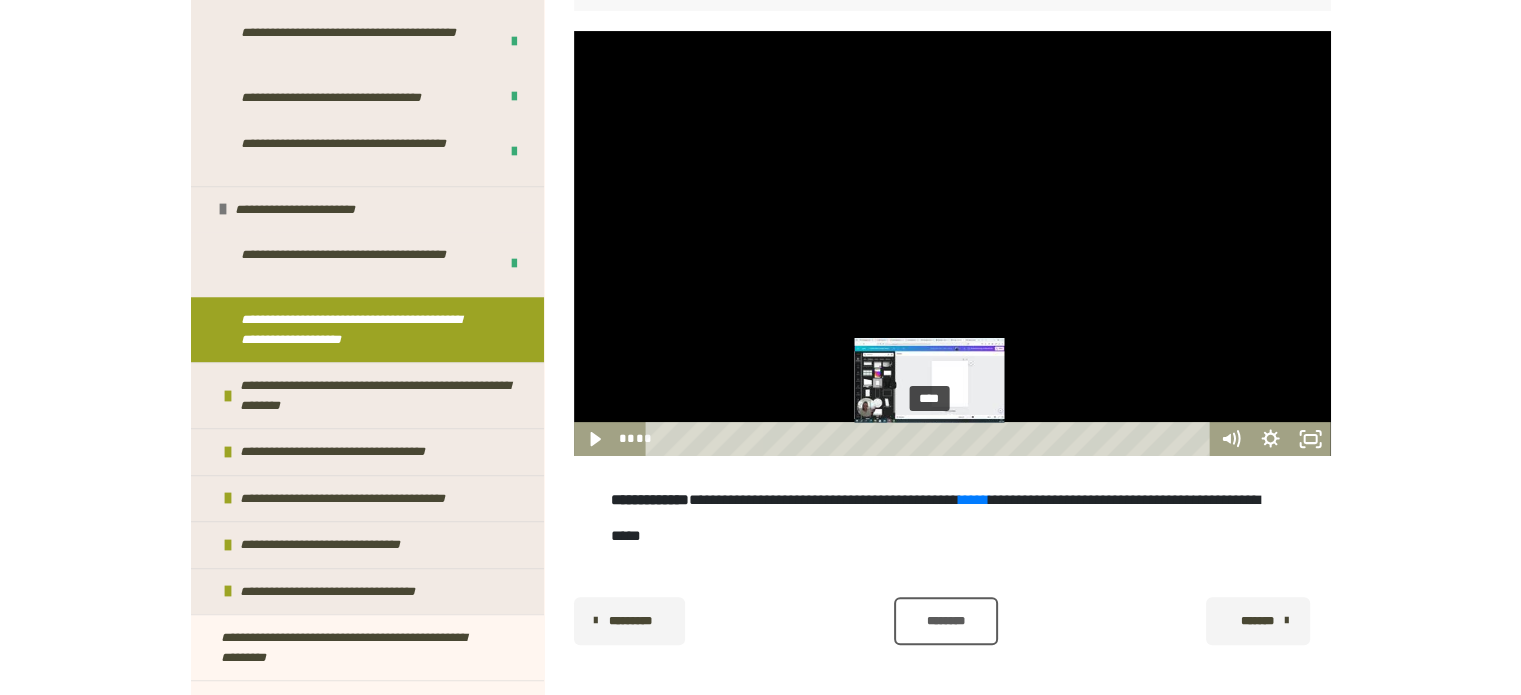 click on "****" at bounding box center [930, 439] 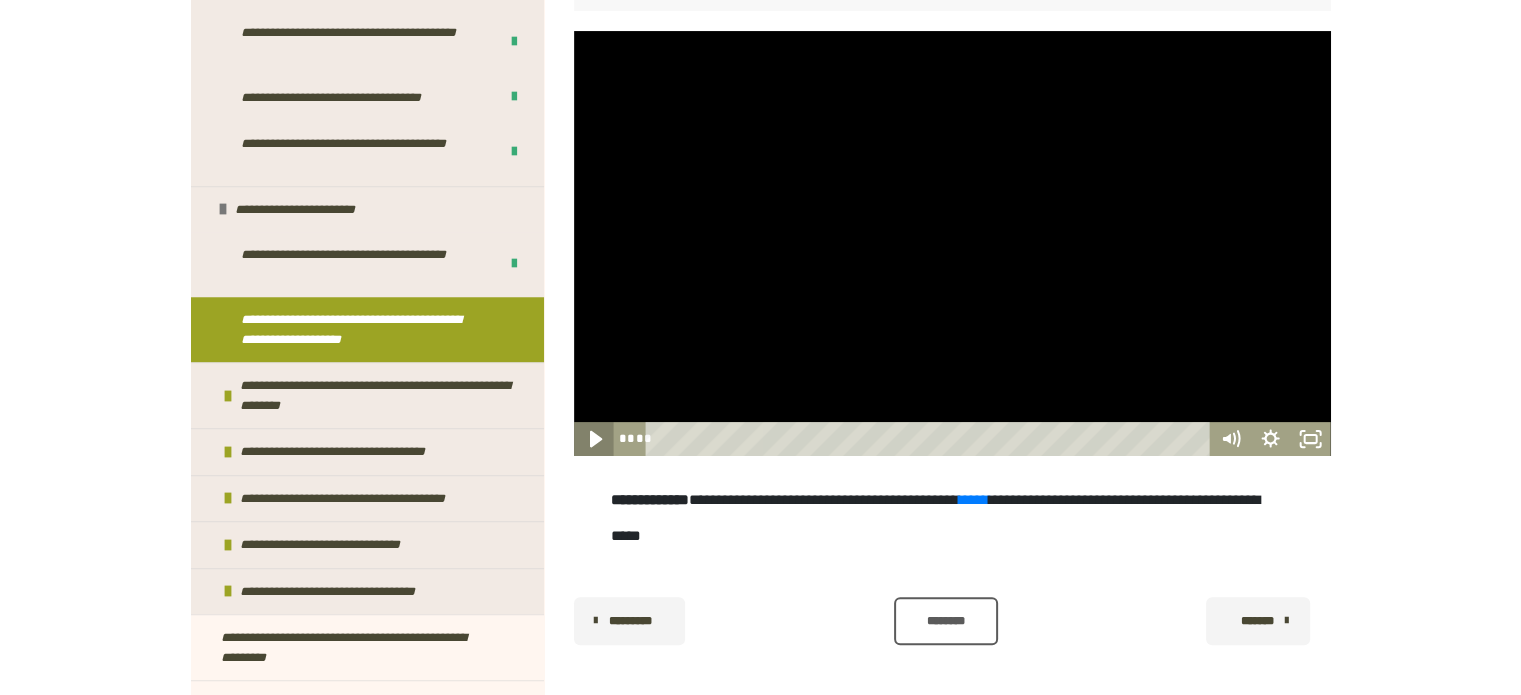 click 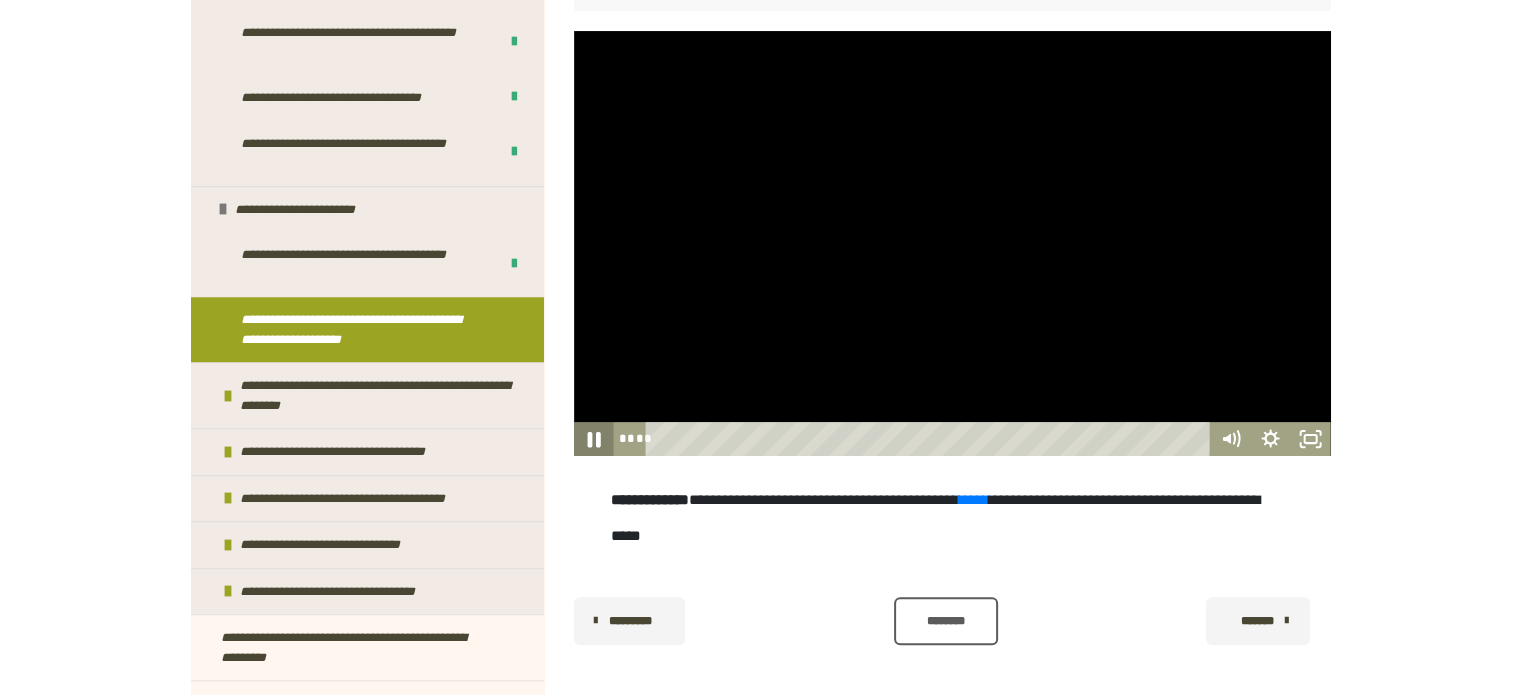 click 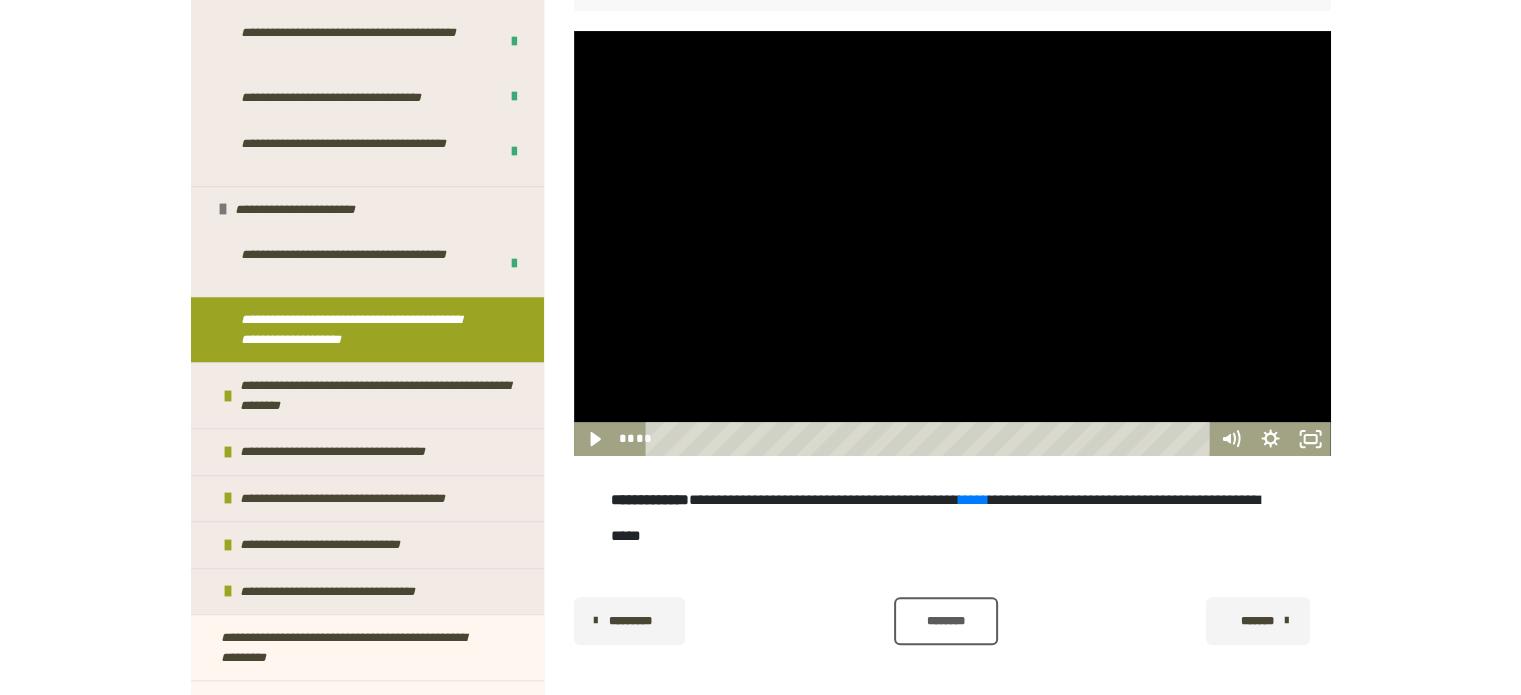click on "********" at bounding box center (946, 621) 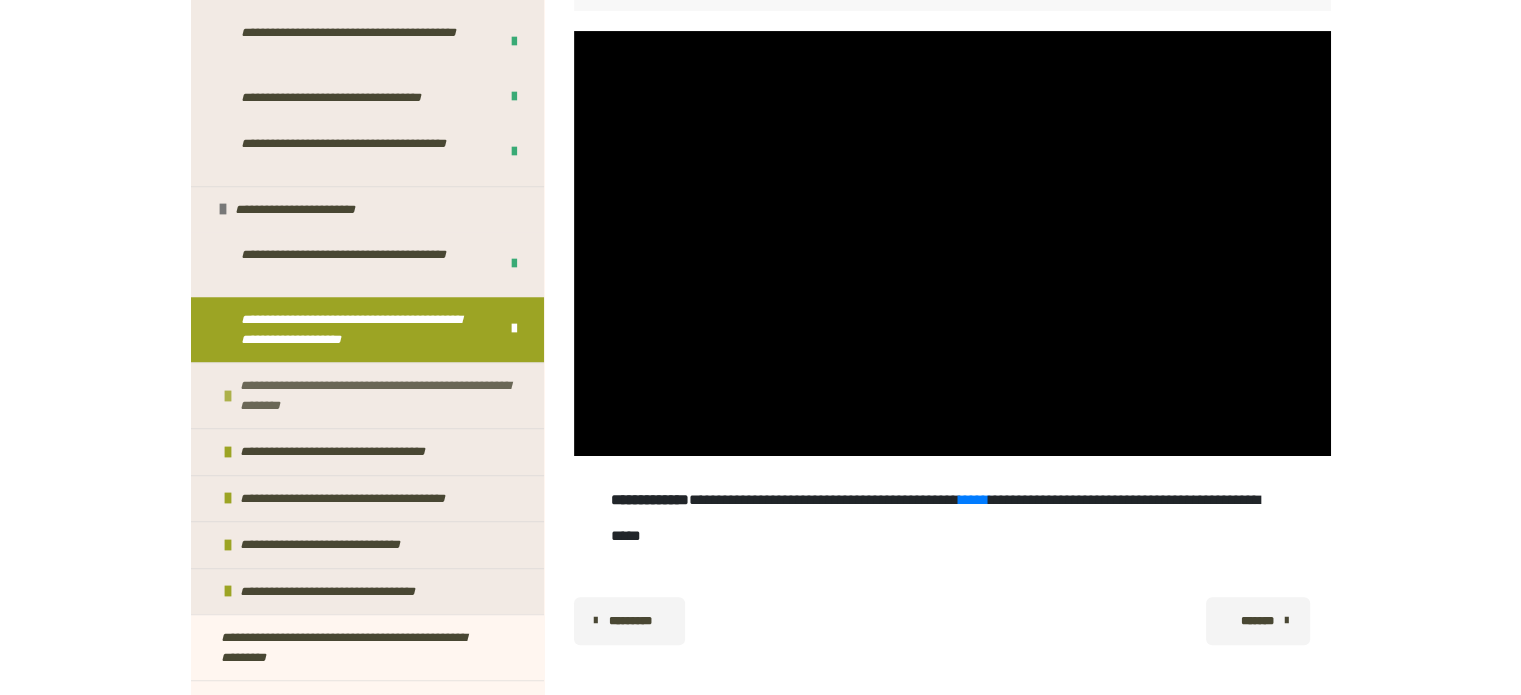 click on "**********" at bounding box center [379, 395] 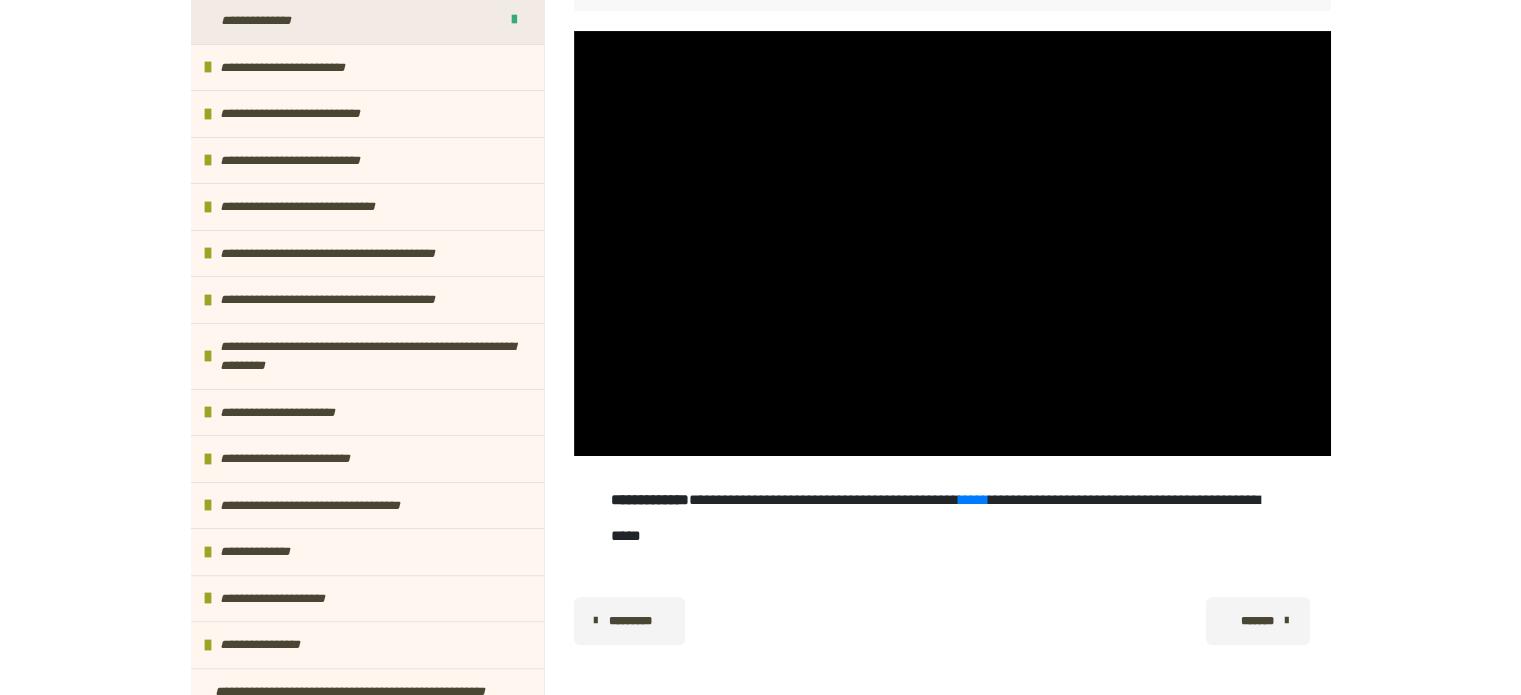 scroll, scrollTop: 416, scrollLeft: 0, axis: vertical 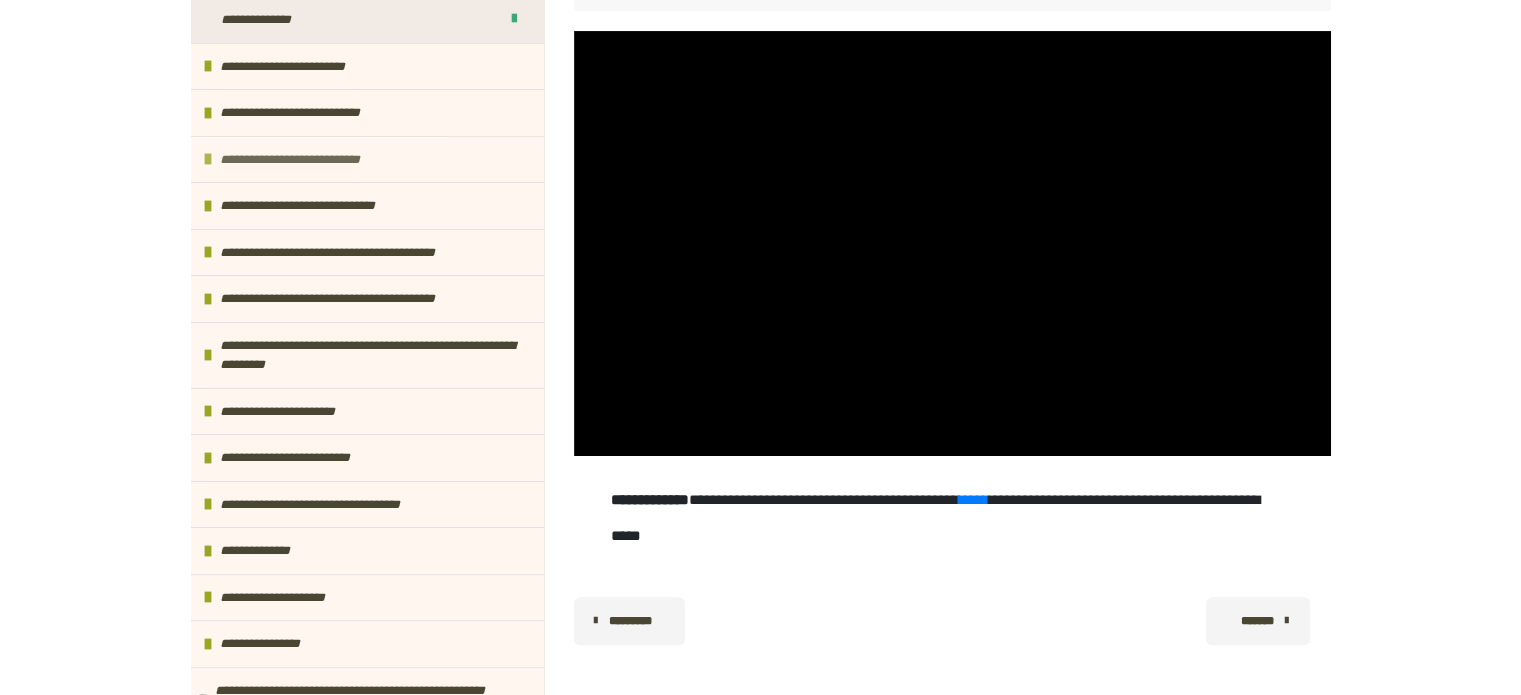 click on "**********" at bounding box center (307, 160) 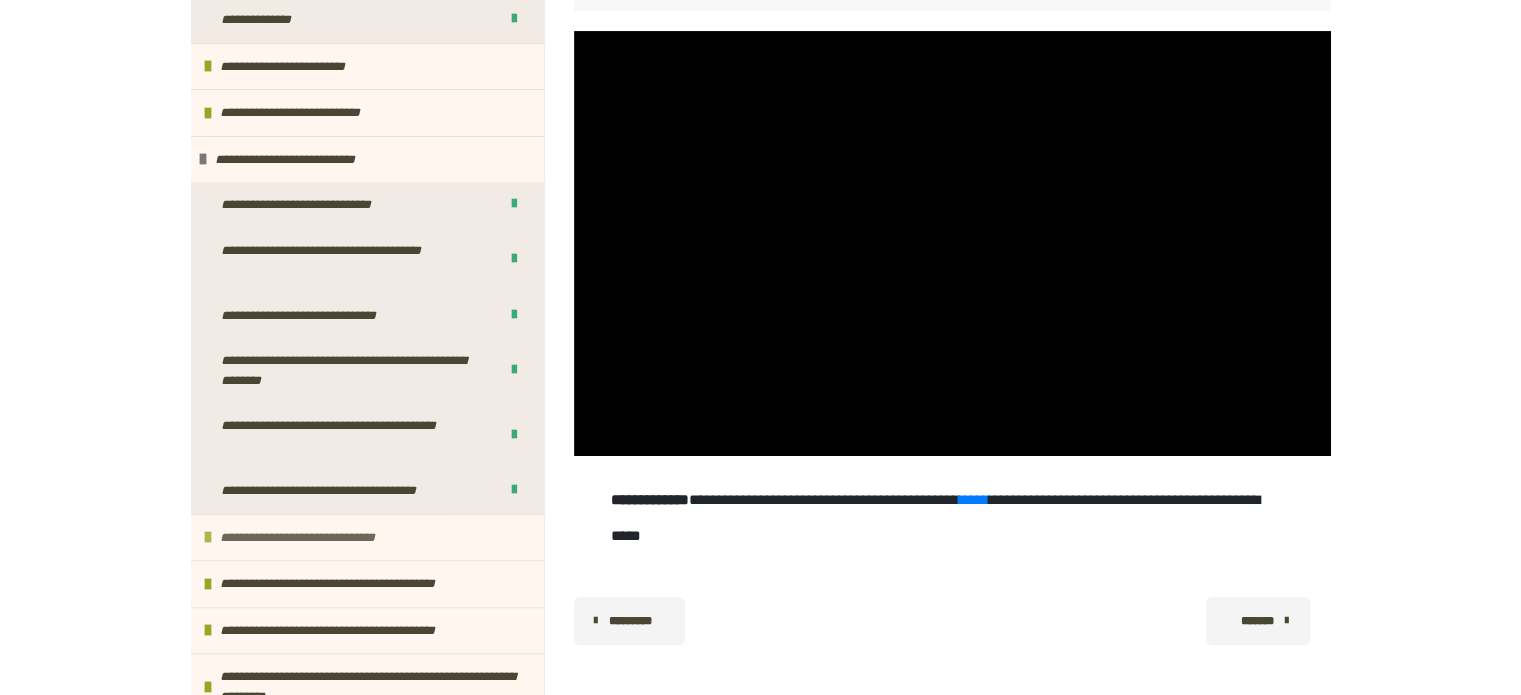 click on "**********" at bounding box center [323, 538] 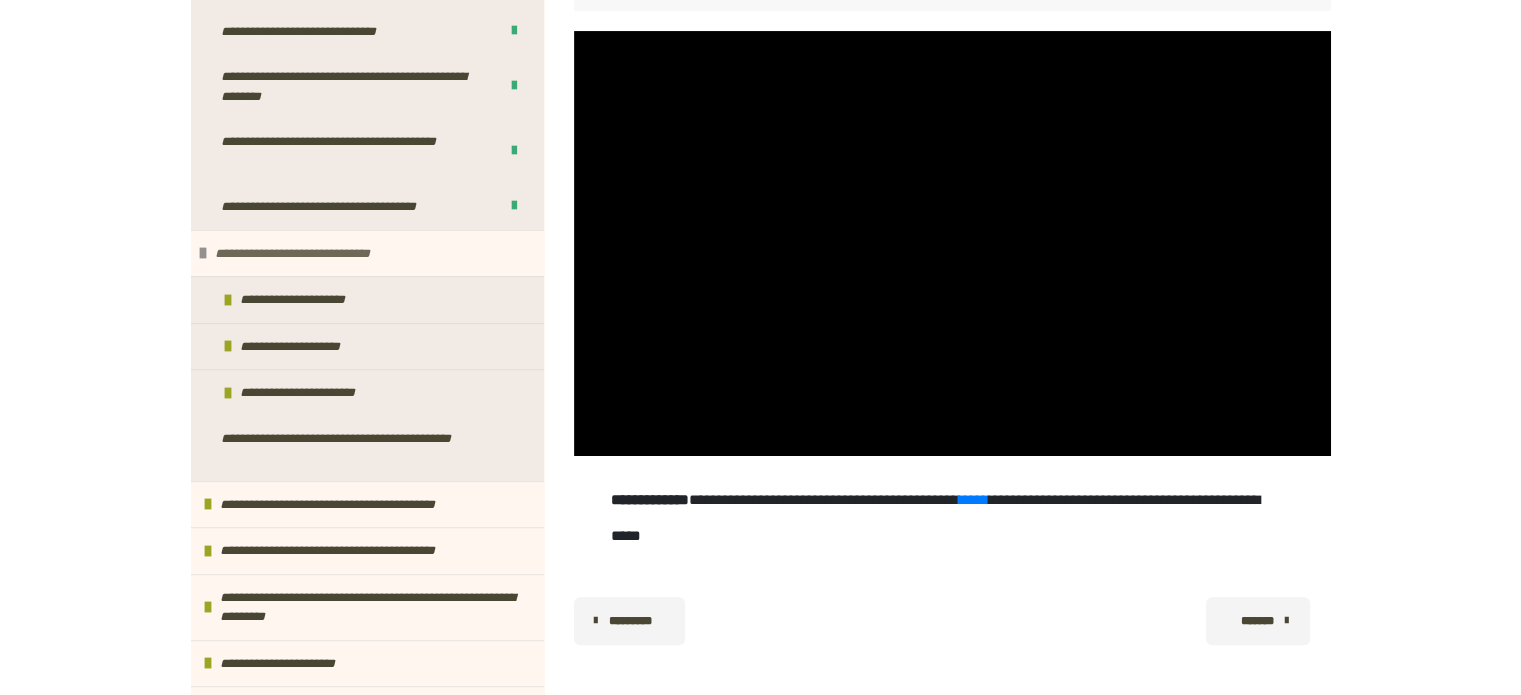 scroll, scrollTop: 699, scrollLeft: 0, axis: vertical 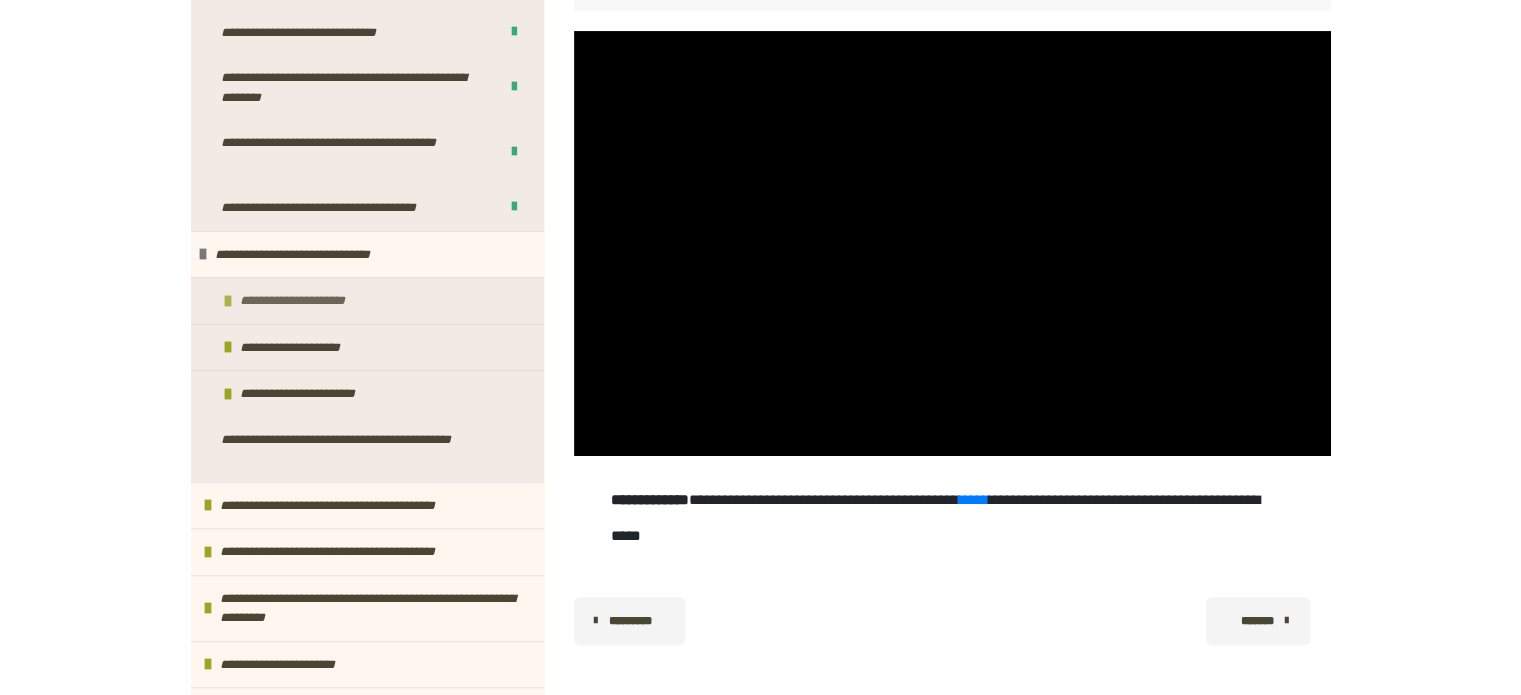 click on "**********" at bounding box center [307, 301] 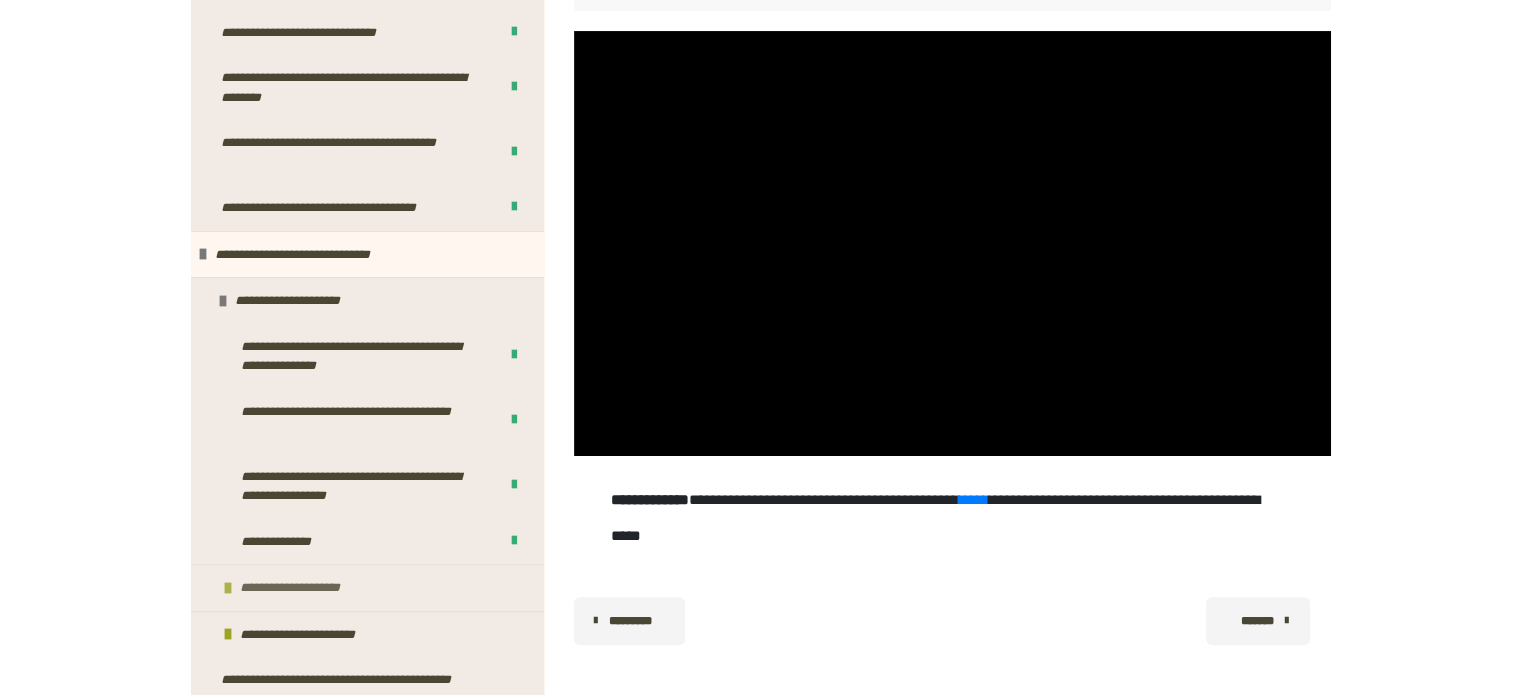 click on "**********" at bounding box center [308, 588] 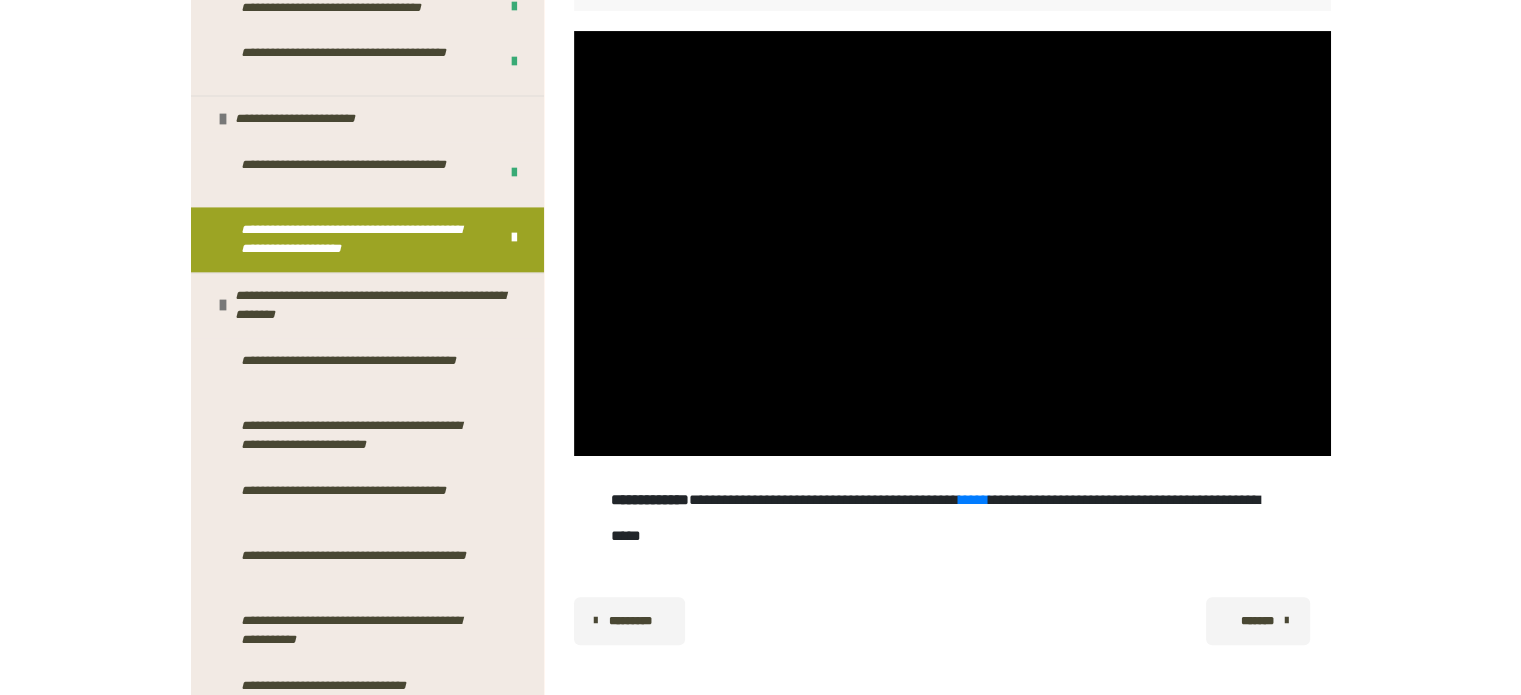 scroll, scrollTop: 3016, scrollLeft: 0, axis: vertical 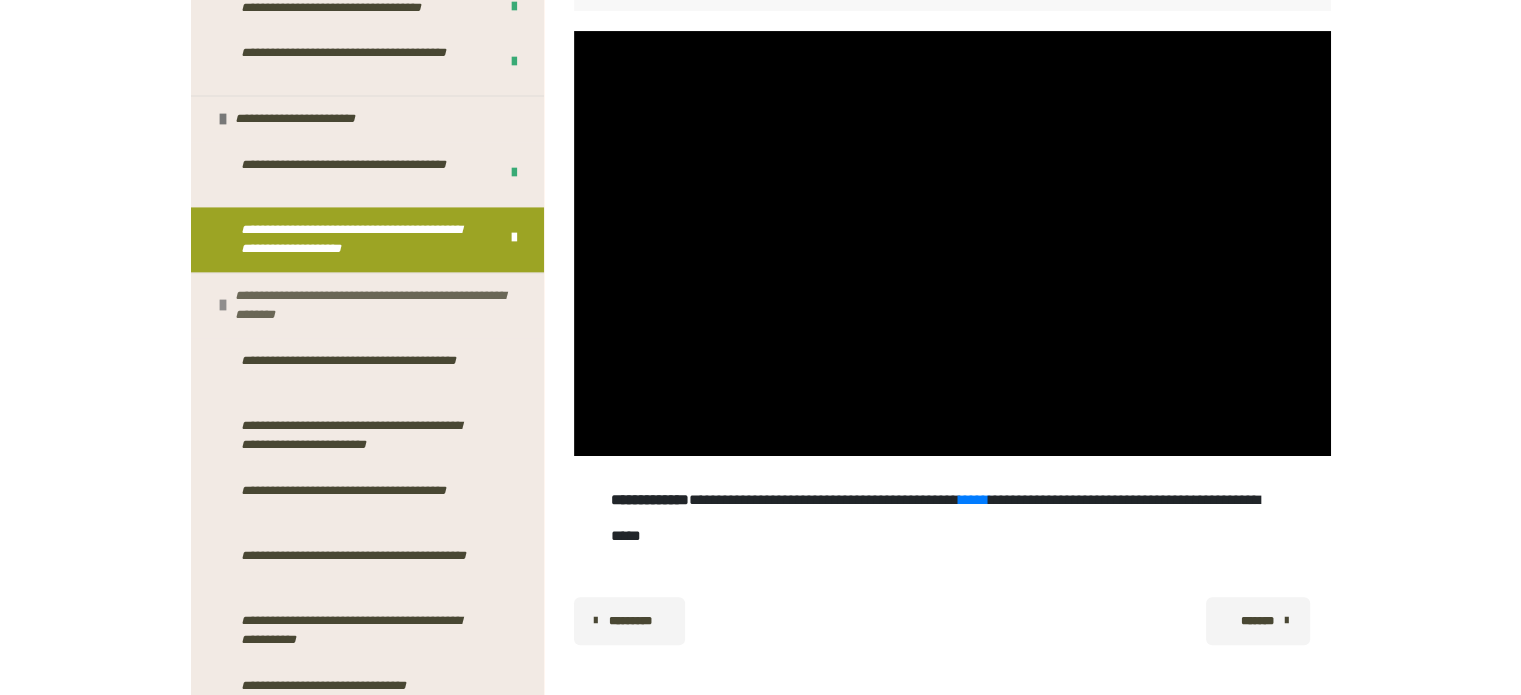 click on "**********" at bounding box center [374, 305] 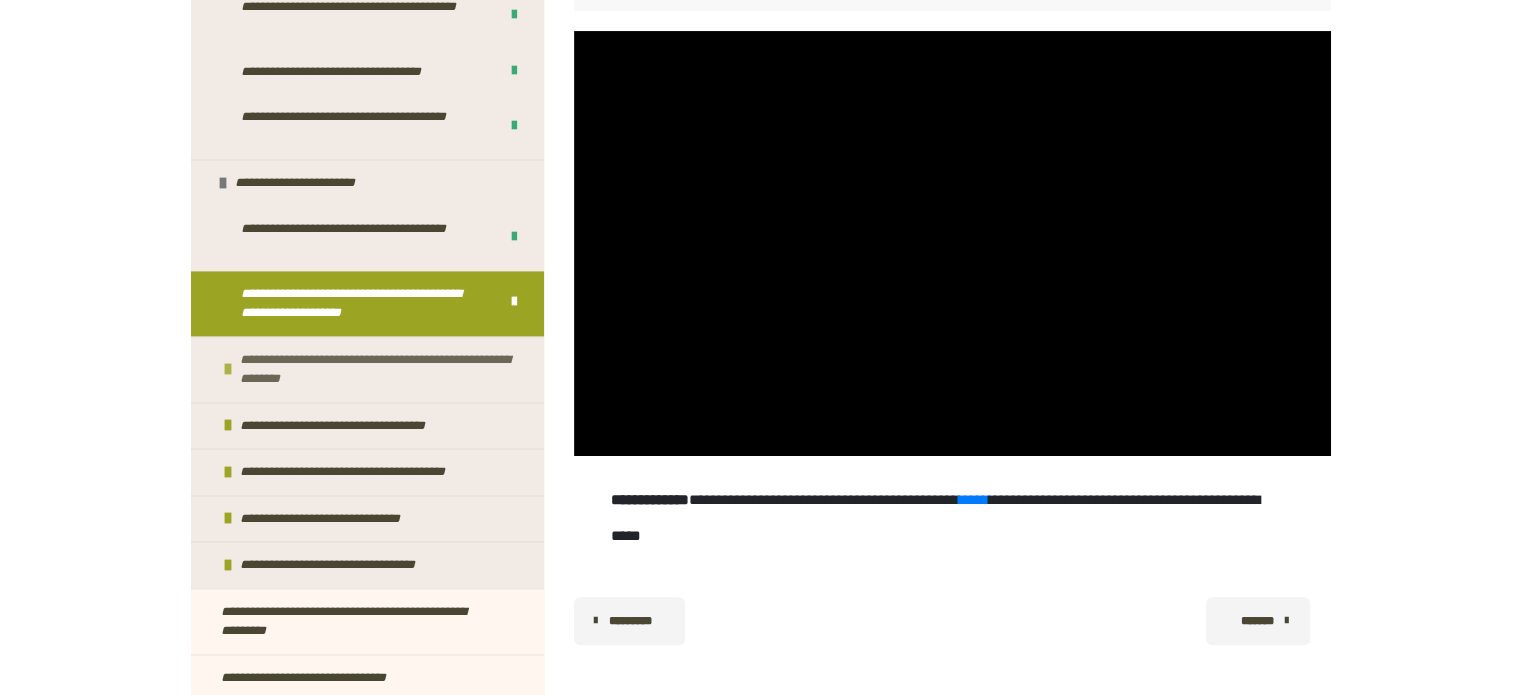 scroll, scrollTop: 2946, scrollLeft: 0, axis: vertical 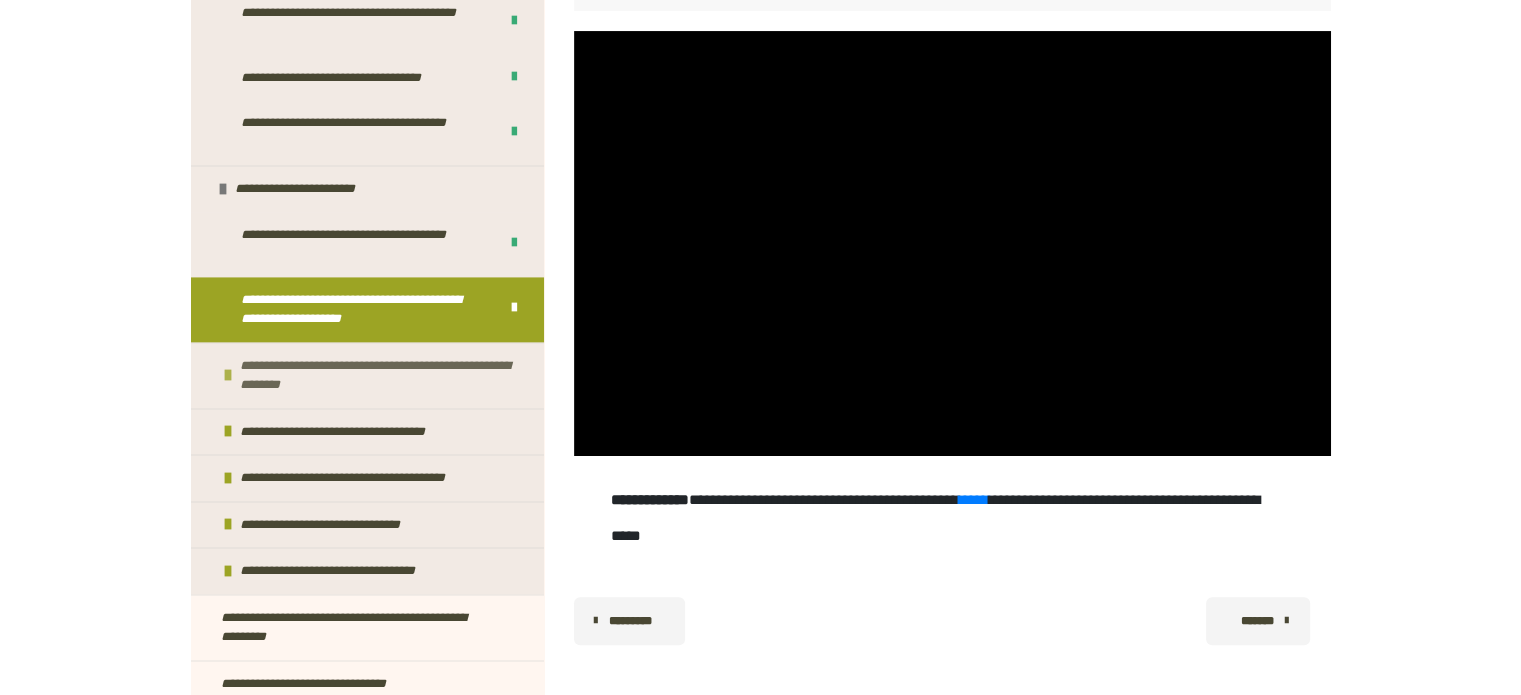 click on "**********" at bounding box center (354, 309) 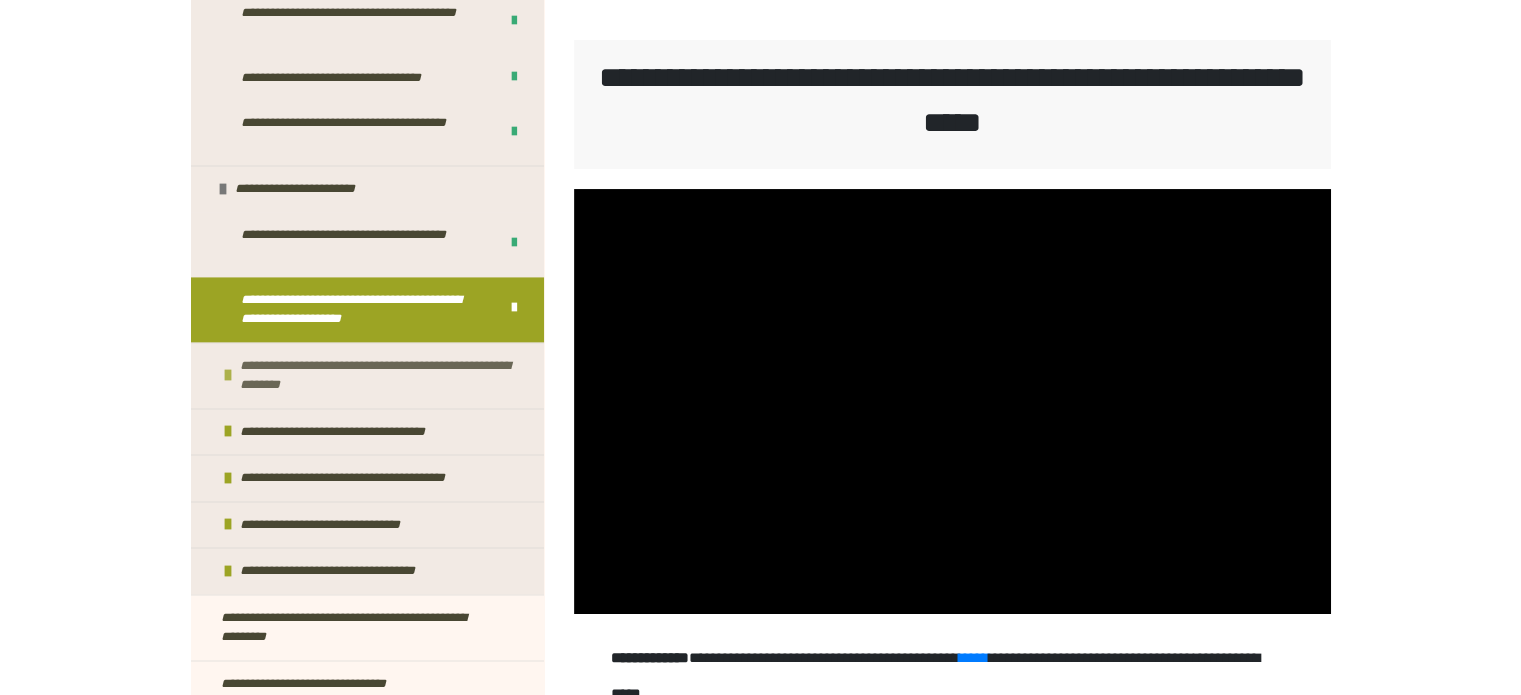 click on "**********" at bounding box center (379, 375) 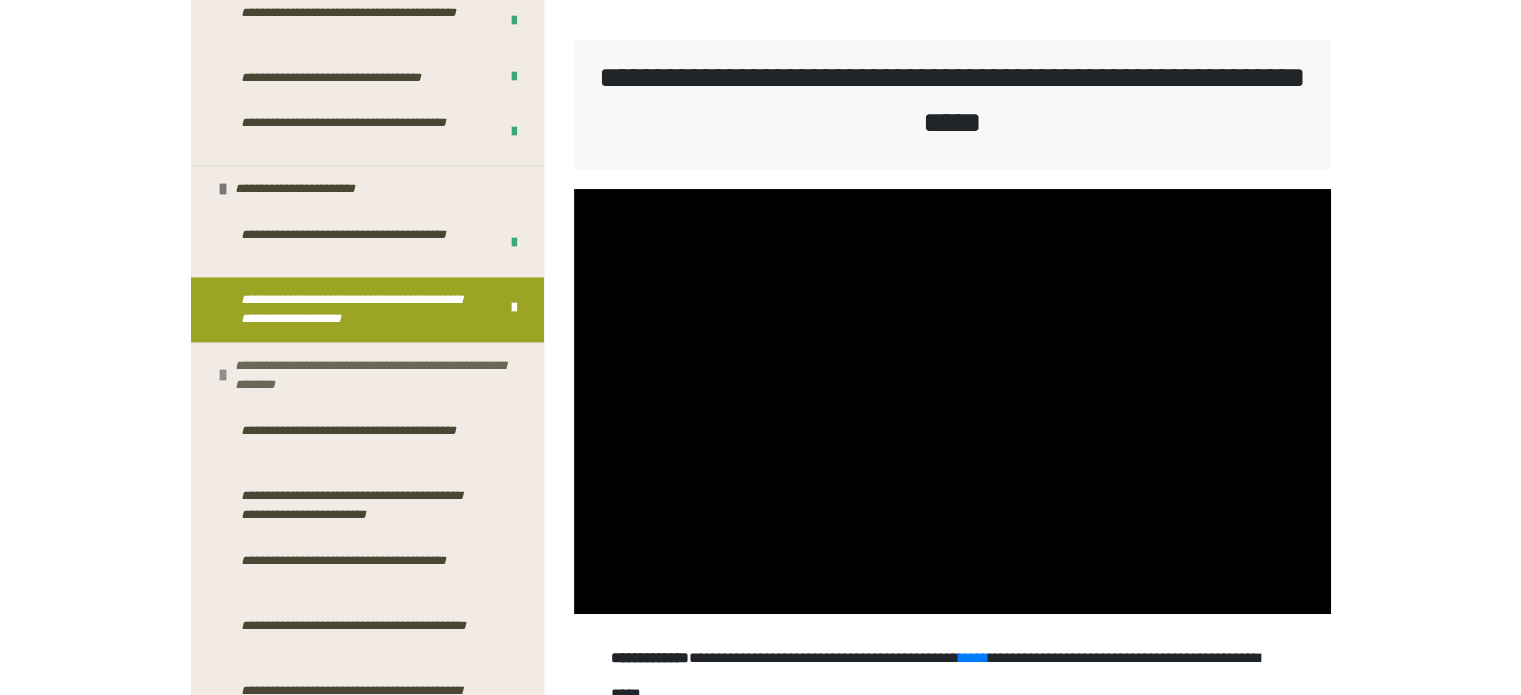 scroll, scrollTop: 3016, scrollLeft: 0, axis: vertical 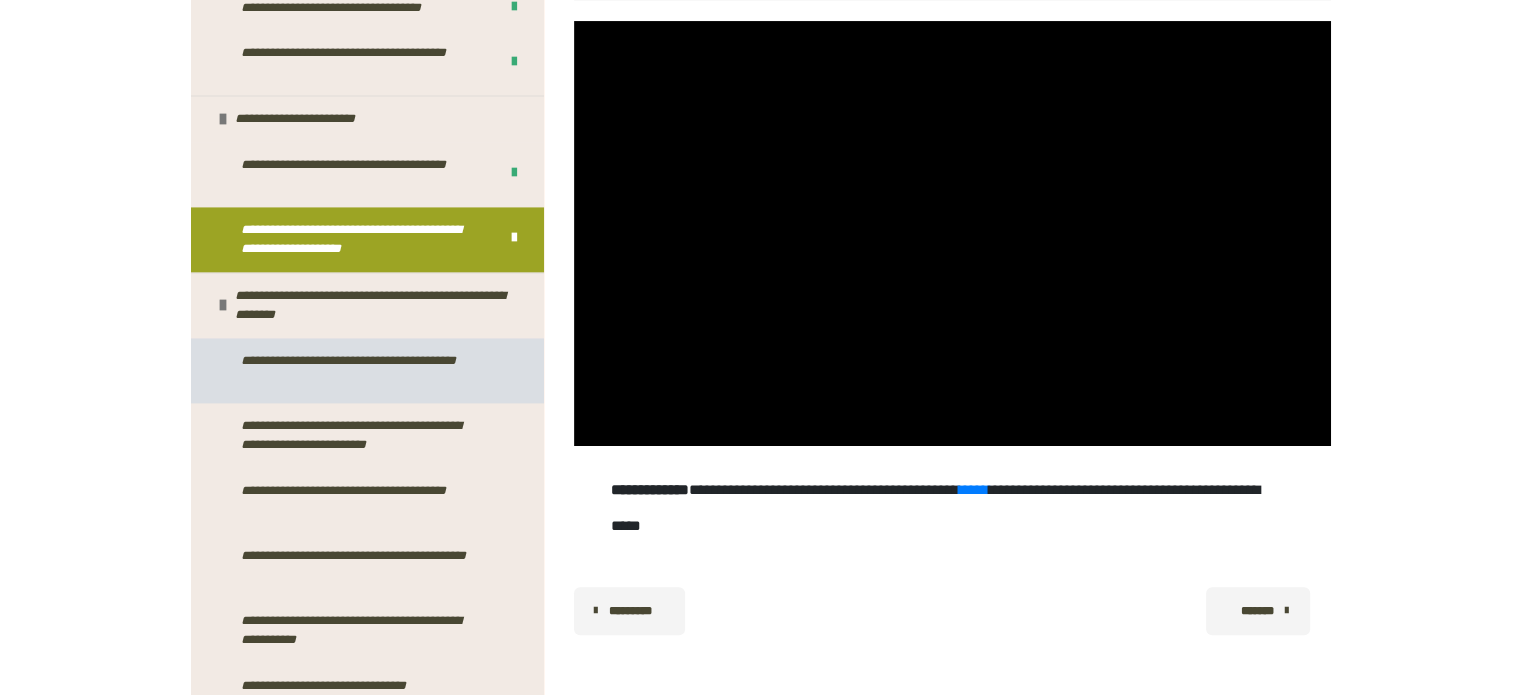 click on "**********" at bounding box center [362, 370] 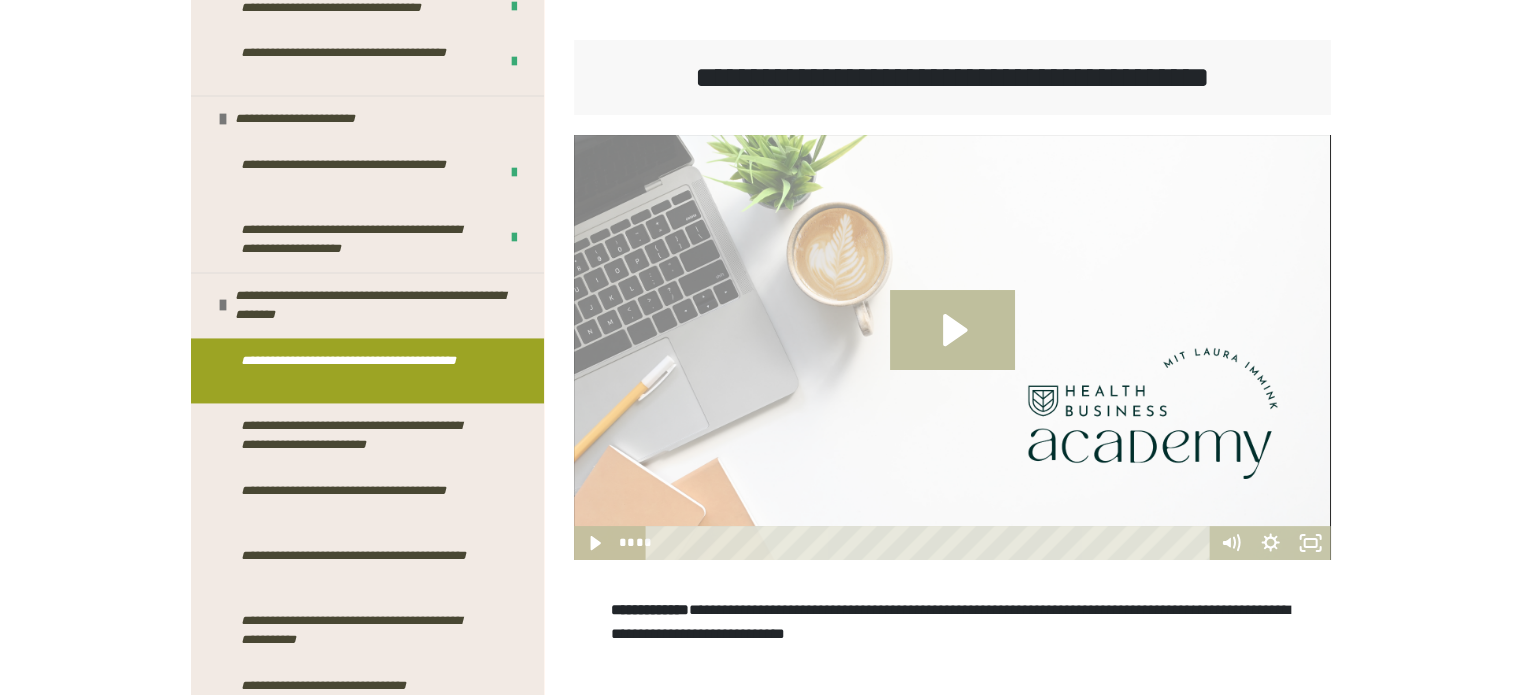 drag, startPoint x: 840, startPoint y: 541, endPoint x: 631, endPoint y: 538, distance: 209.02153 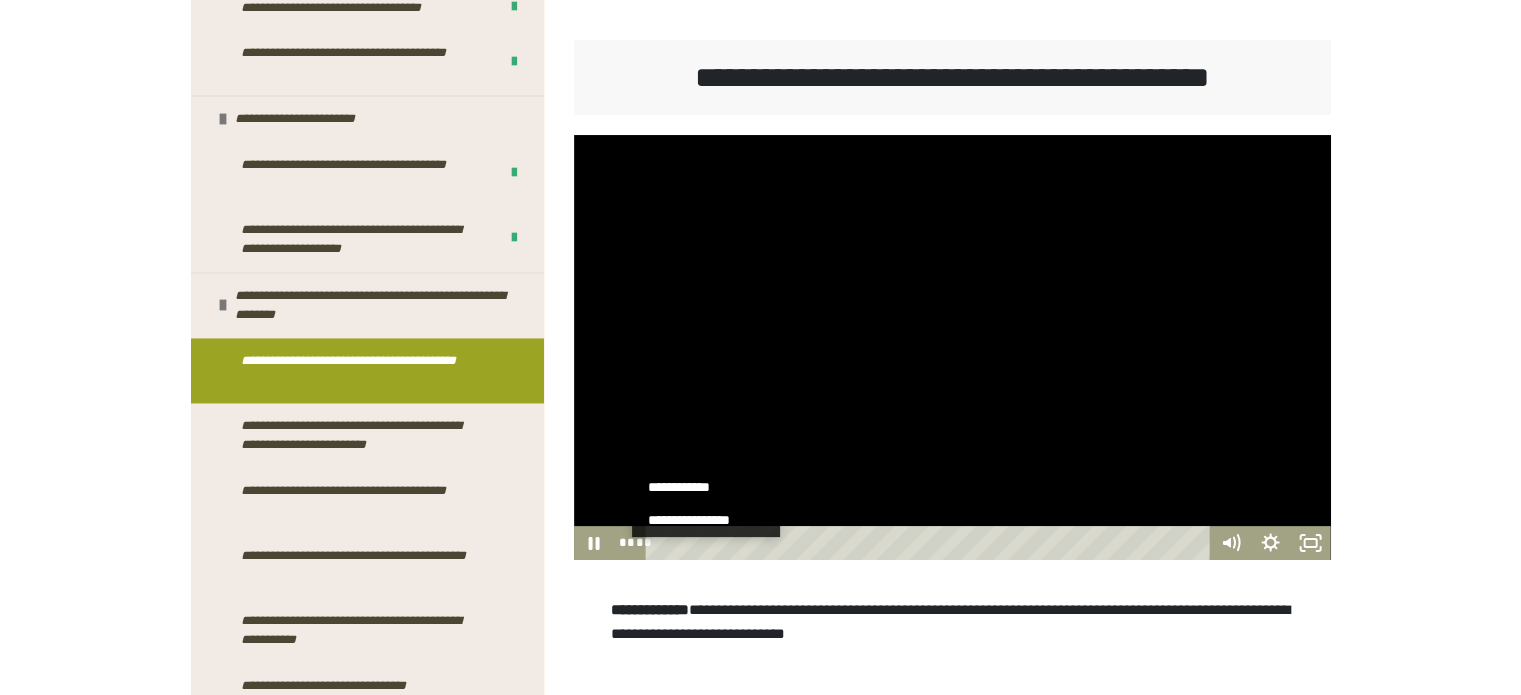 scroll, scrollTop: 0, scrollLeft: 0, axis: both 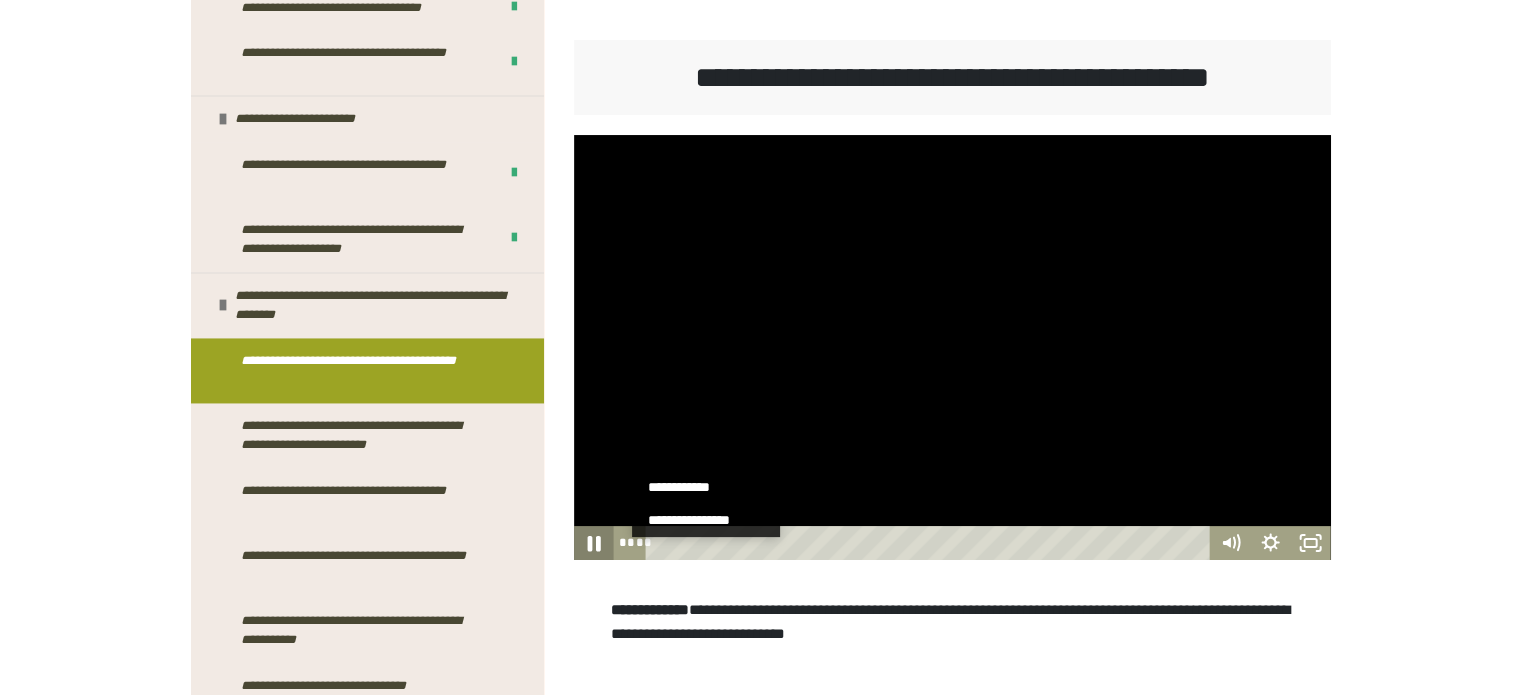 click 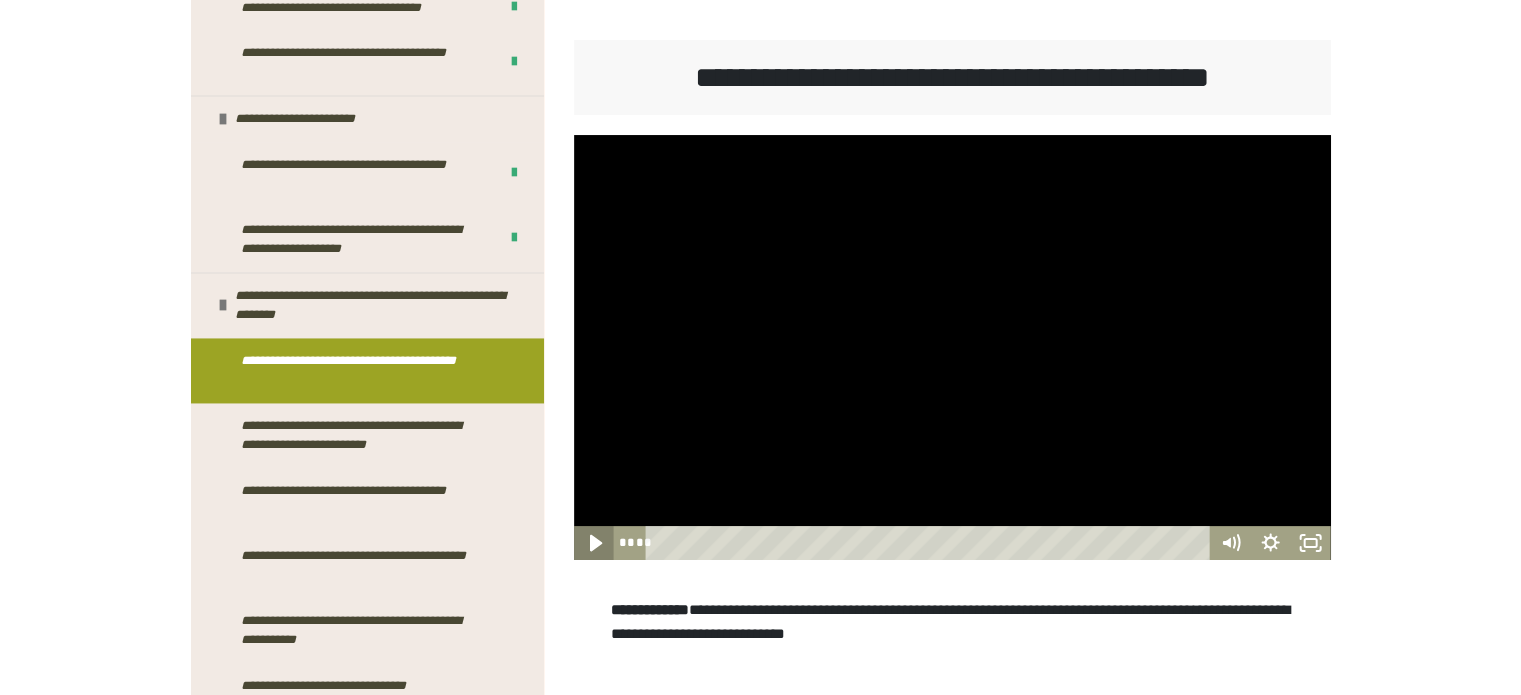 click 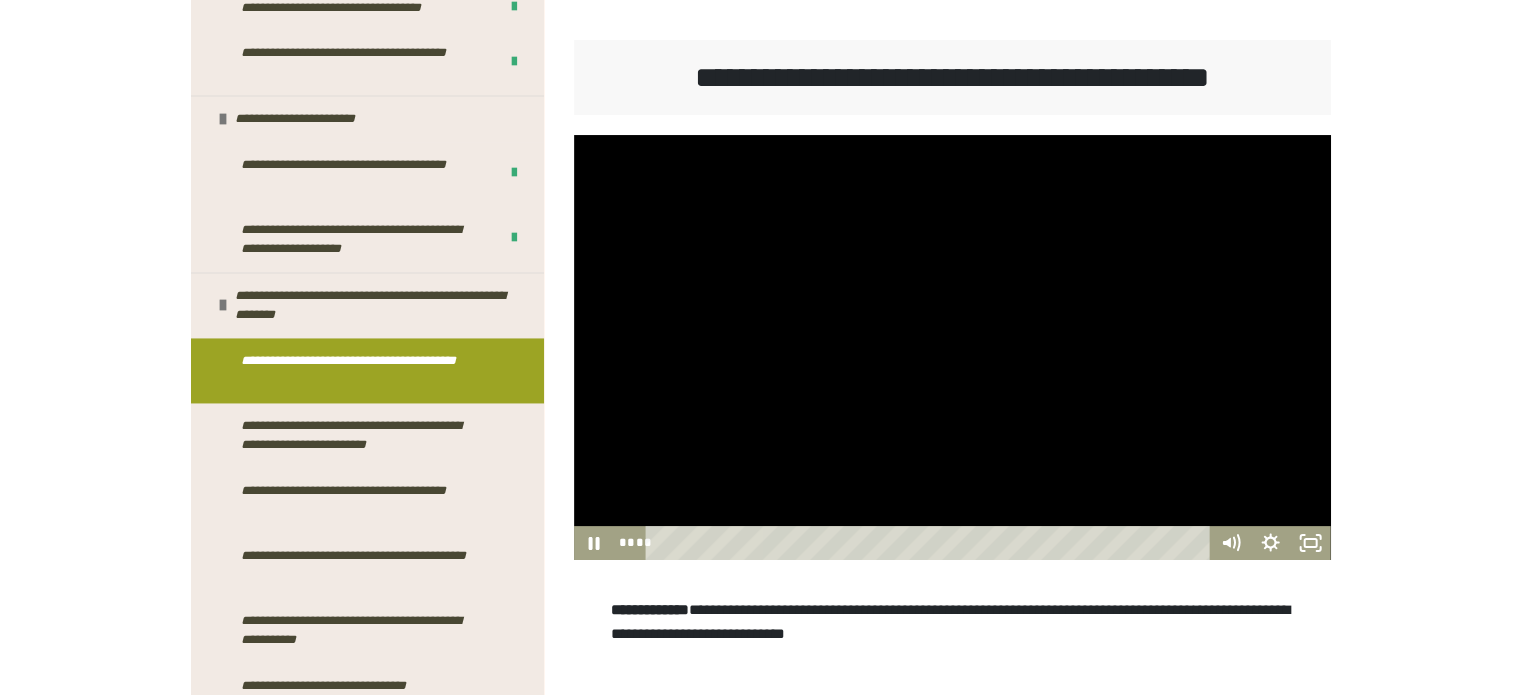 type 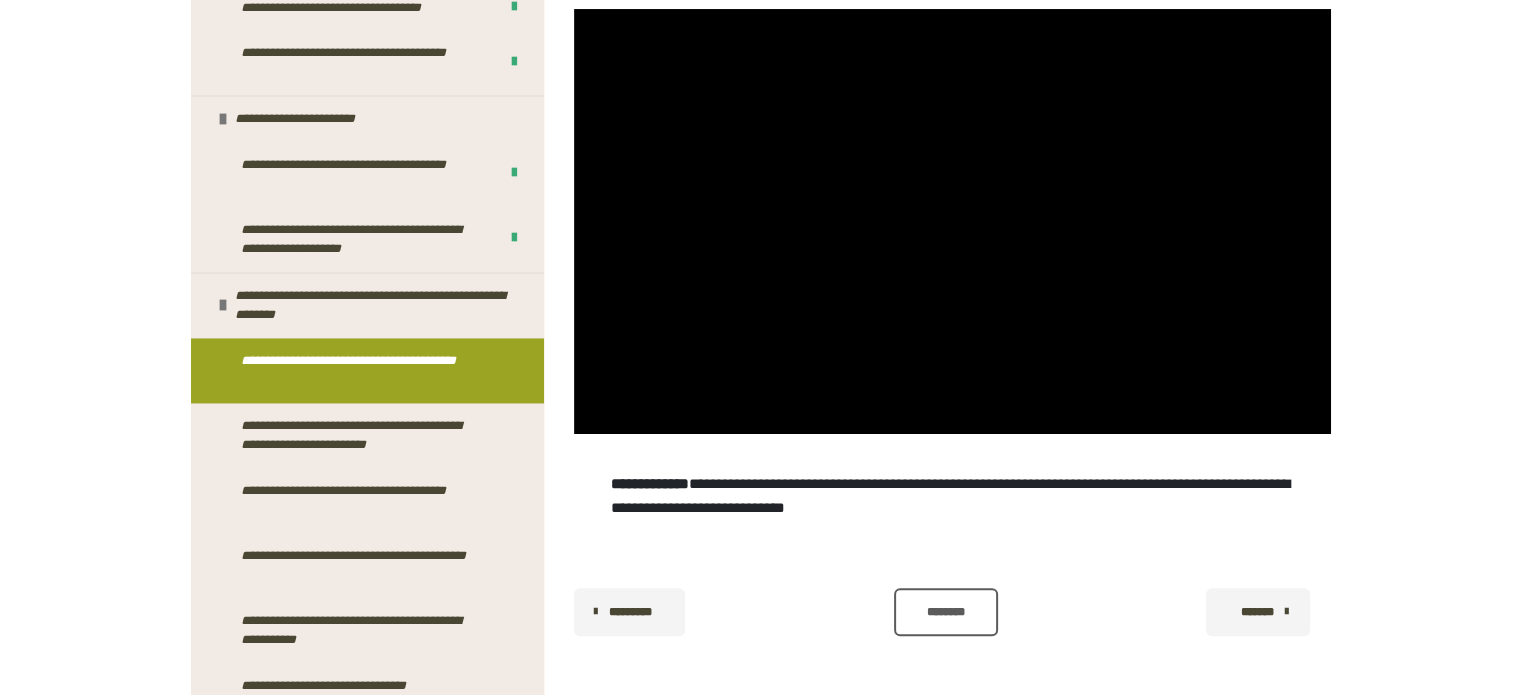 scroll, scrollTop: 444, scrollLeft: 0, axis: vertical 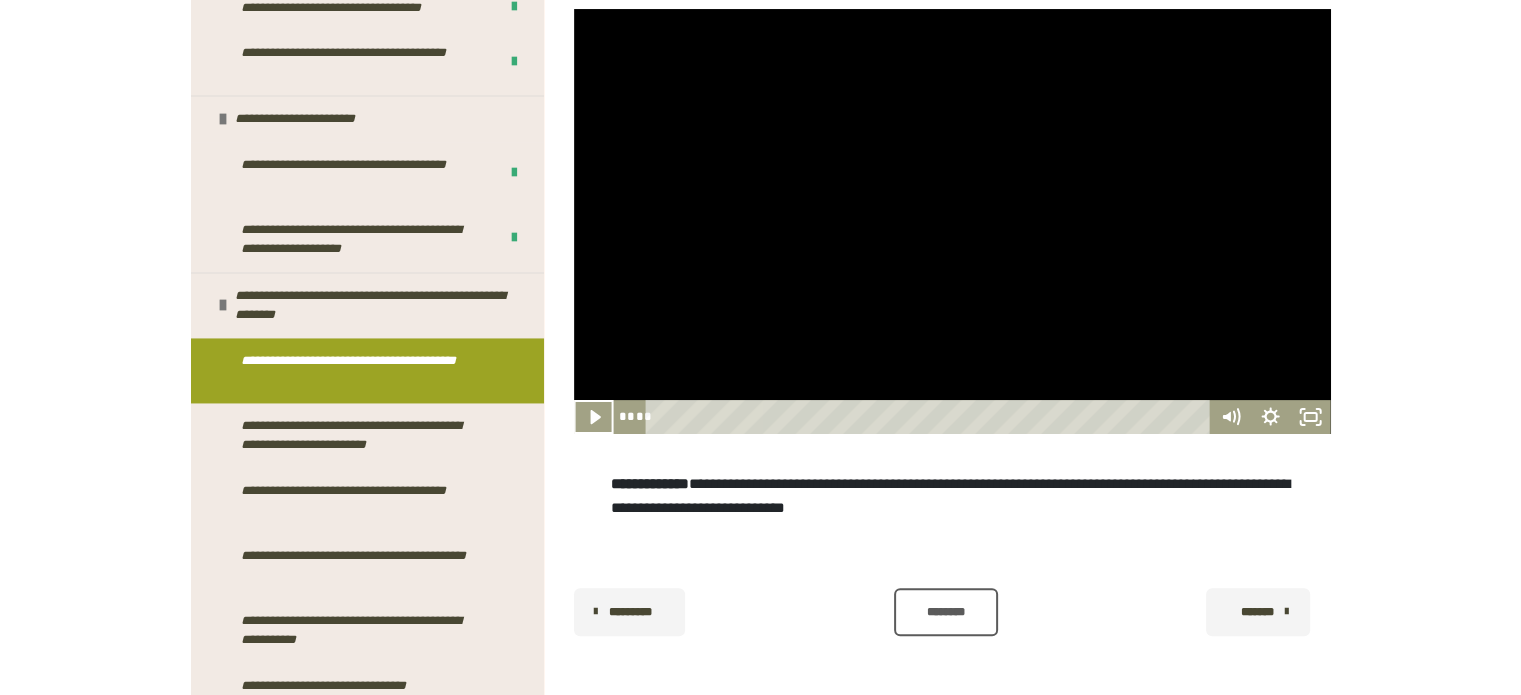 click on "********" at bounding box center [946, 612] 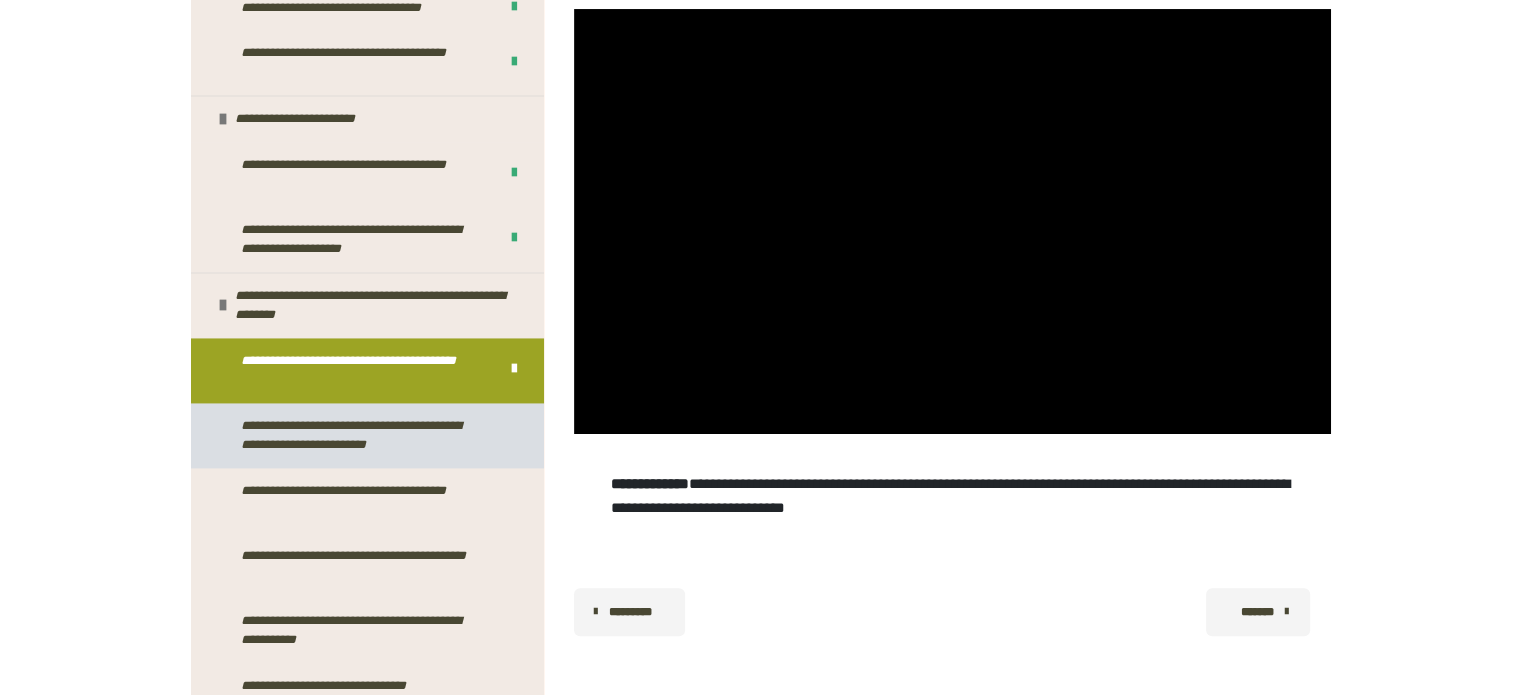 click on "**********" at bounding box center (362, 435) 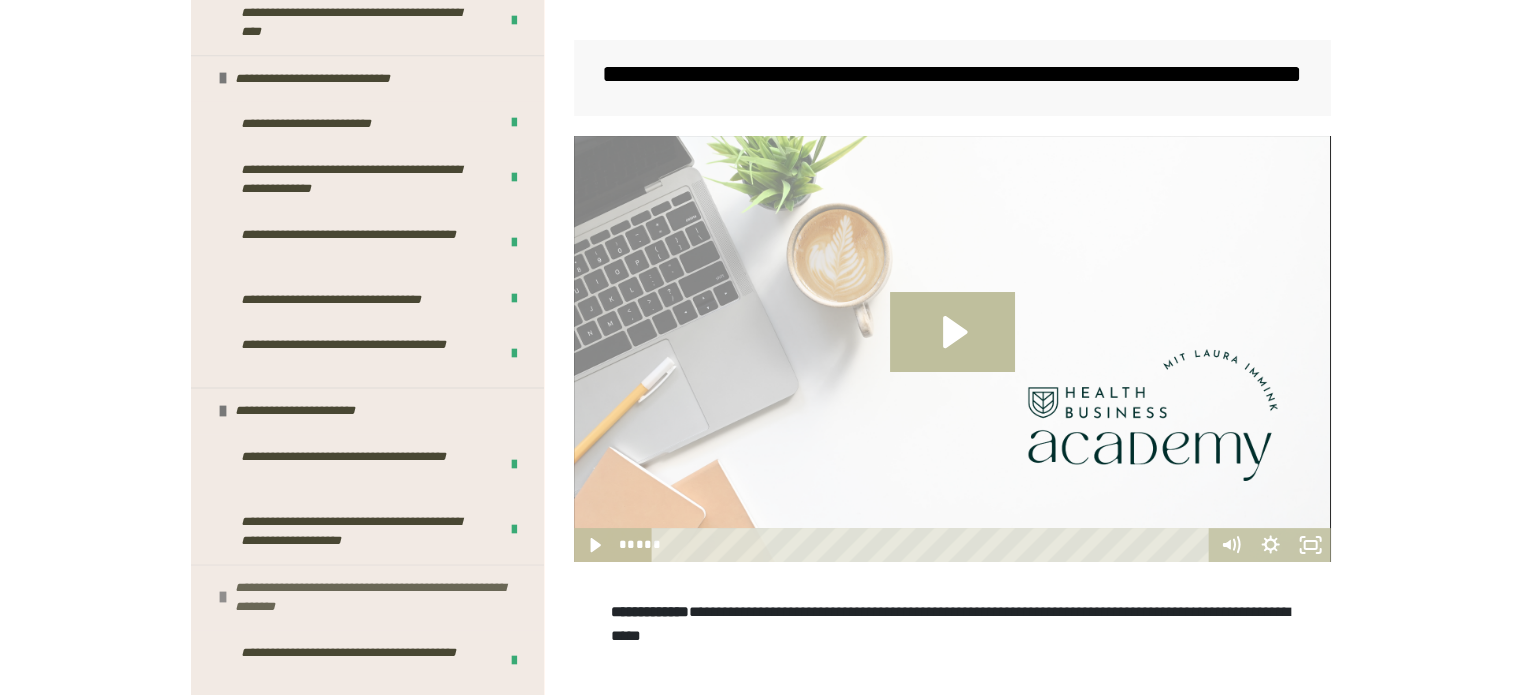 scroll, scrollTop: 2712, scrollLeft: 0, axis: vertical 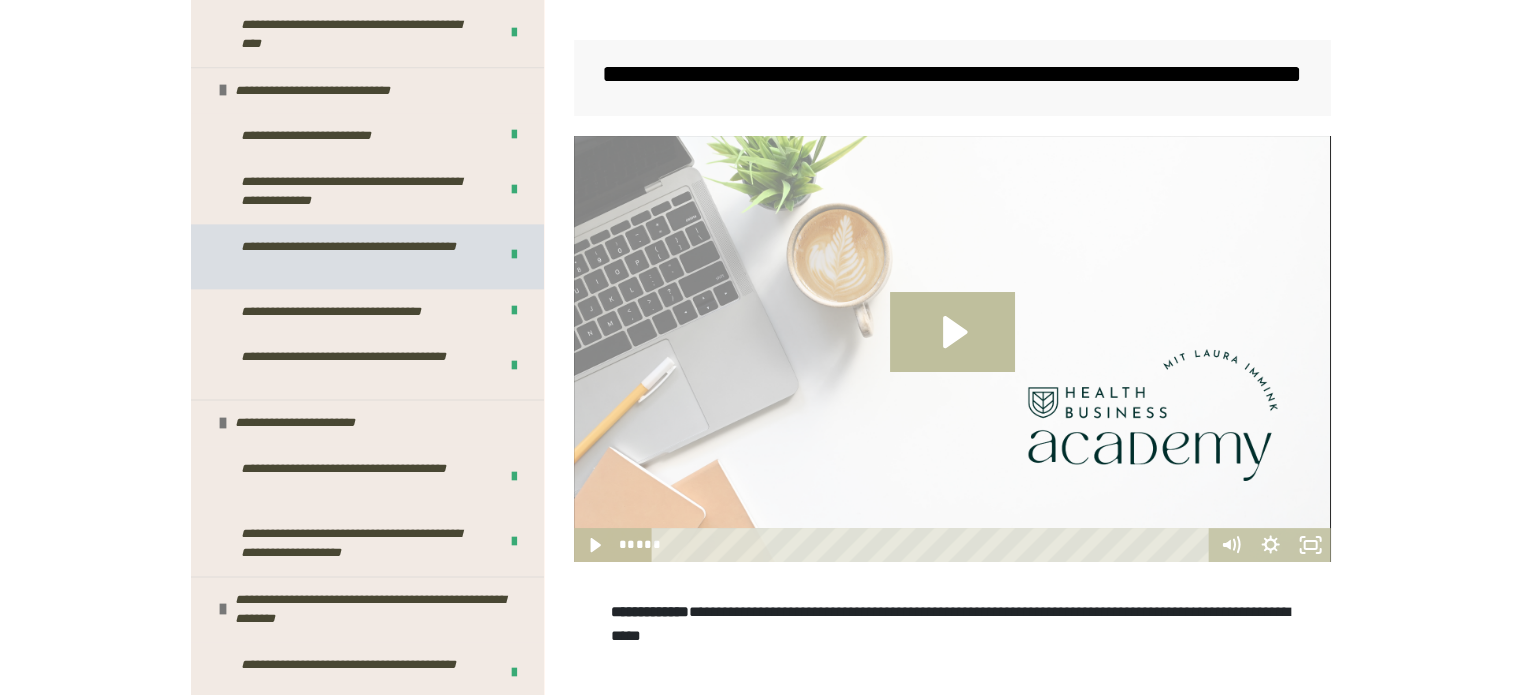 click on "**********" at bounding box center [354, 256] 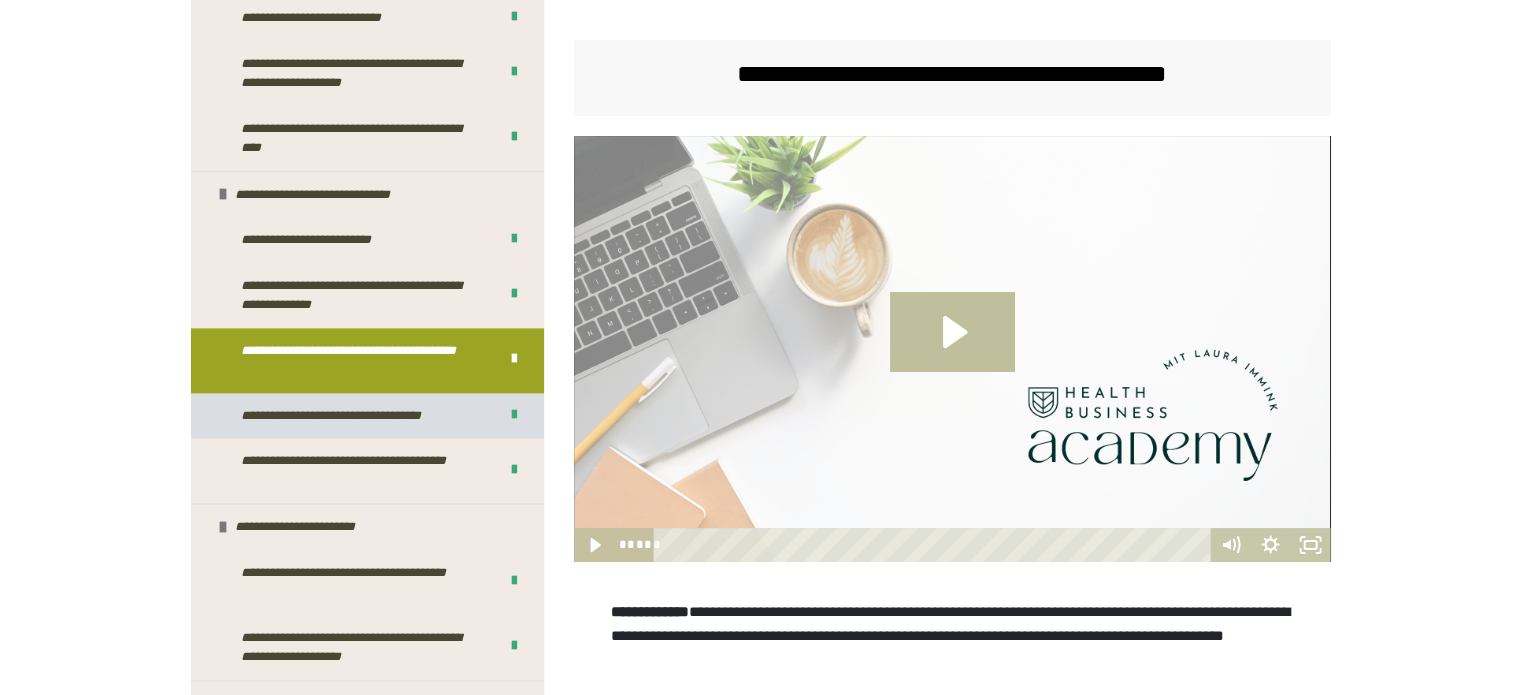 scroll, scrollTop: 2592, scrollLeft: 0, axis: vertical 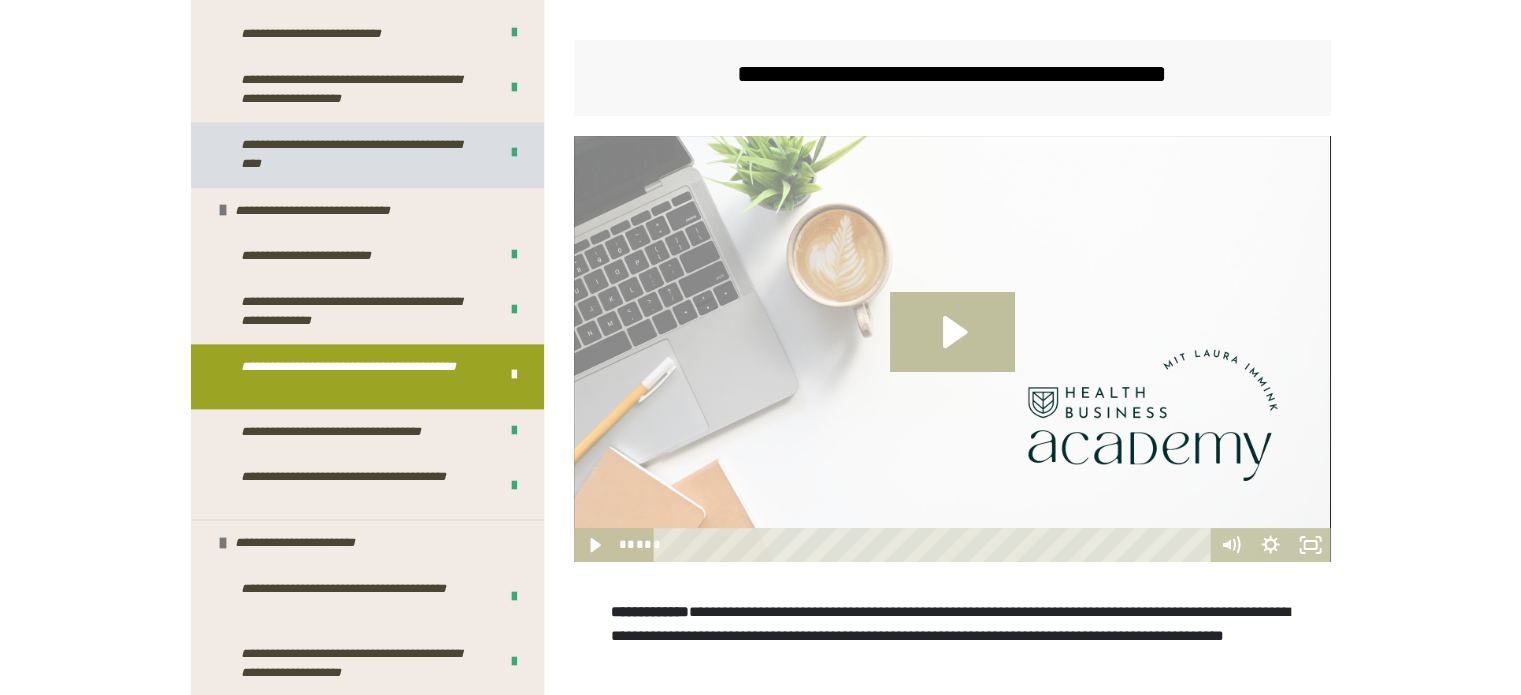 click on "**********" at bounding box center [354, 154] 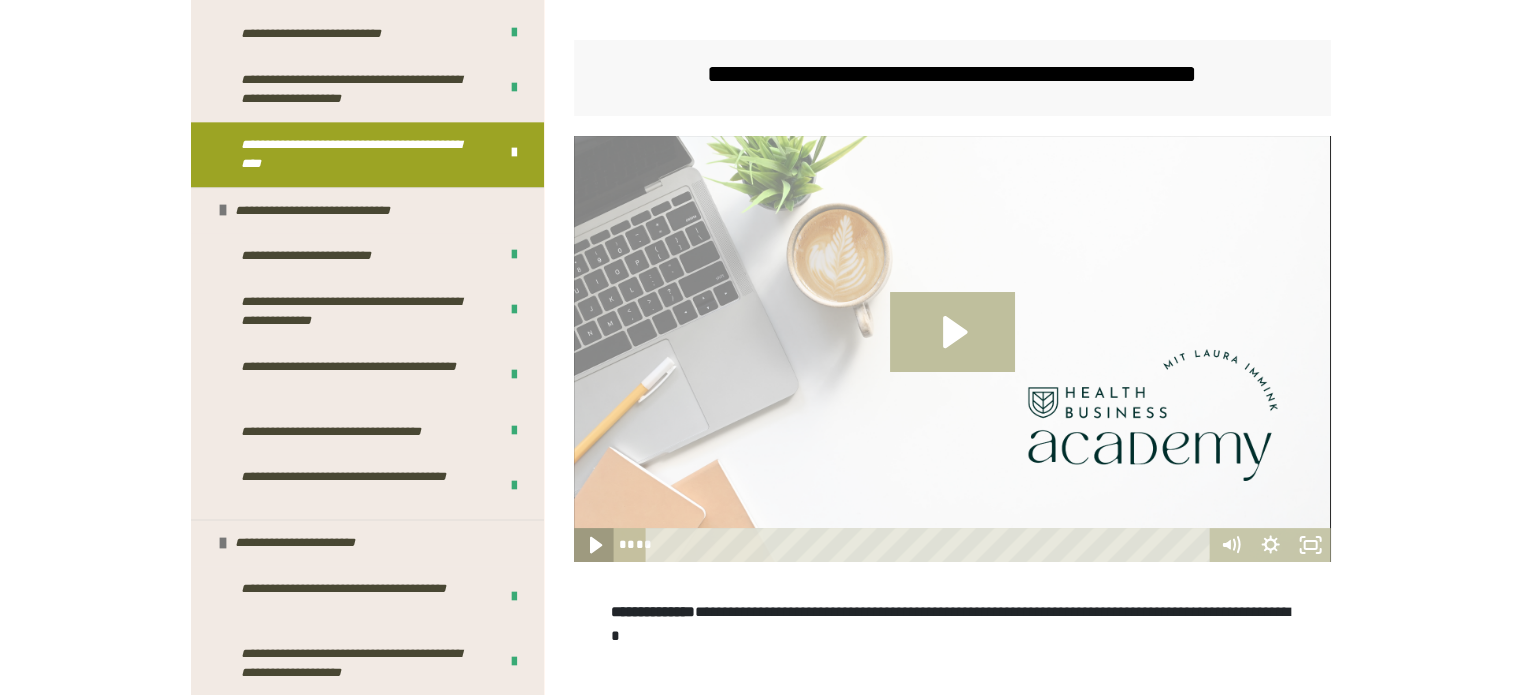 click 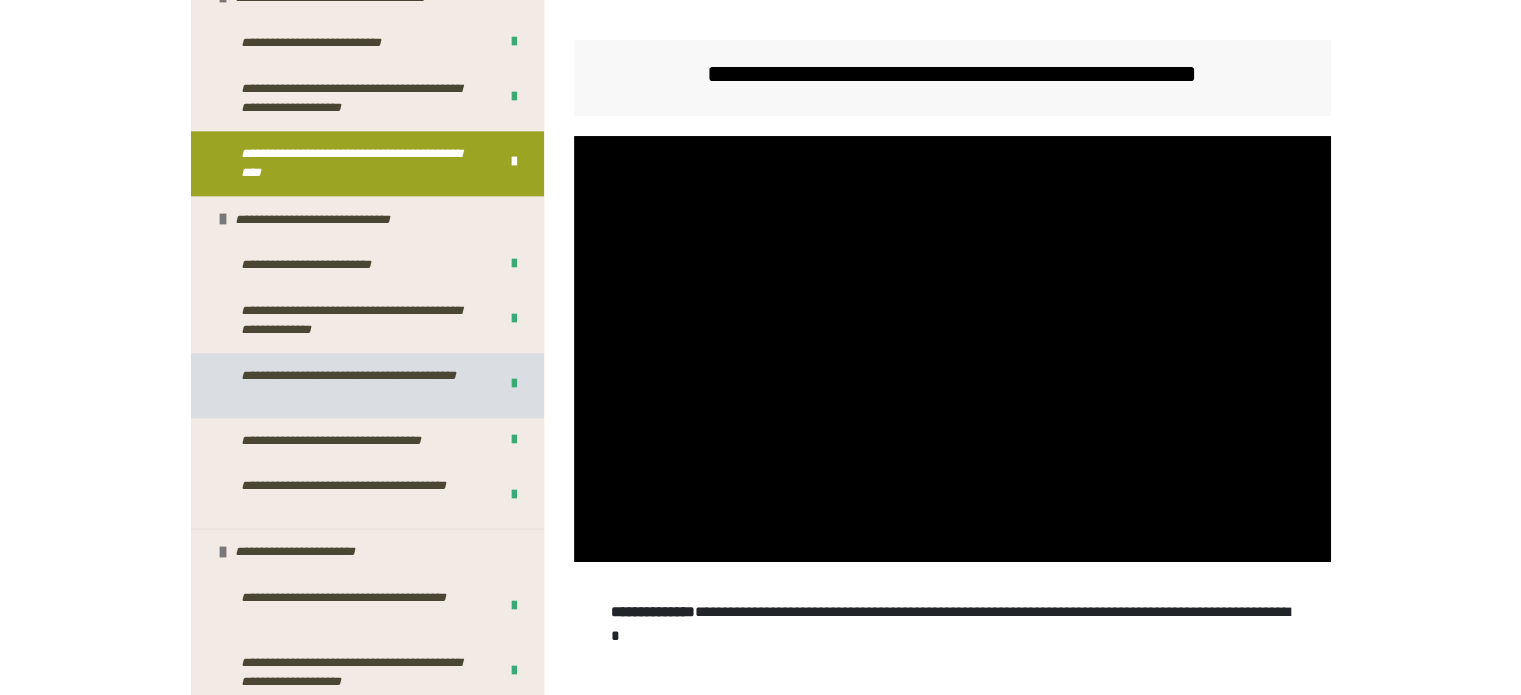 scroll, scrollTop: 2623, scrollLeft: 0, axis: vertical 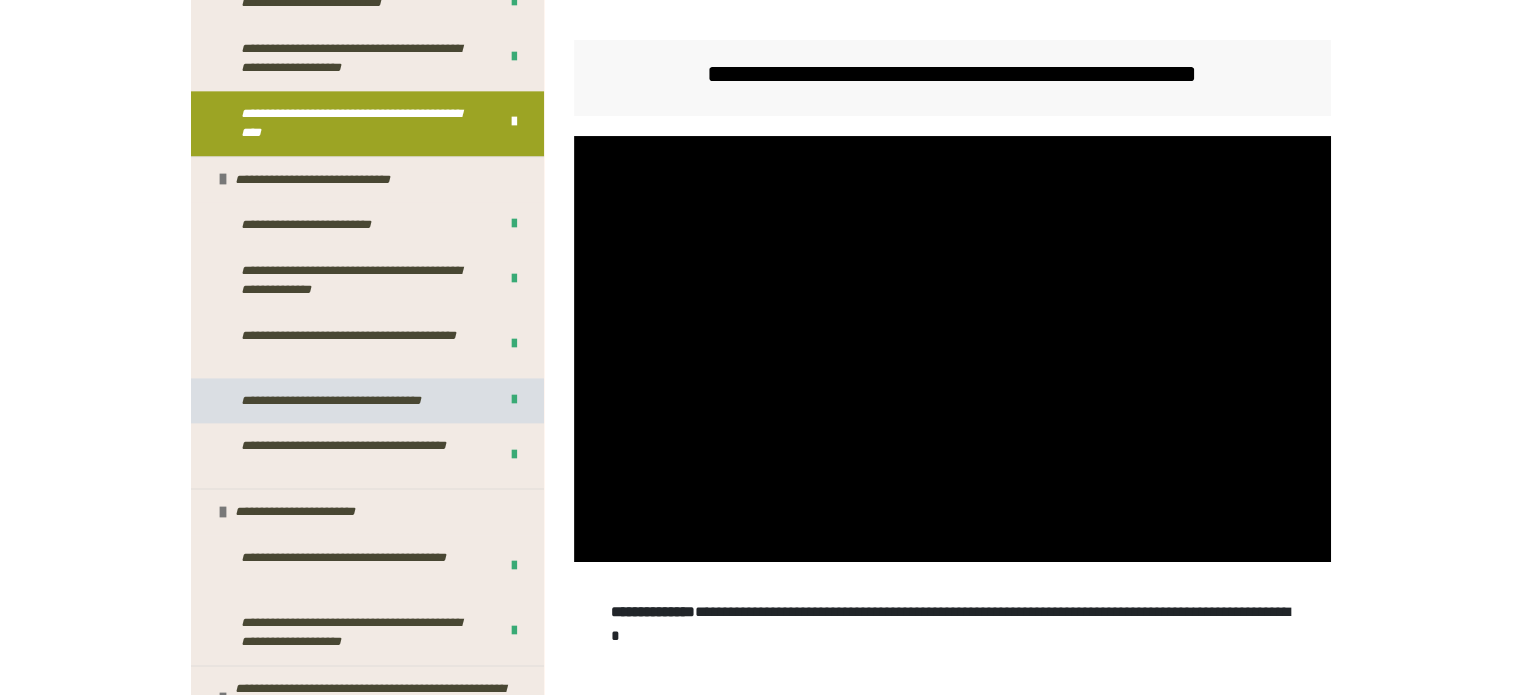 click on "**********" at bounding box center (346, 401) 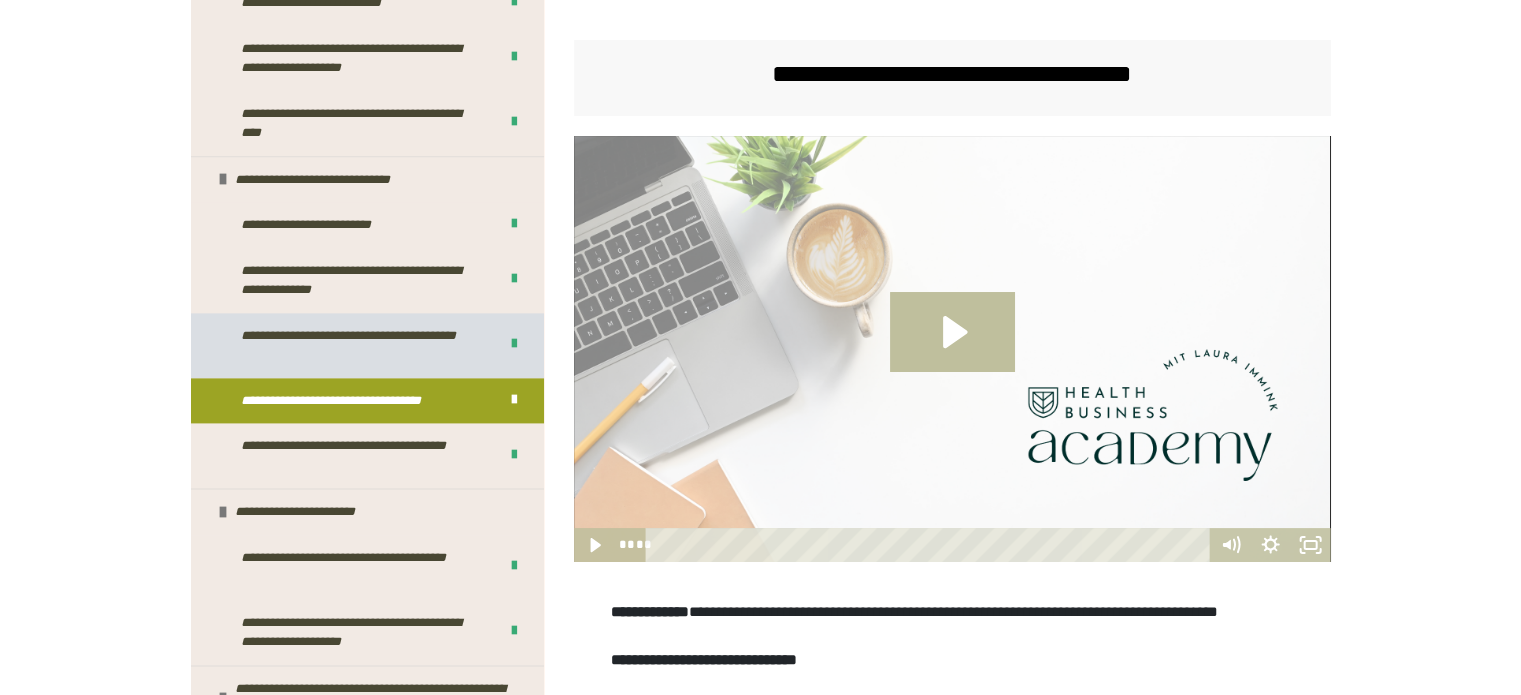 click on "**********" at bounding box center (354, 345) 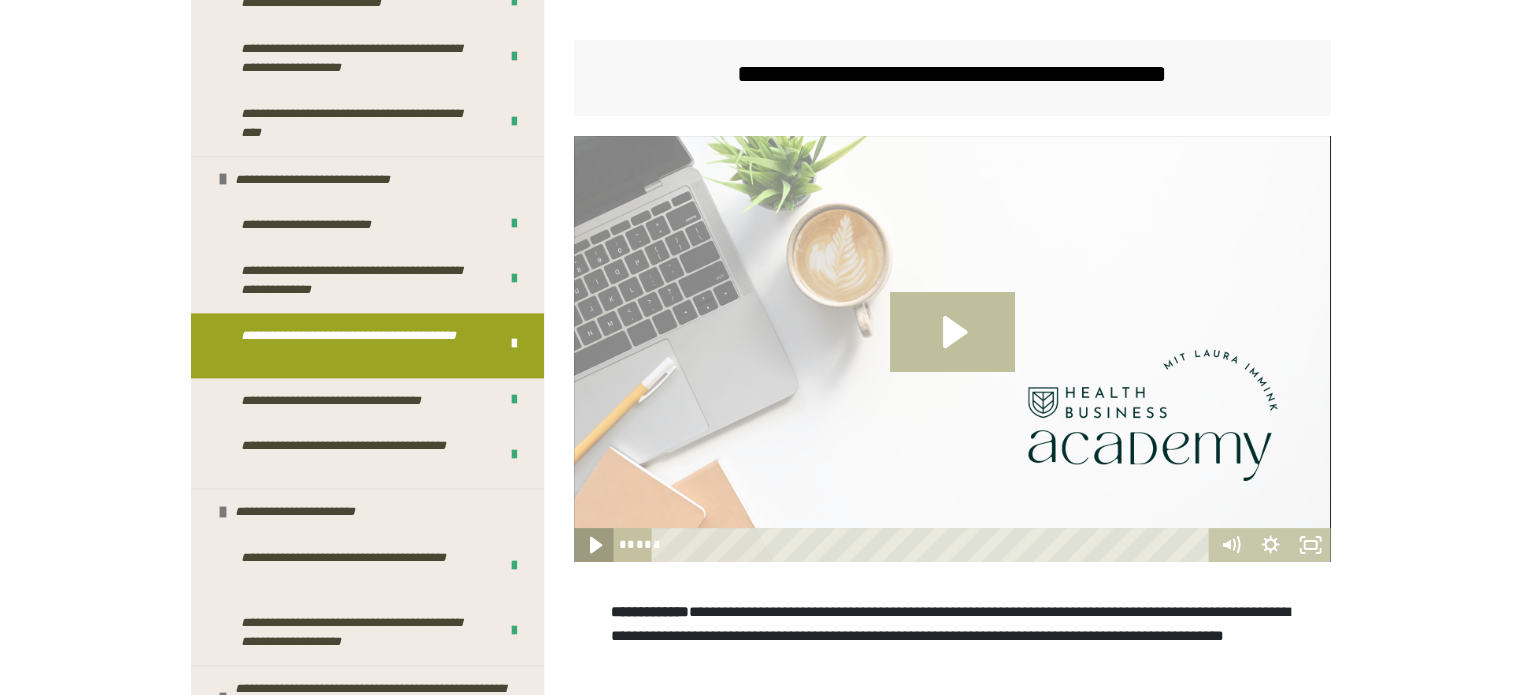 click 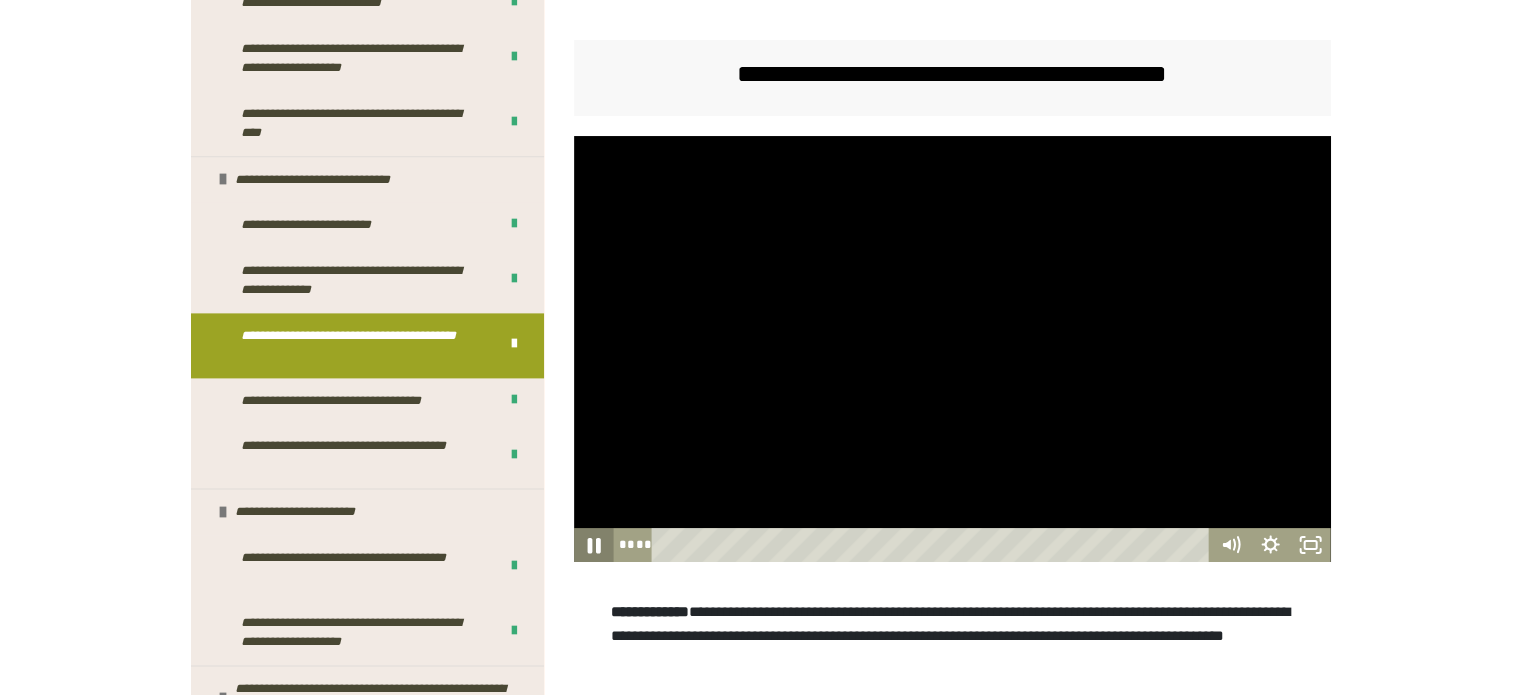 click 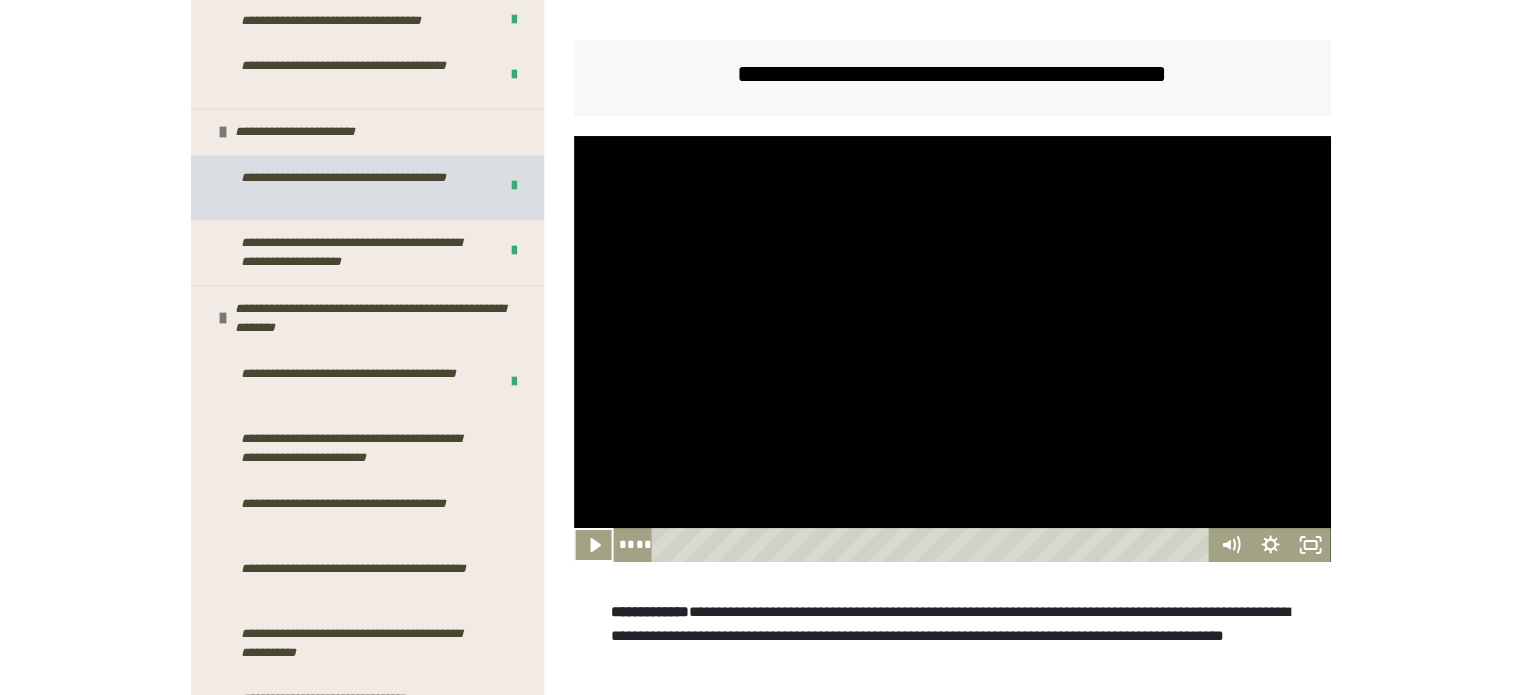 scroll, scrollTop: 3381, scrollLeft: 0, axis: vertical 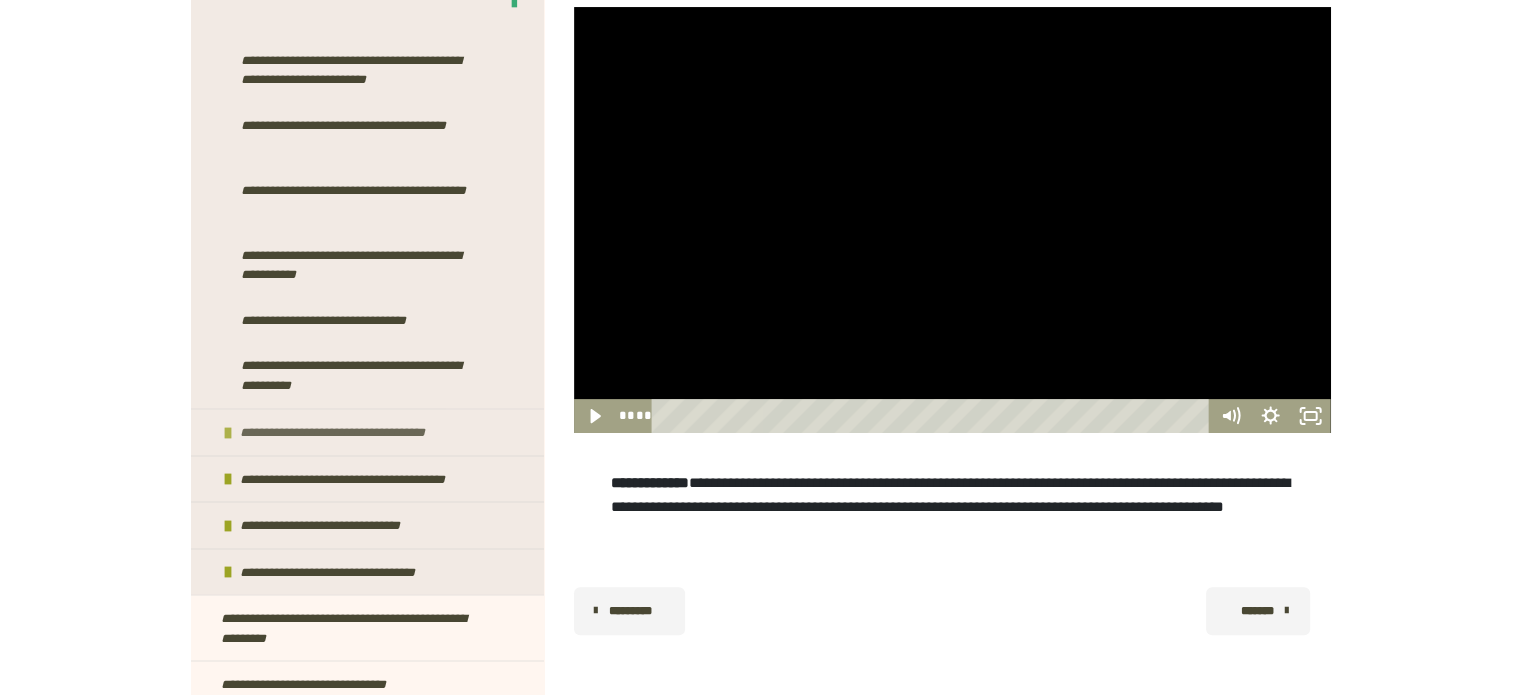 click on "**********" at bounding box center [353, 432] 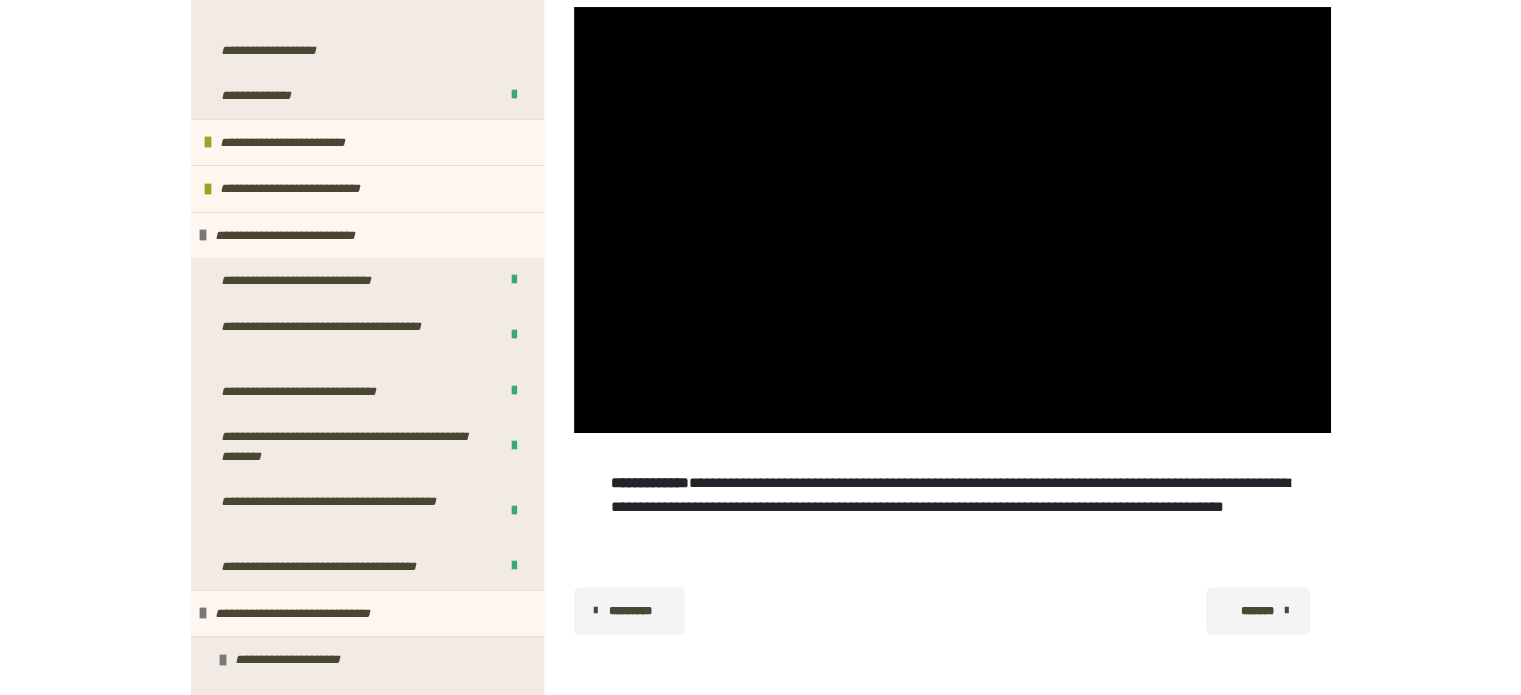 scroll, scrollTop: 0, scrollLeft: 0, axis: both 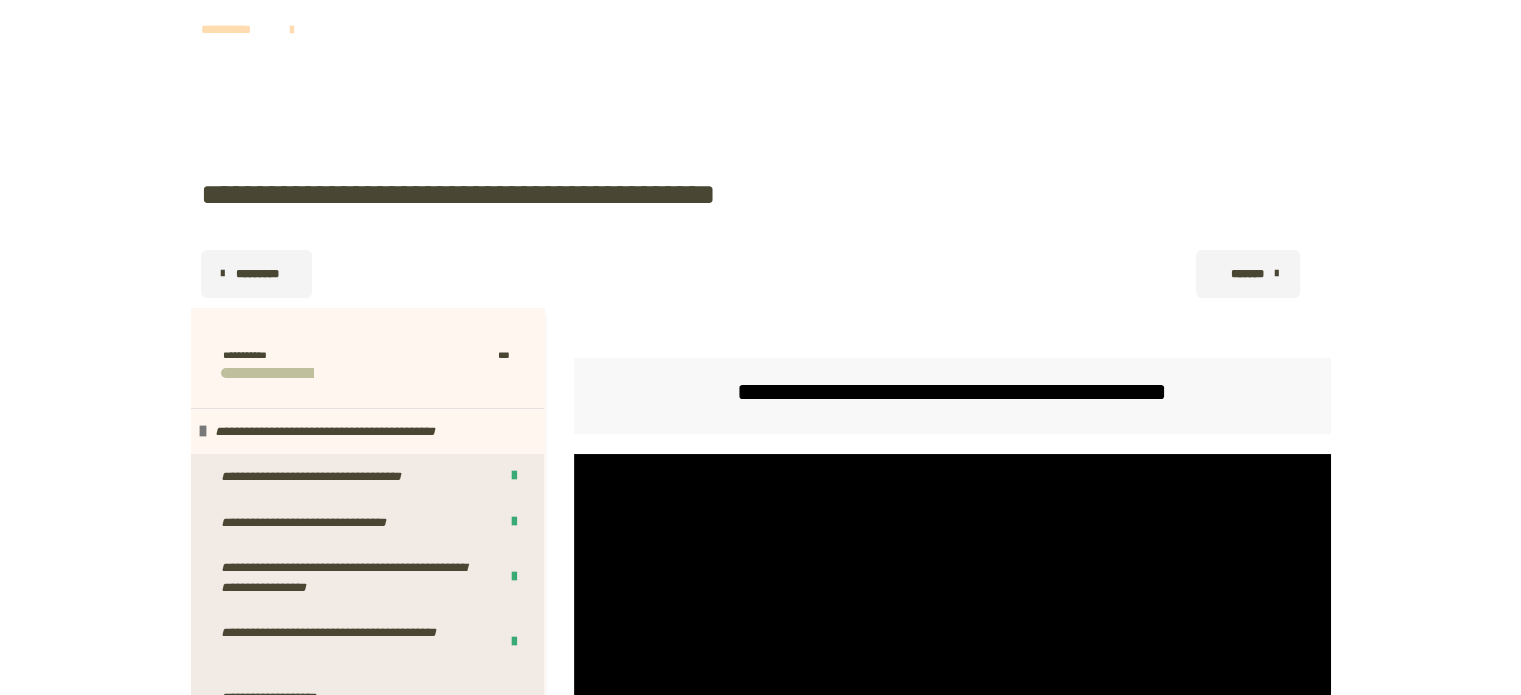 click on "**********" at bounding box center [258, 40] 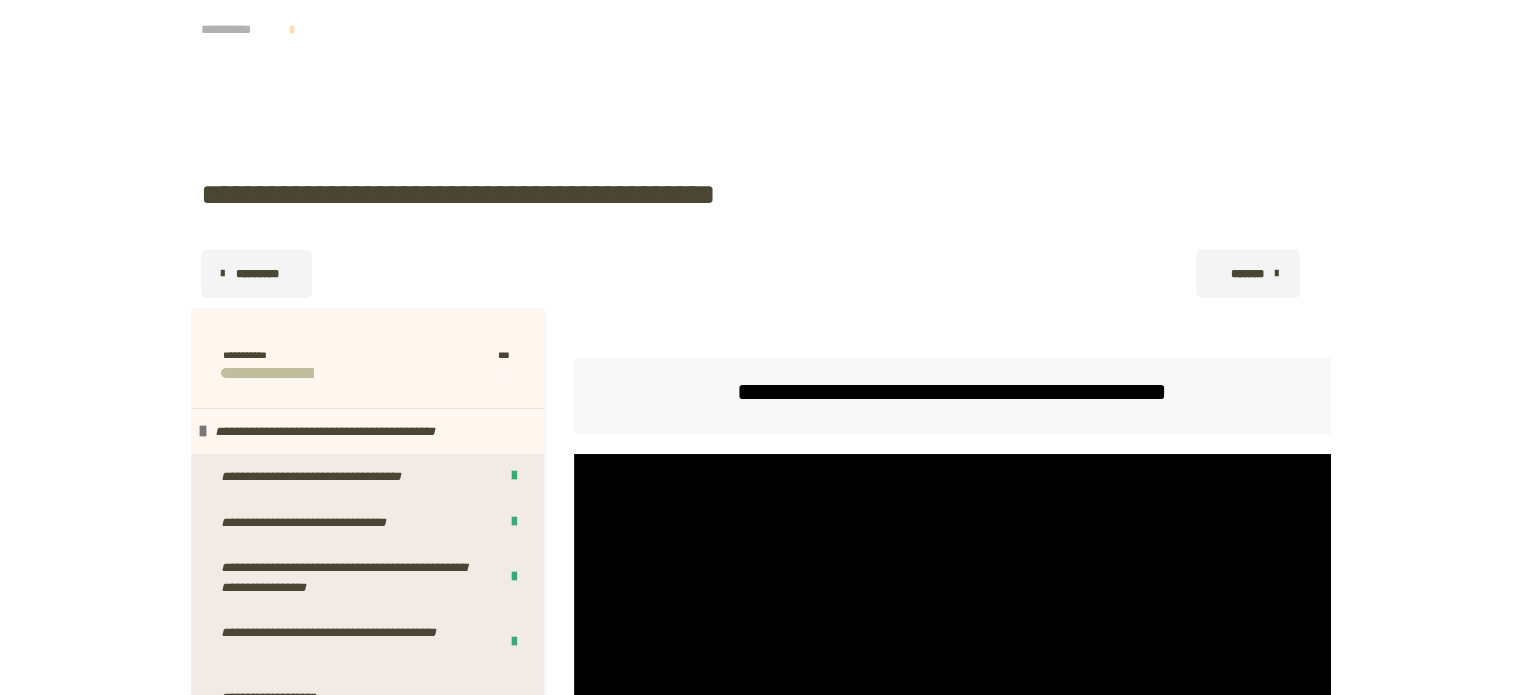 click on "**********" at bounding box center [236, 30] 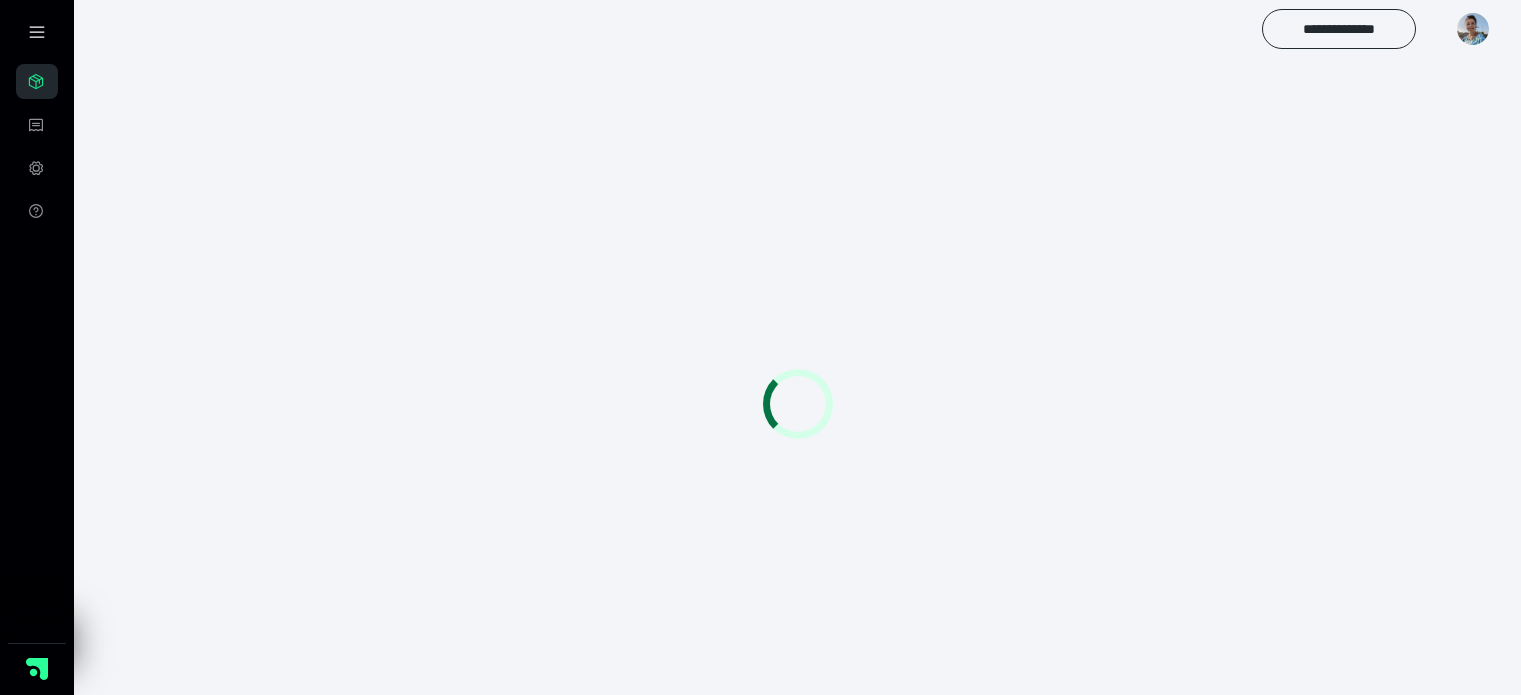 scroll, scrollTop: 0, scrollLeft: 0, axis: both 